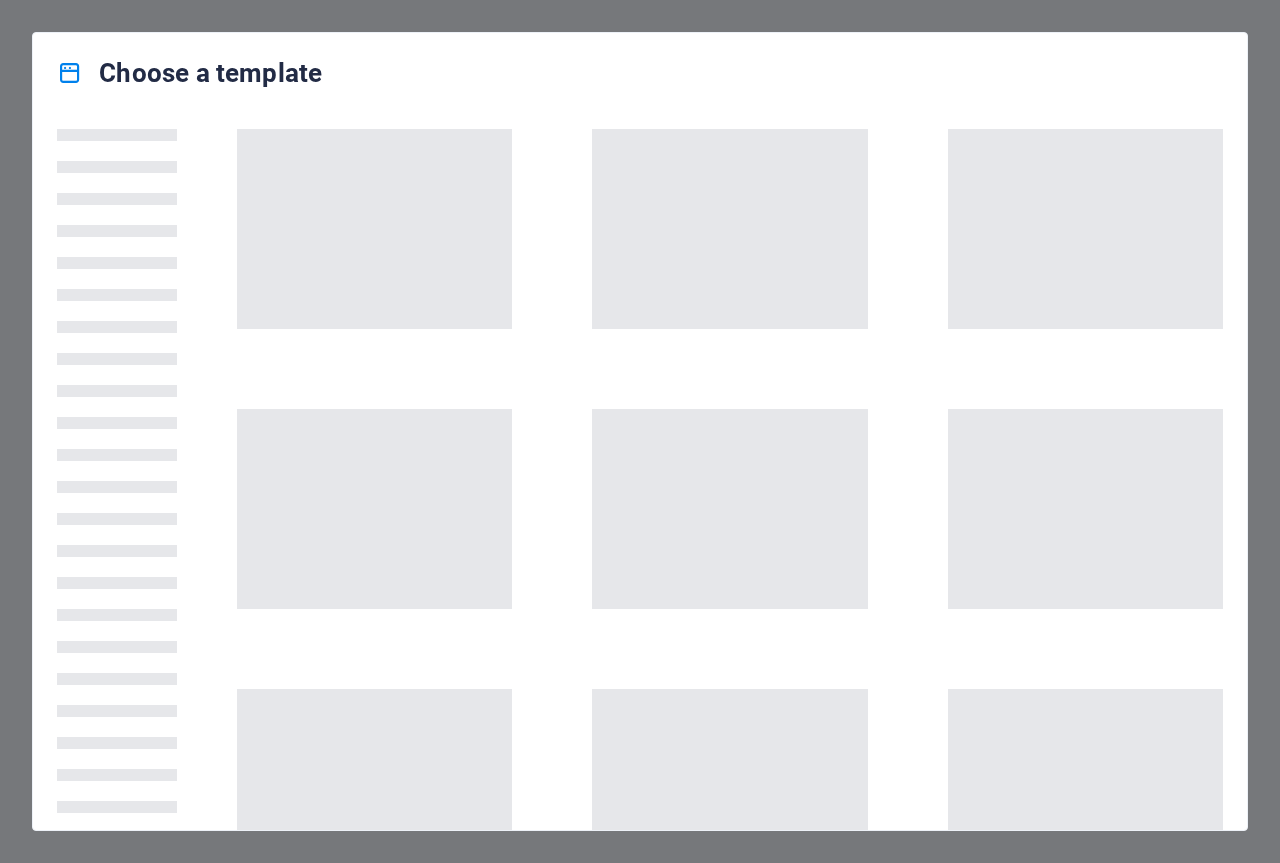 scroll, scrollTop: 0, scrollLeft: 0, axis: both 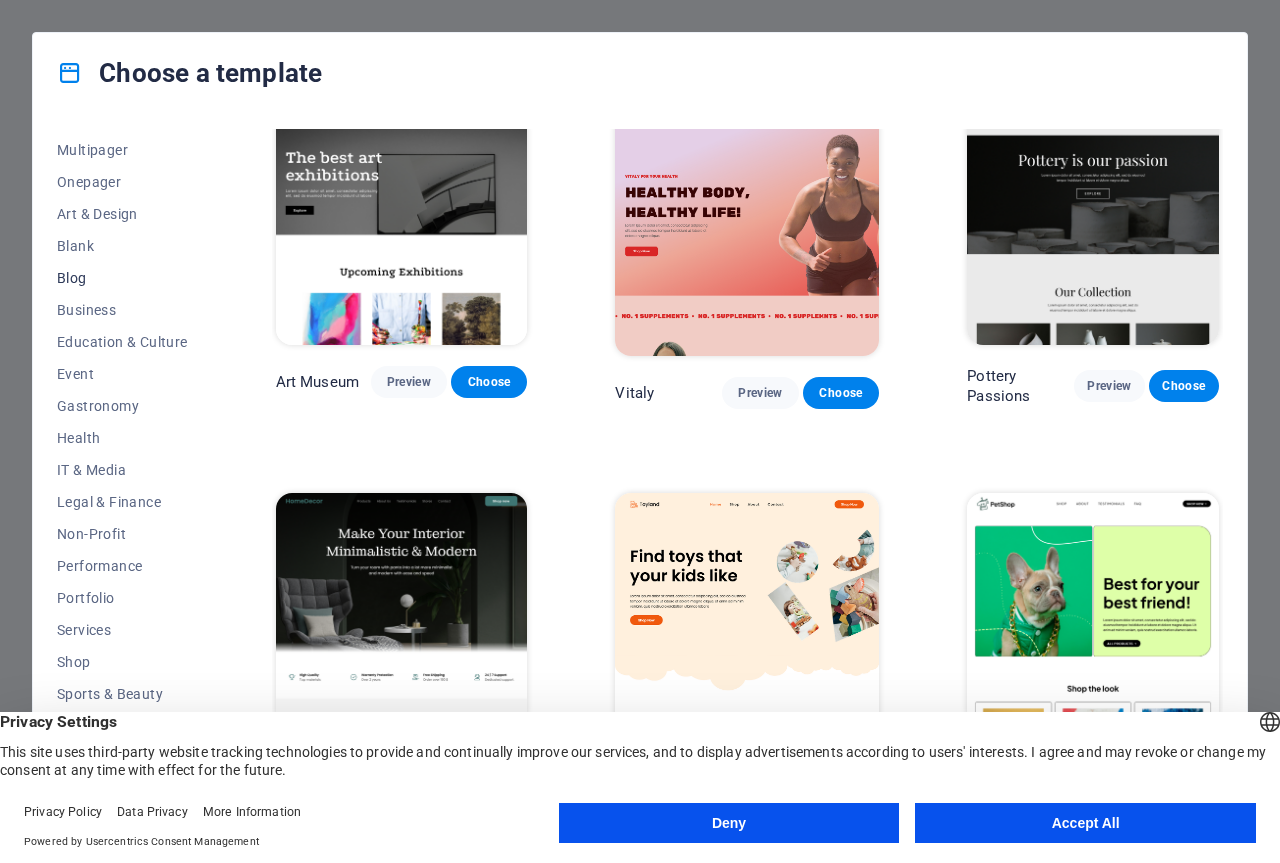 click on "Blog" at bounding box center [122, 278] 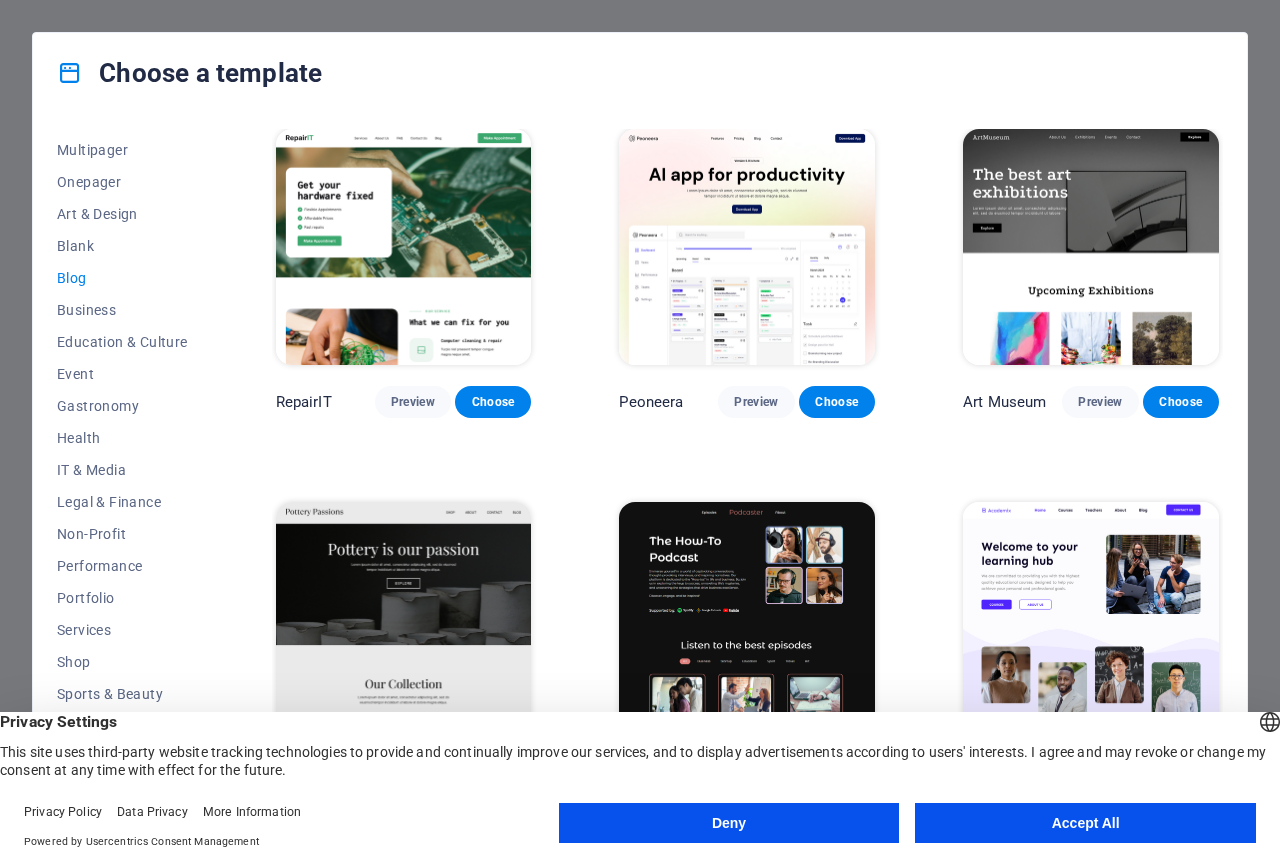 scroll, scrollTop: 0, scrollLeft: 0, axis: both 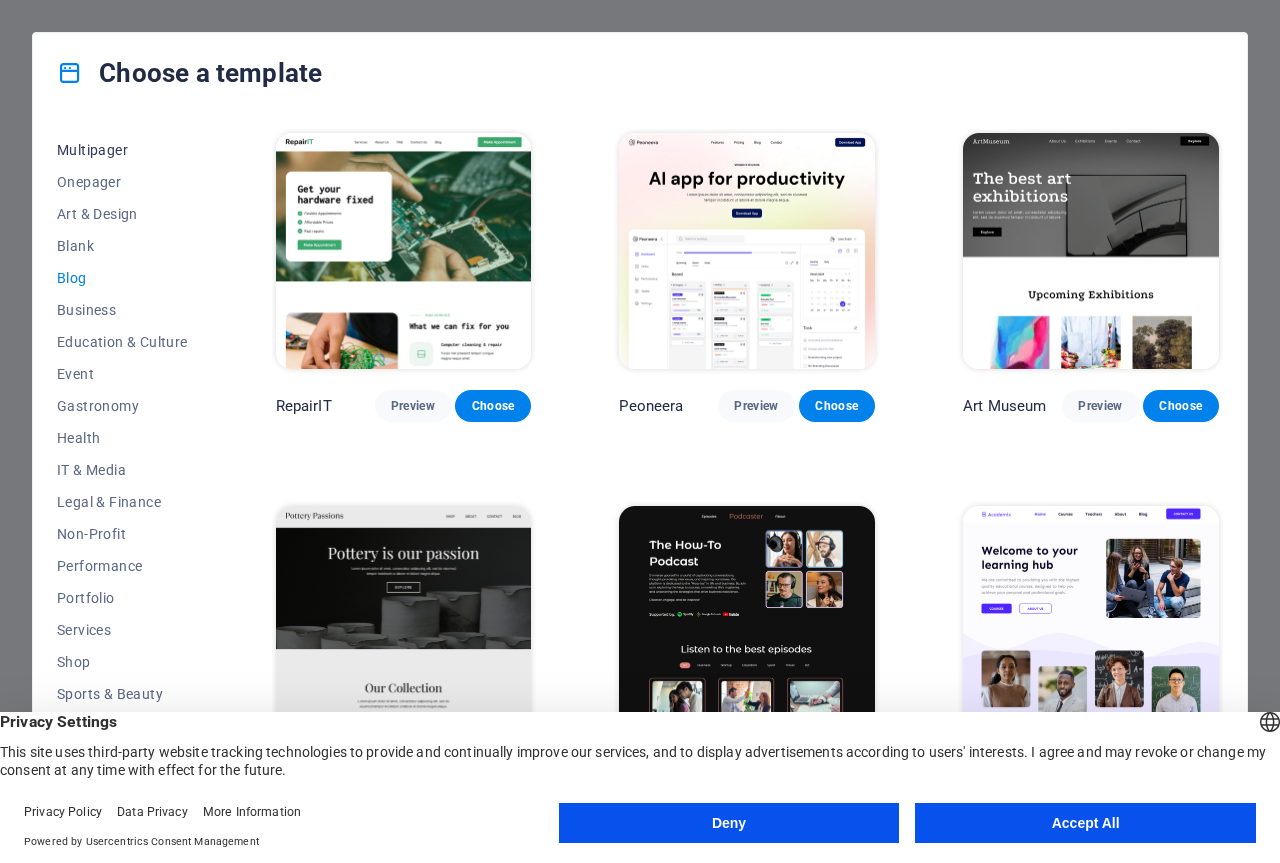 click on "Multipager" at bounding box center [122, 150] 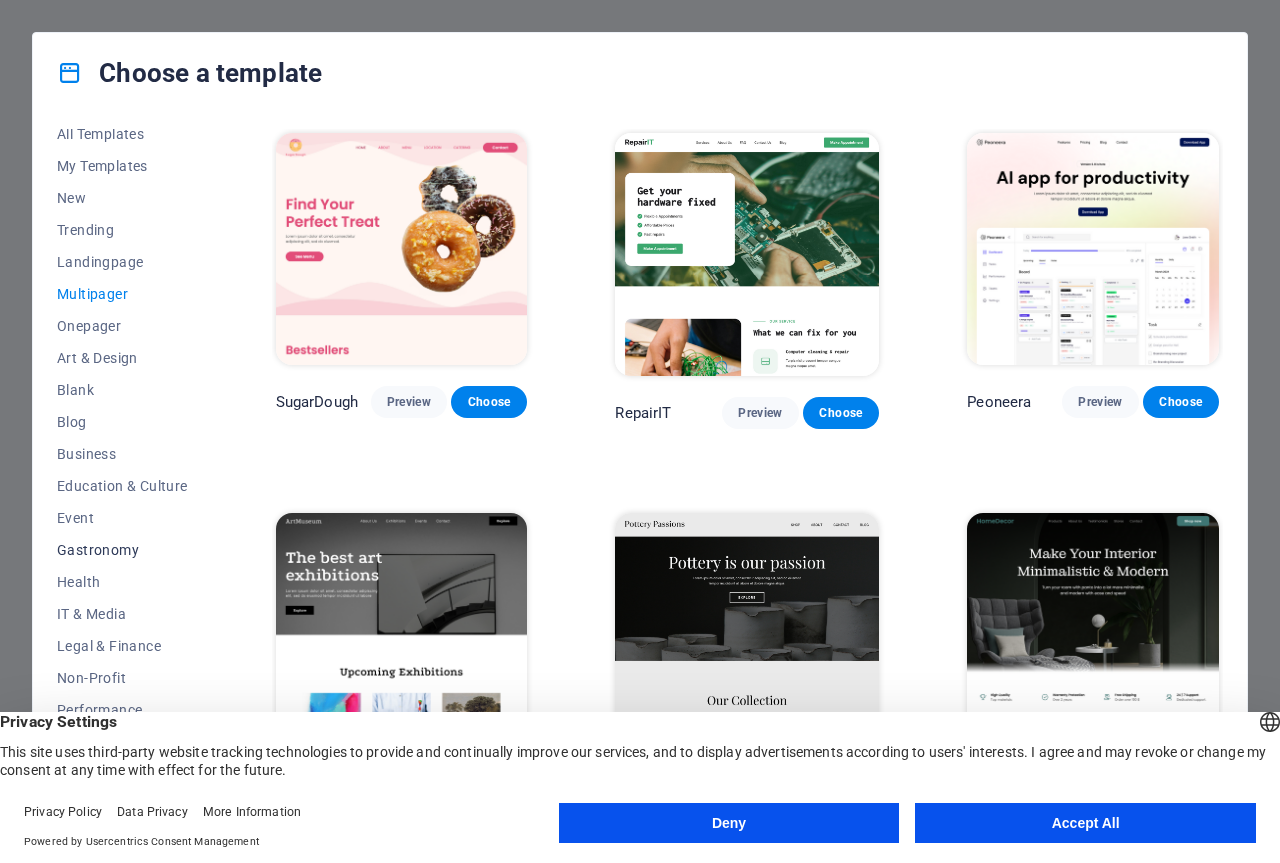 scroll, scrollTop: 0, scrollLeft: 0, axis: both 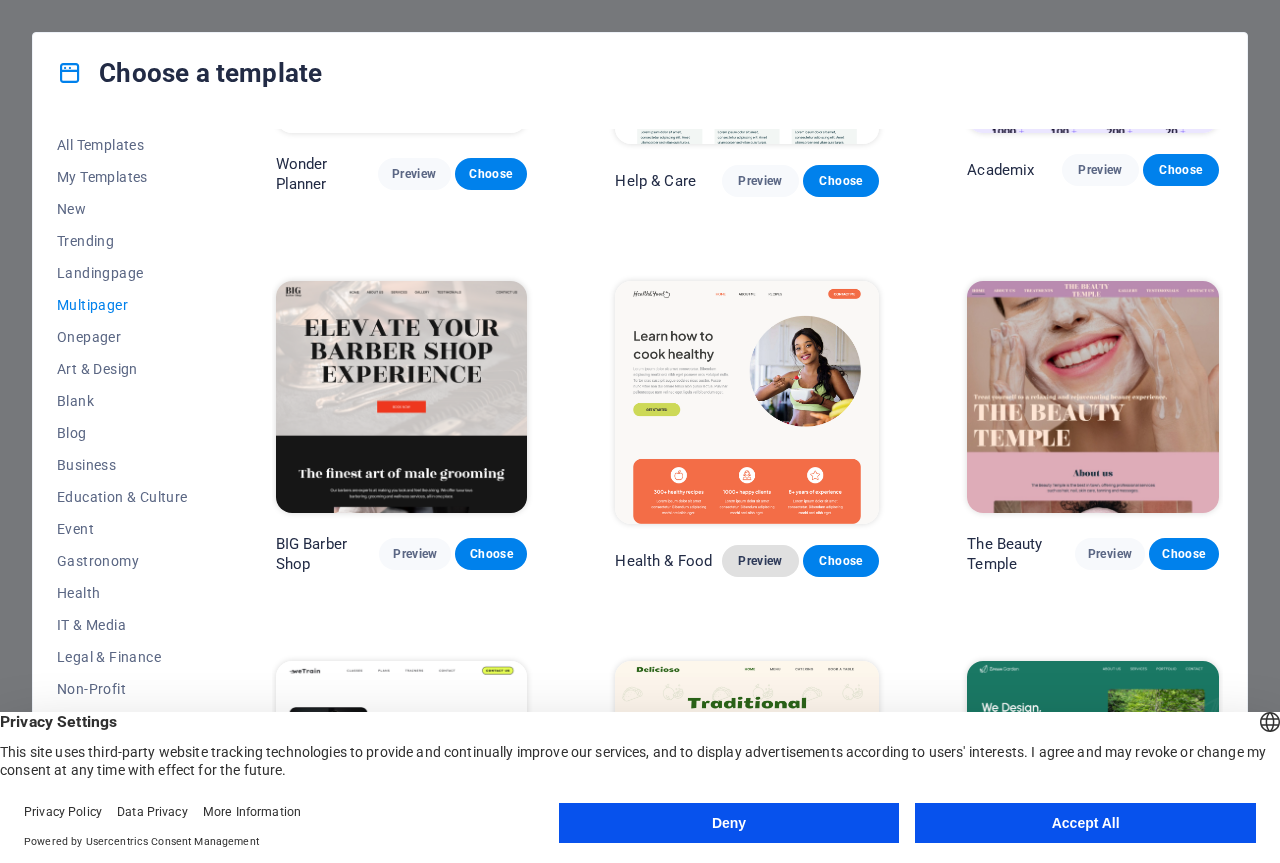 click on "Preview" at bounding box center (760, 561) 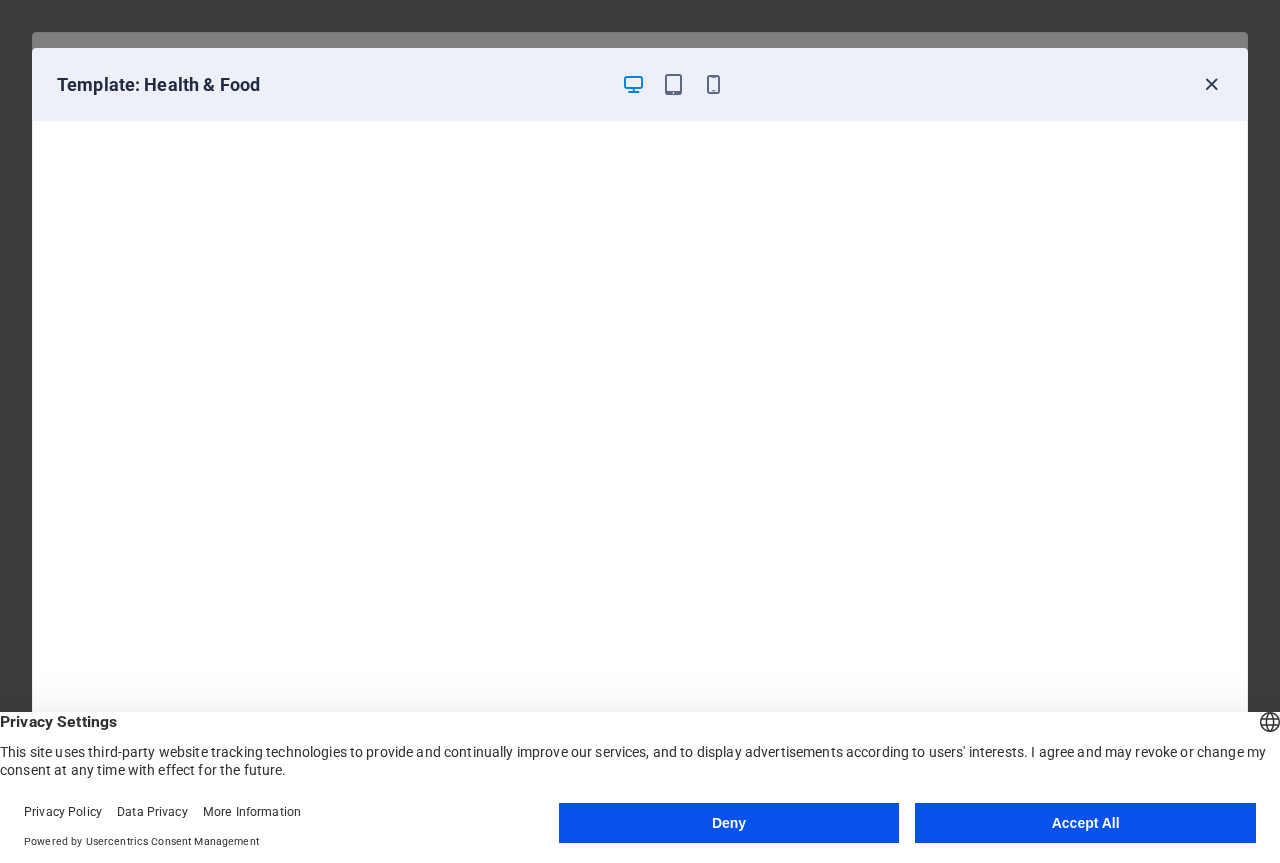 click at bounding box center (1211, 84) 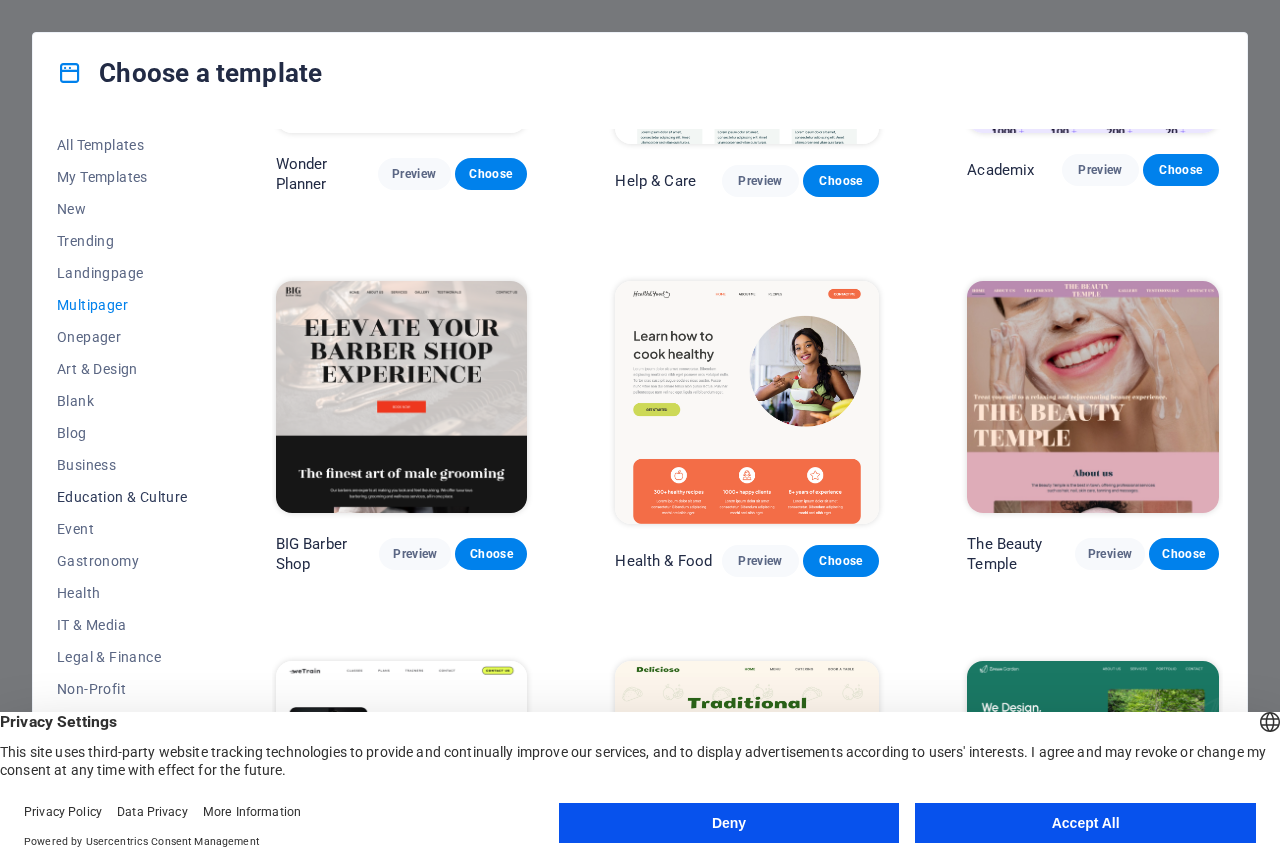 click on "Education & Culture" at bounding box center (122, 497) 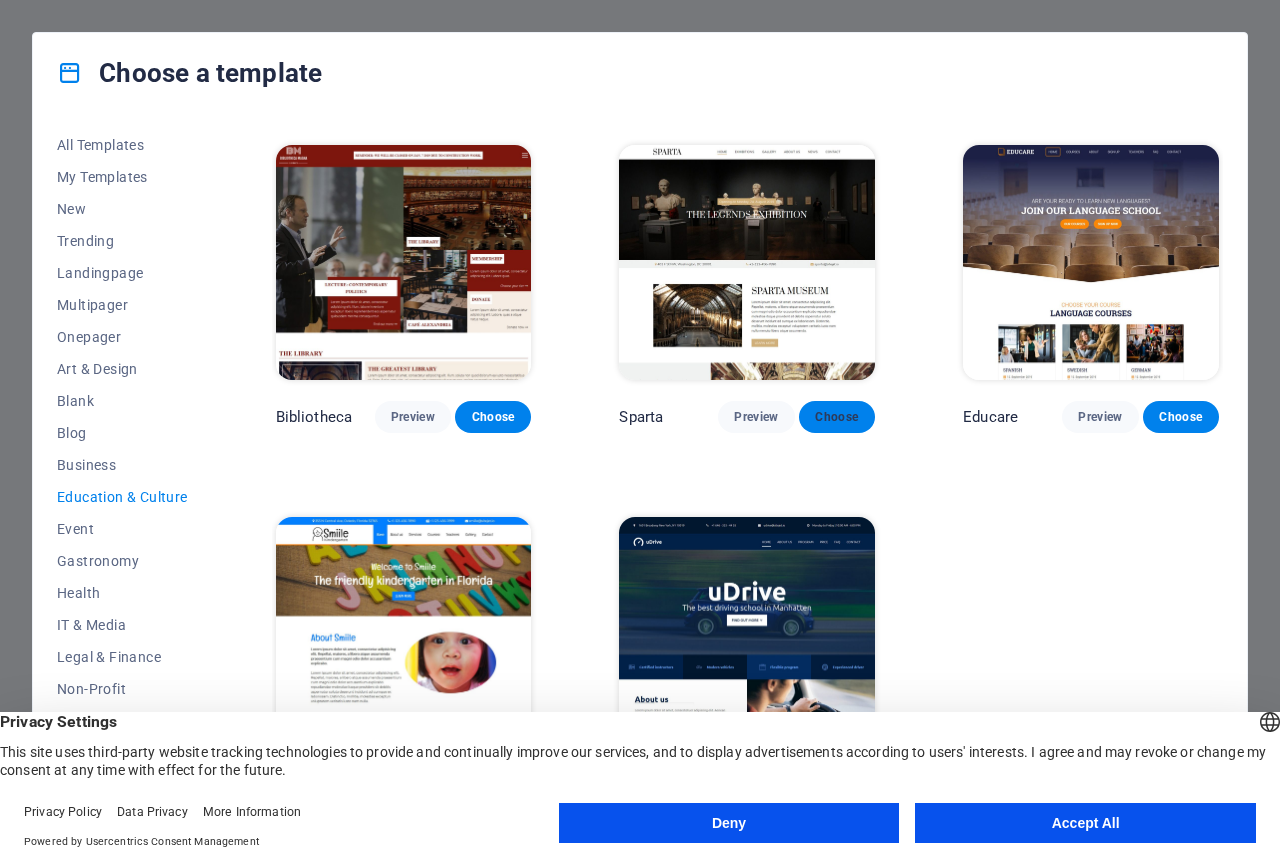 scroll, scrollTop: 233, scrollLeft: 0, axis: vertical 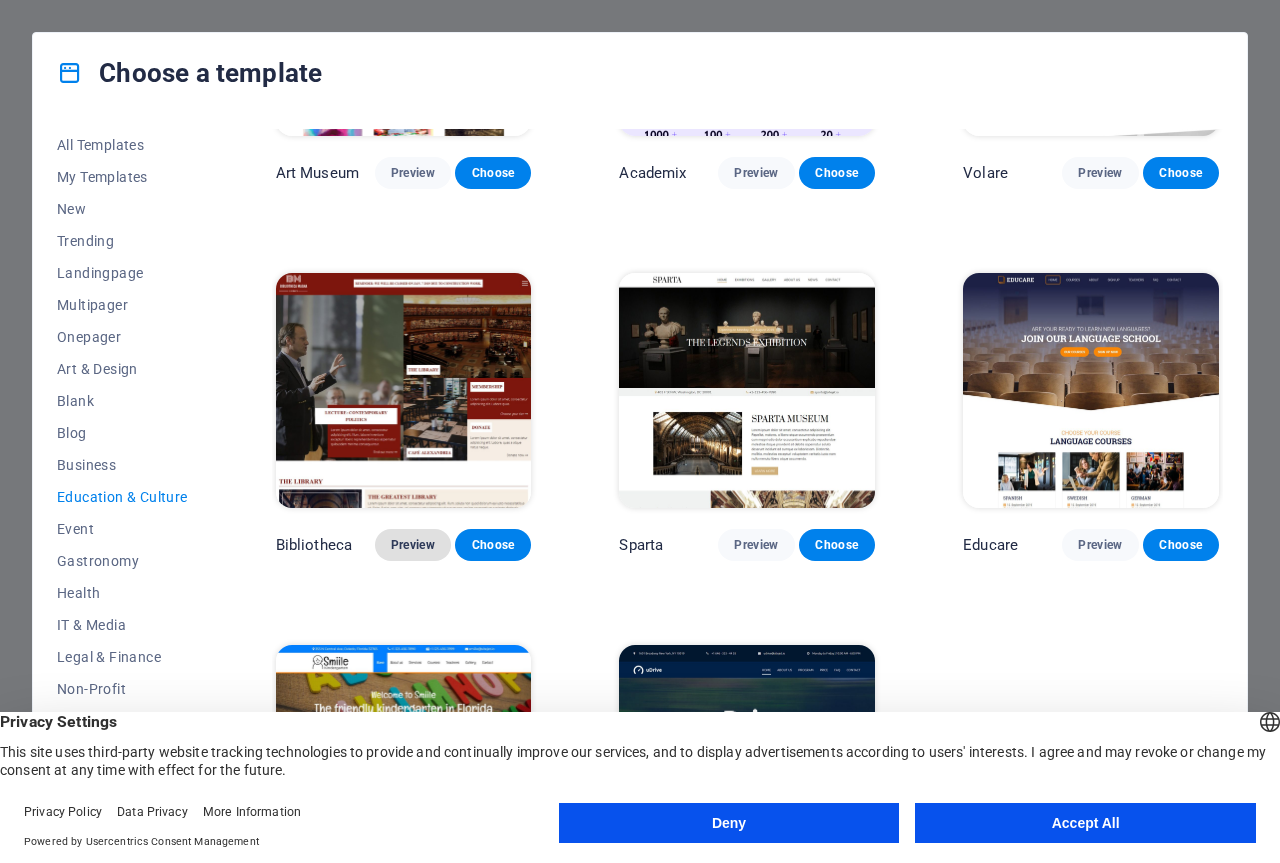click on "Preview" at bounding box center [413, 545] 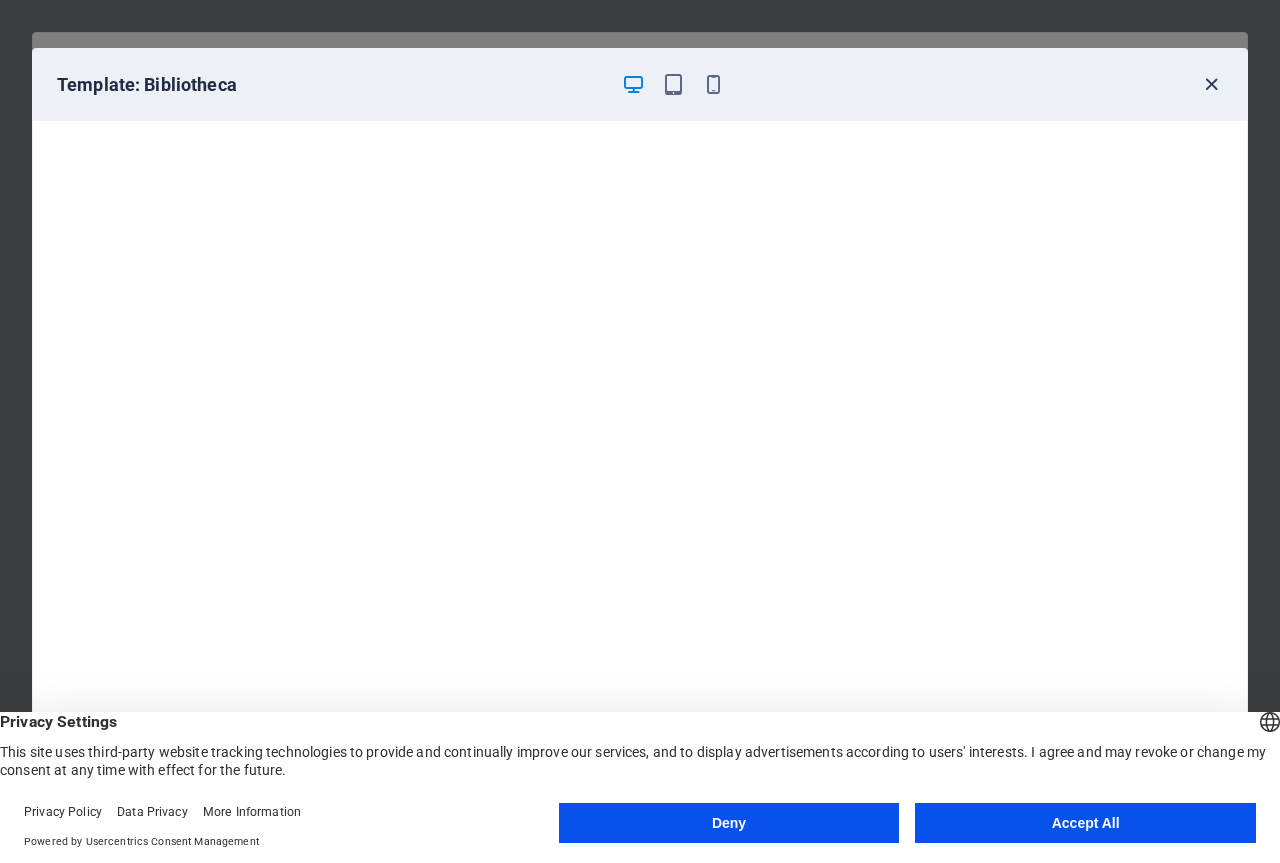 click at bounding box center (1211, 84) 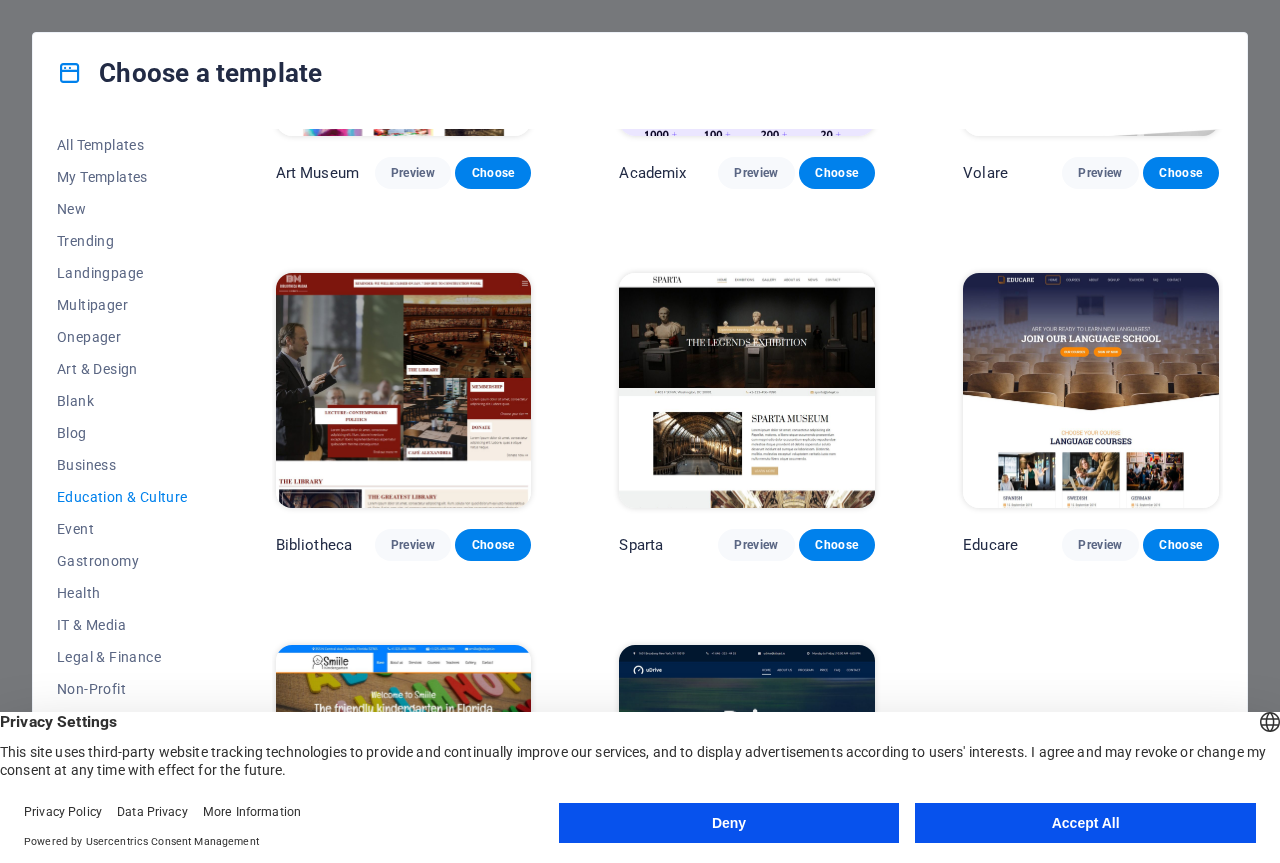 click at bounding box center [747, 391] 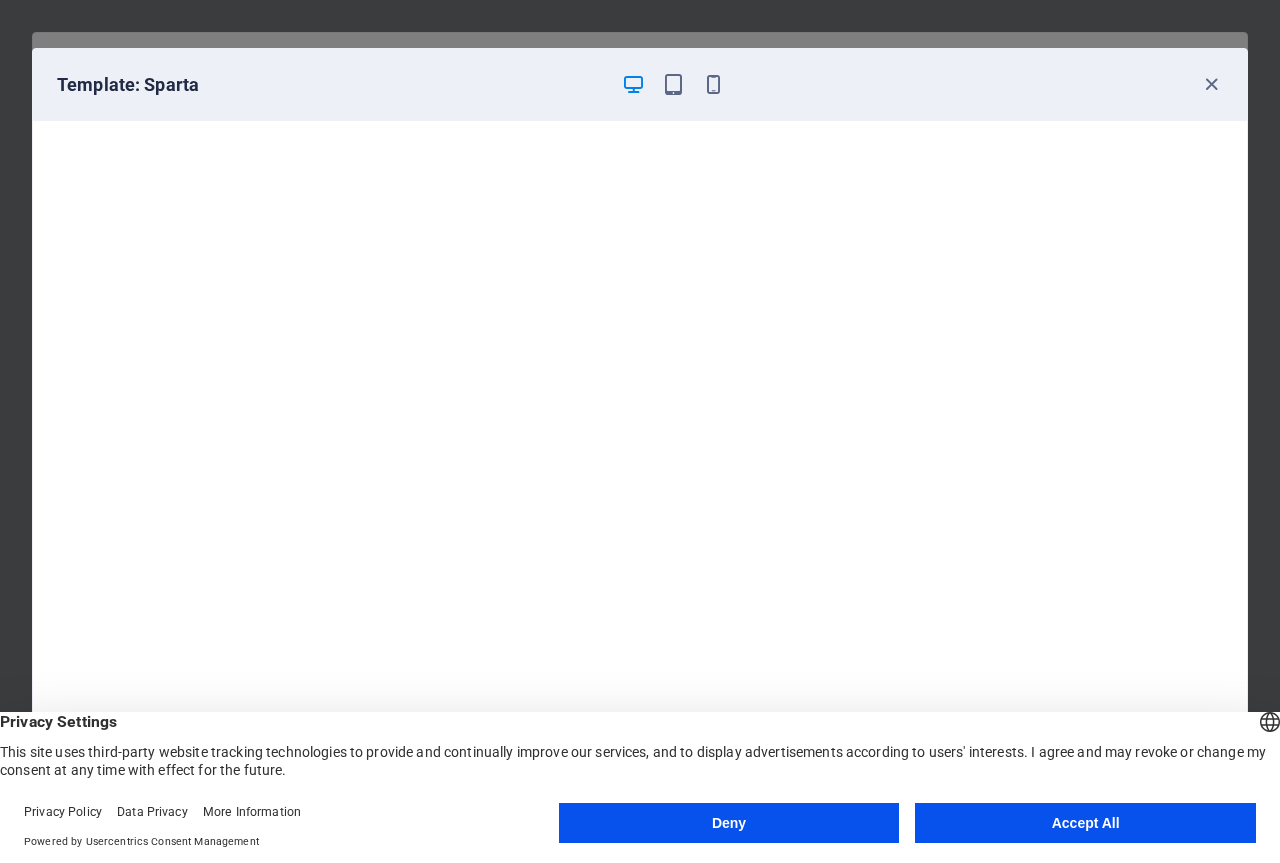 scroll, scrollTop: 5, scrollLeft: 0, axis: vertical 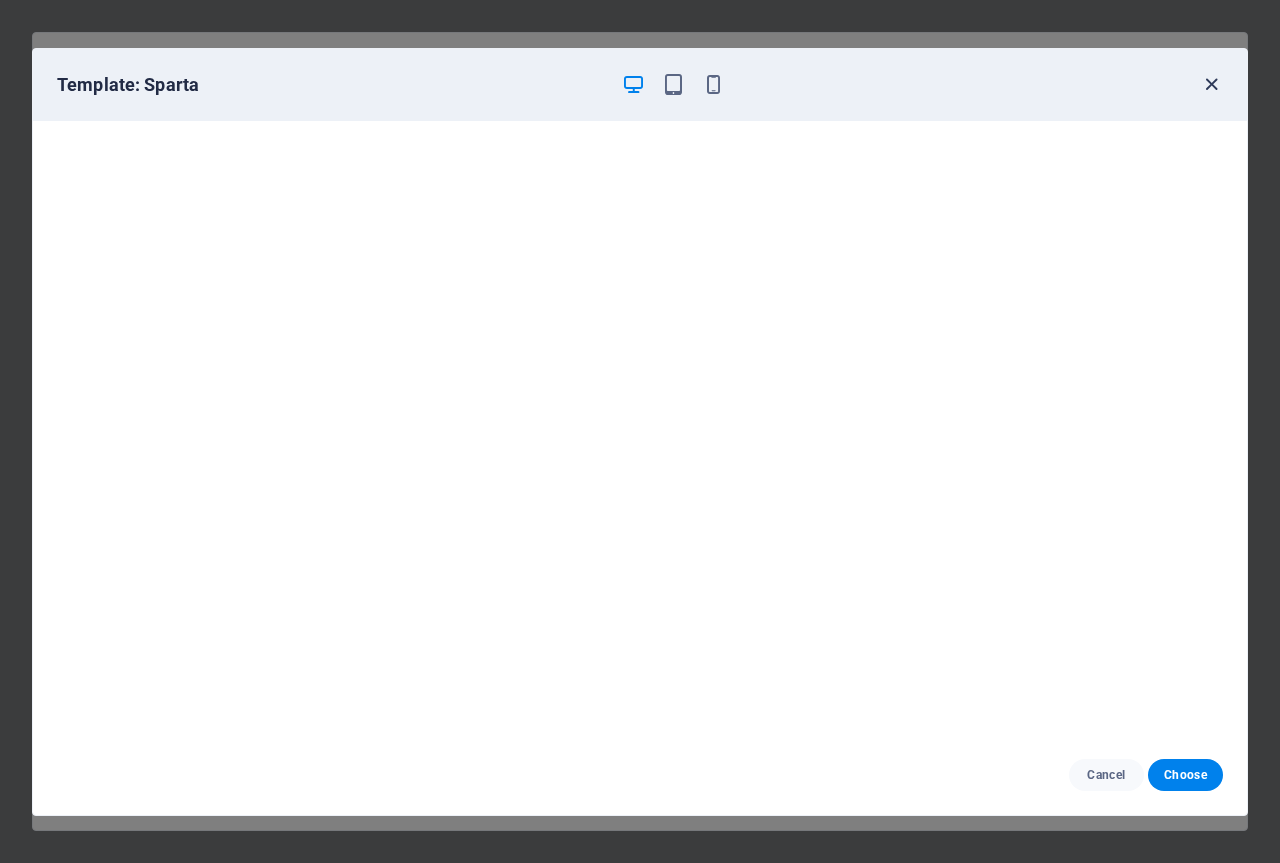 click at bounding box center [1211, 84] 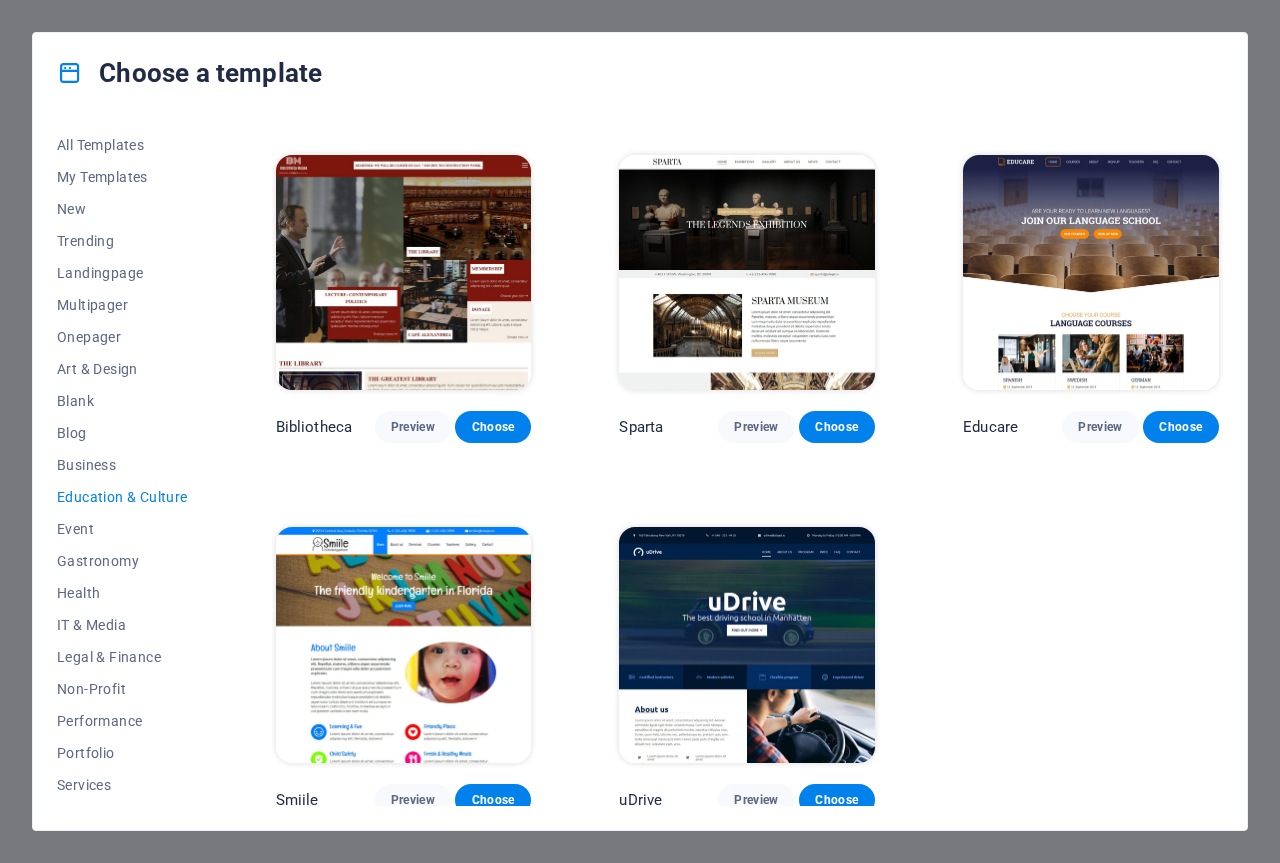 scroll, scrollTop: 354, scrollLeft: 0, axis: vertical 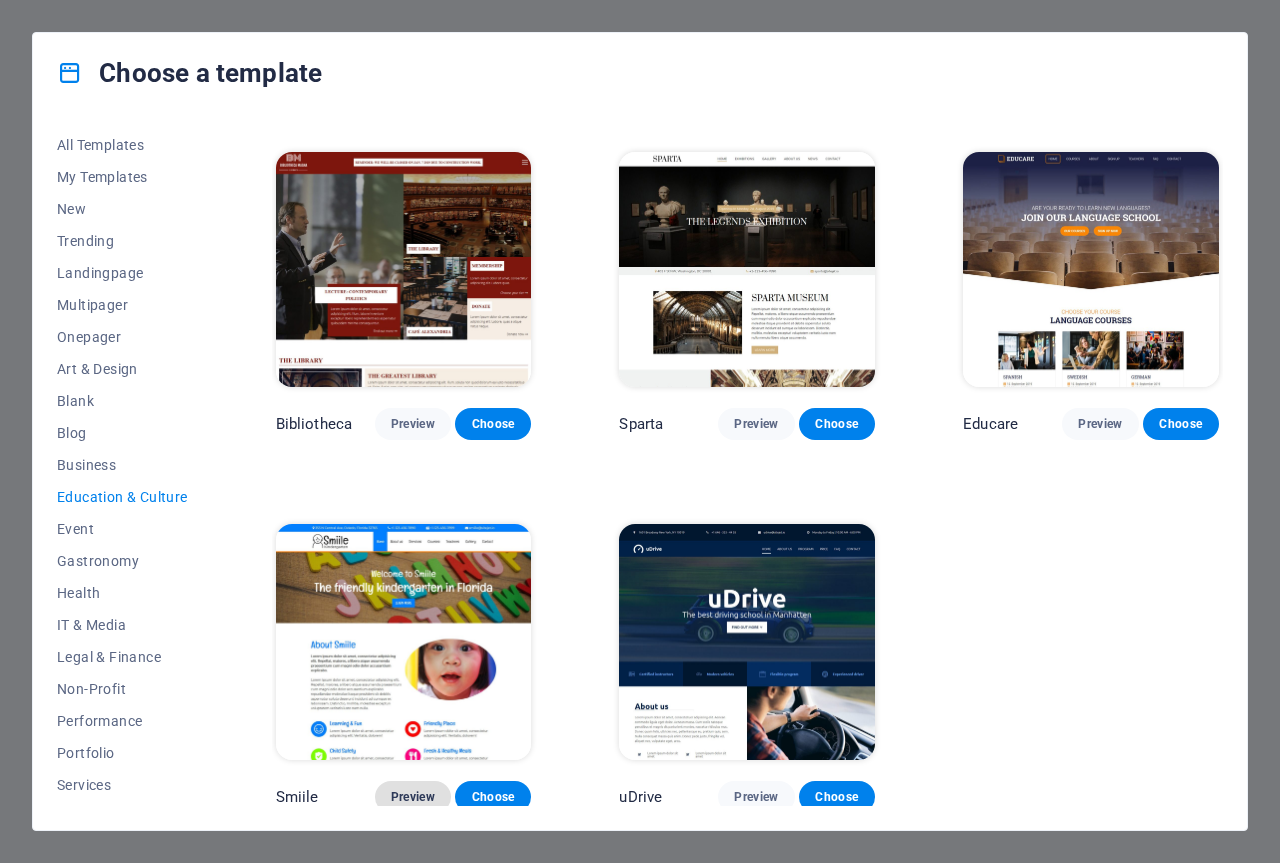 click on "Preview" at bounding box center [413, 797] 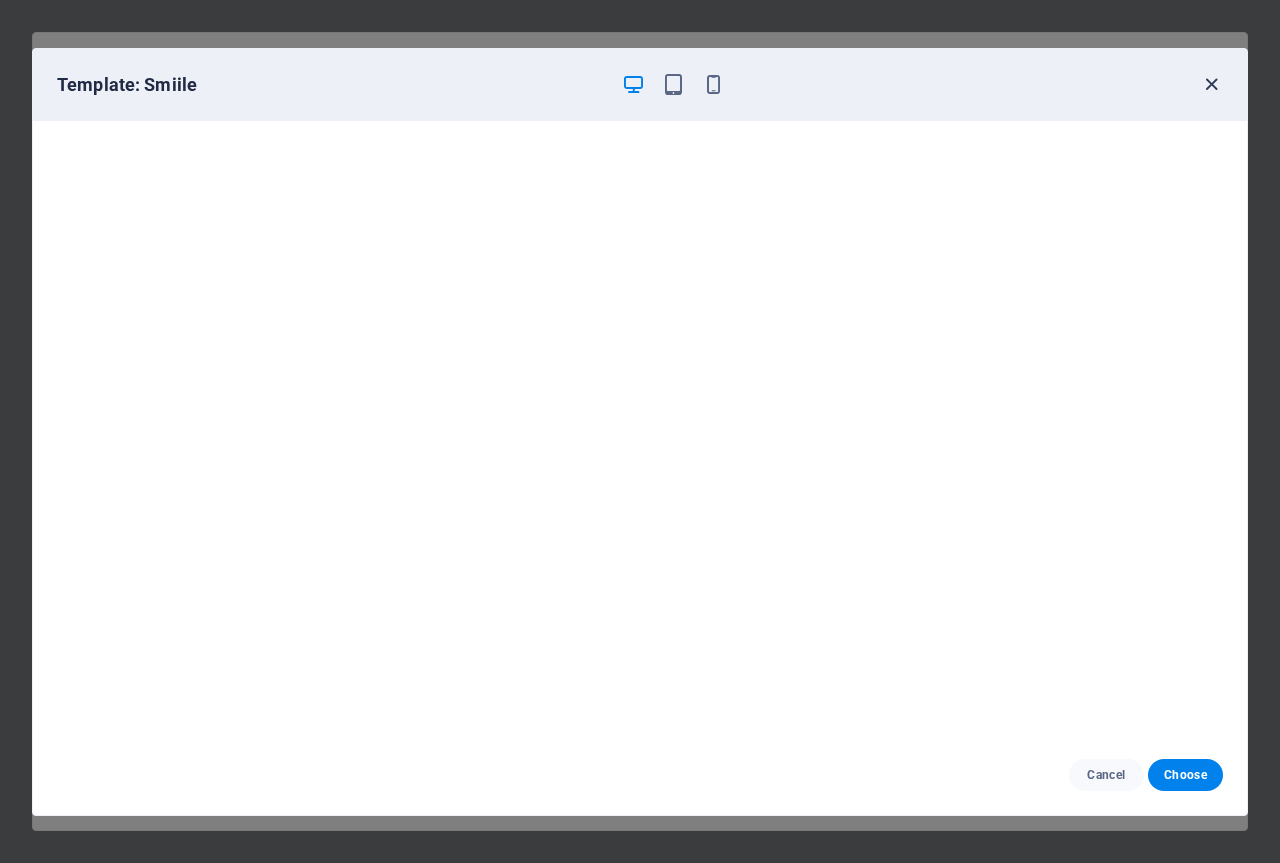 click at bounding box center (1211, 84) 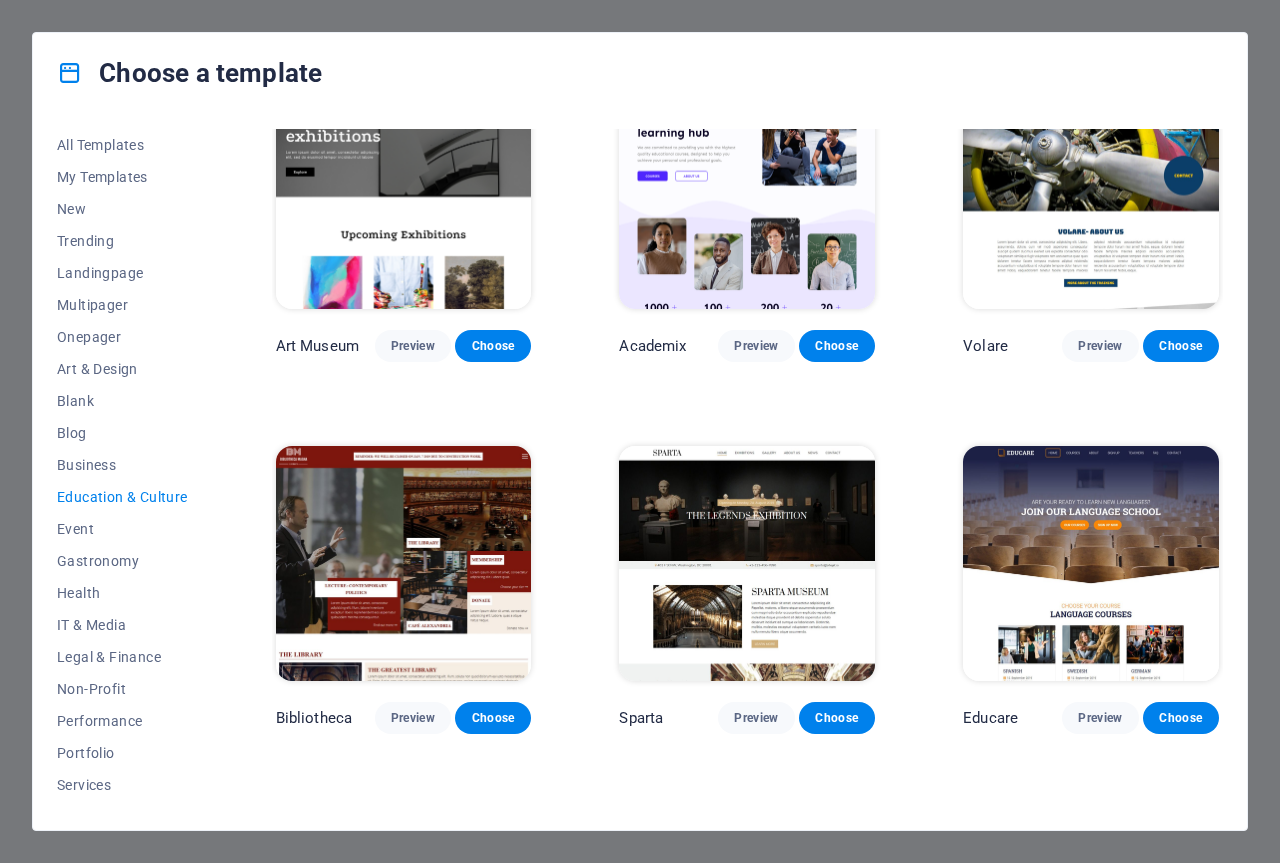 scroll, scrollTop: 54, scrollLeft: 0, axis: vertical 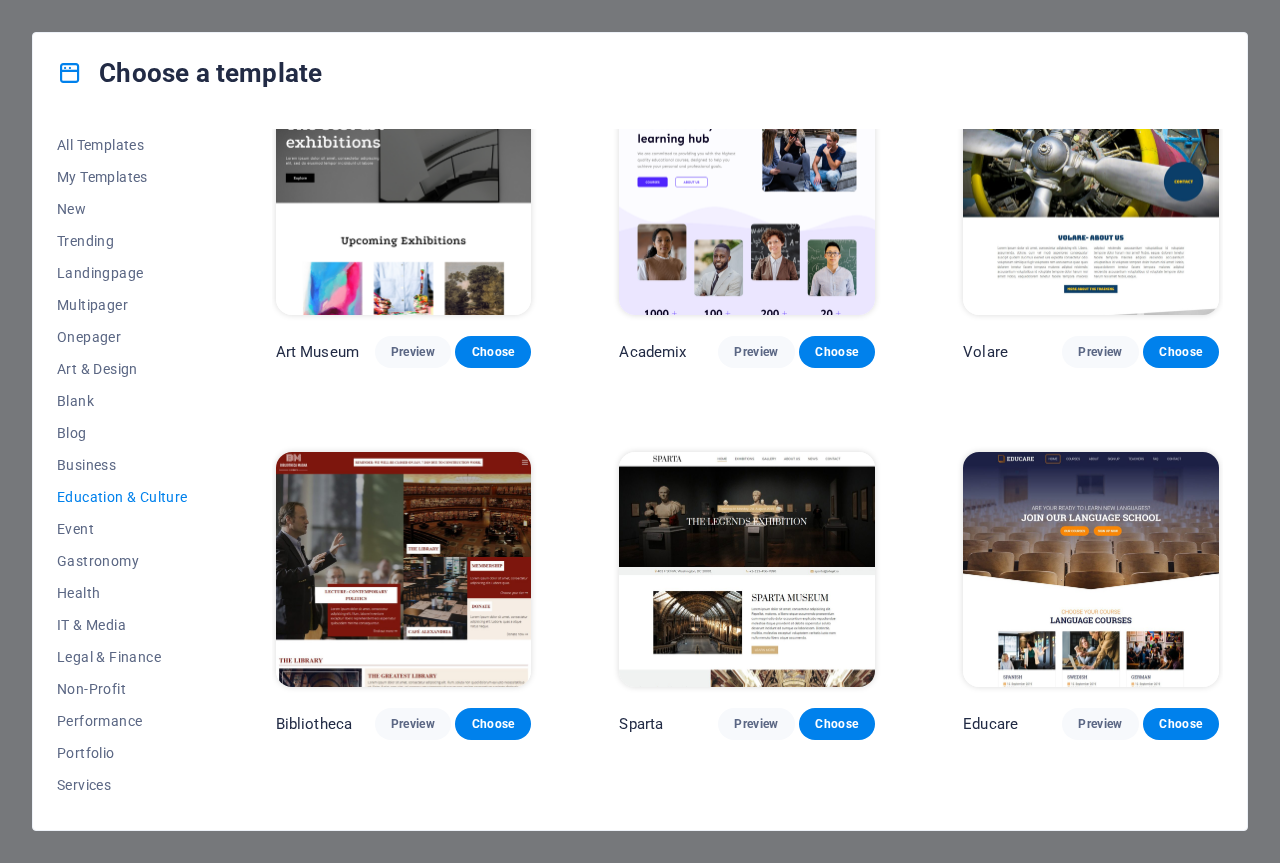 click at bounding box center [747, 570] 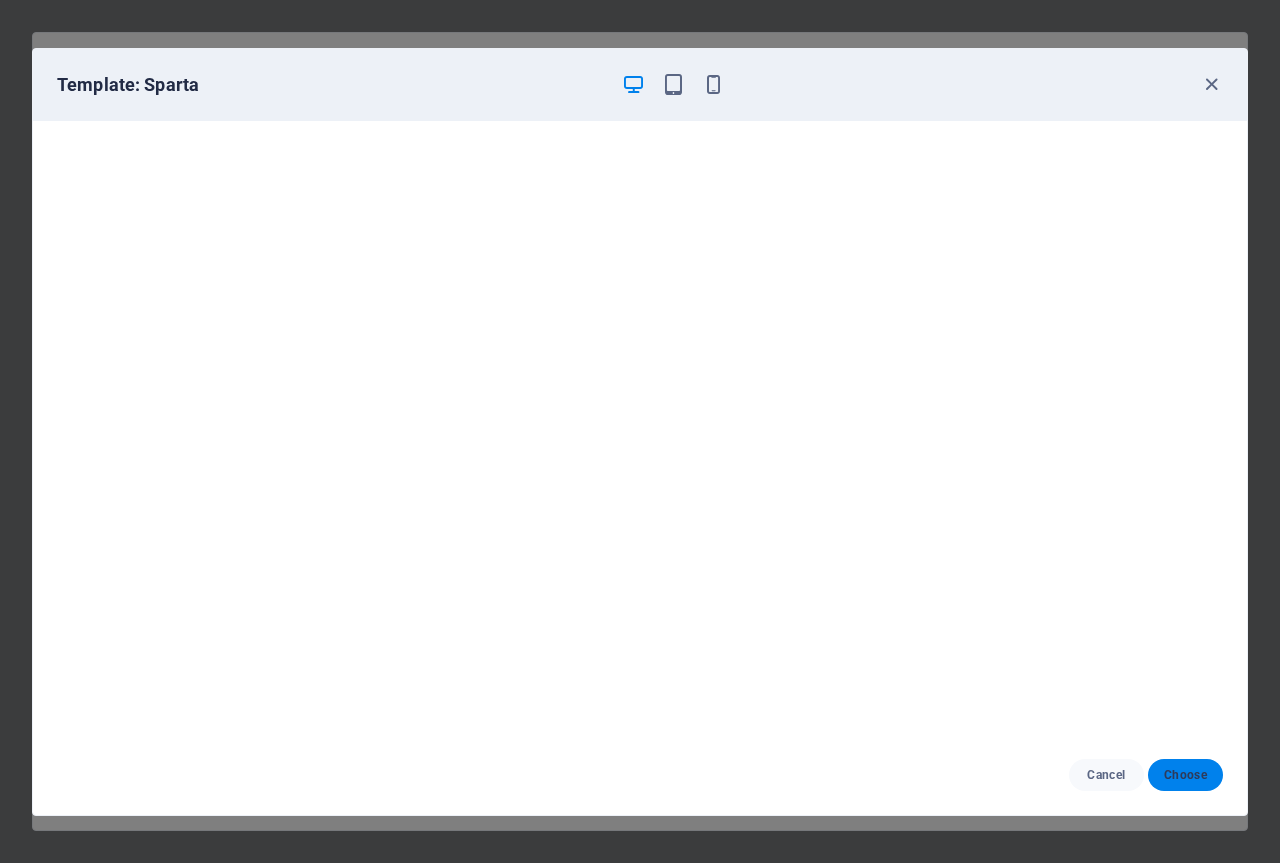 click on "Choose" at bounding box center (1185, 775) 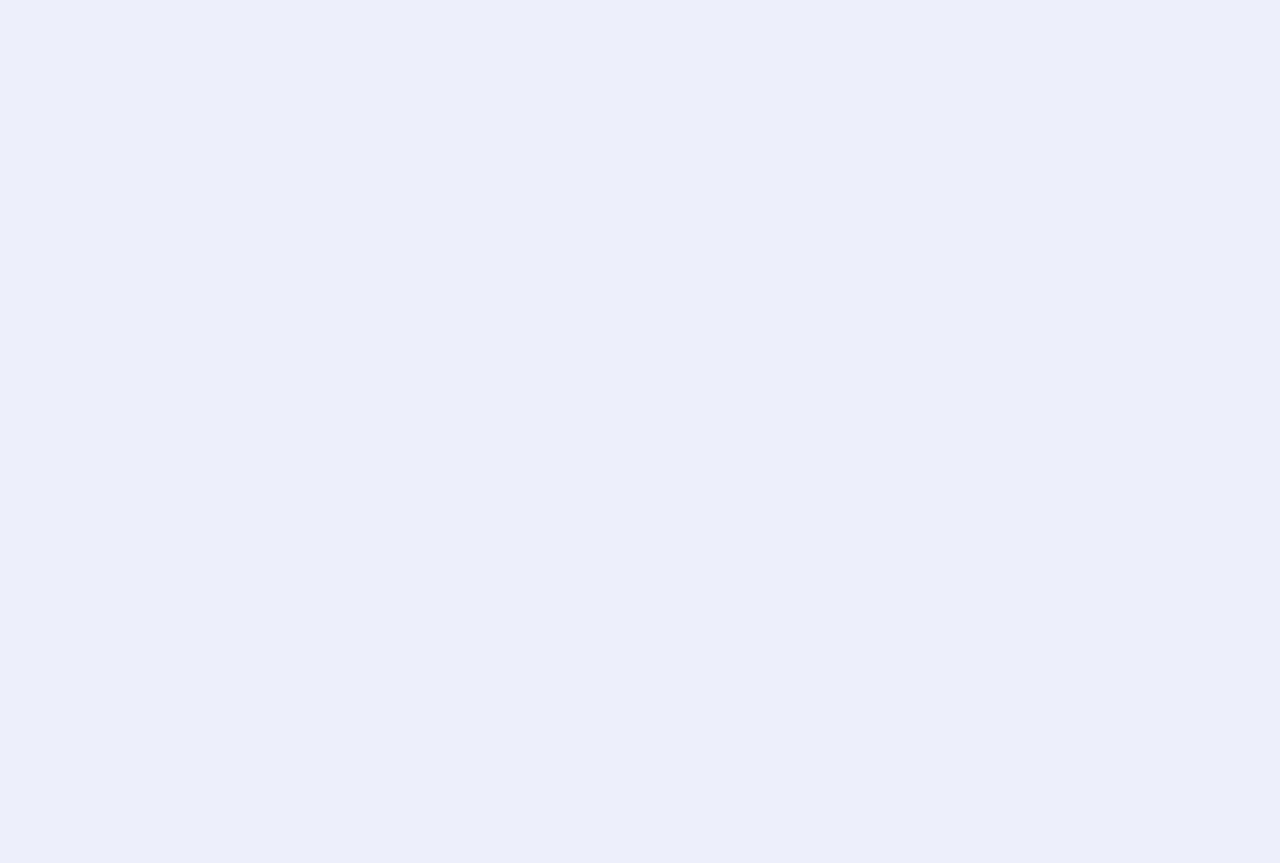 scroll, scrollTop: 0, scrollLeft: 0, axis: both 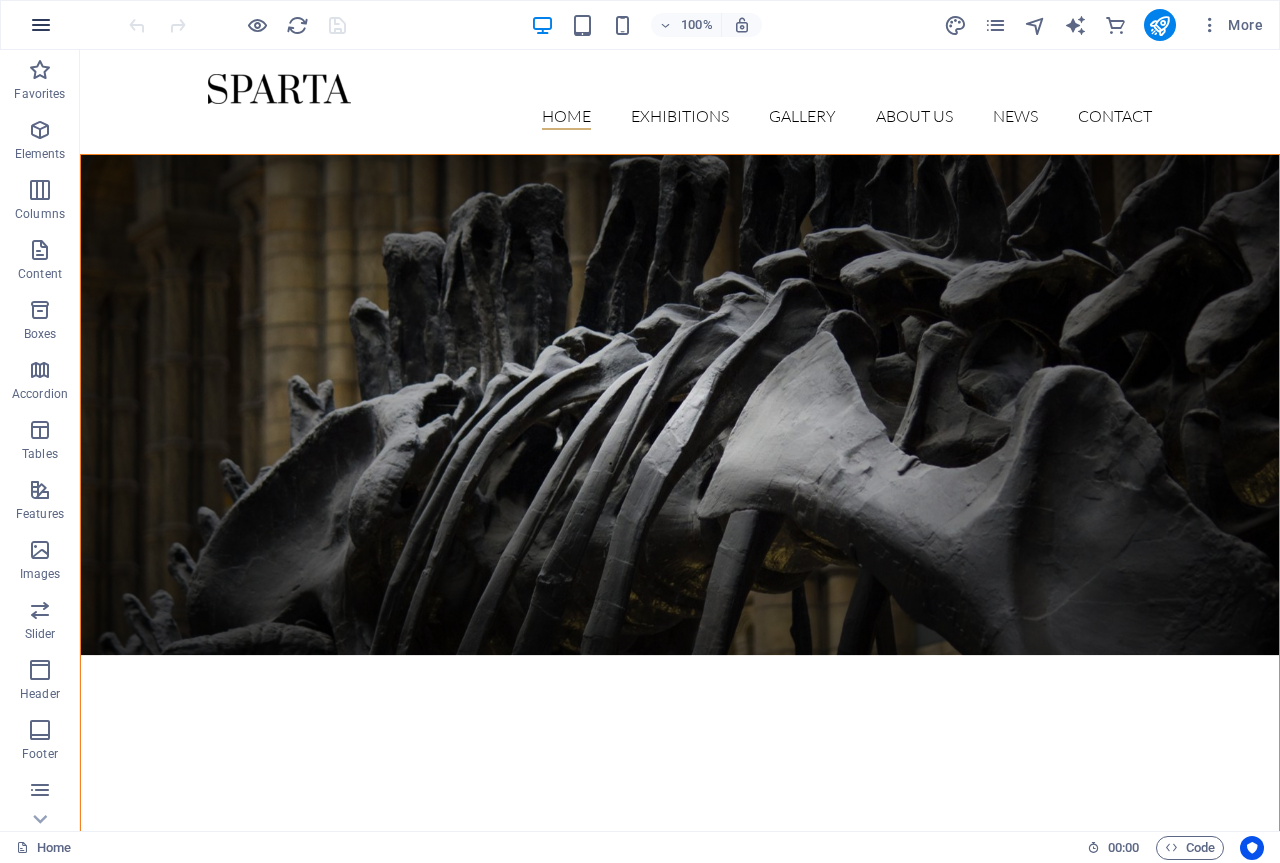 click at bounding box center (41, 25) 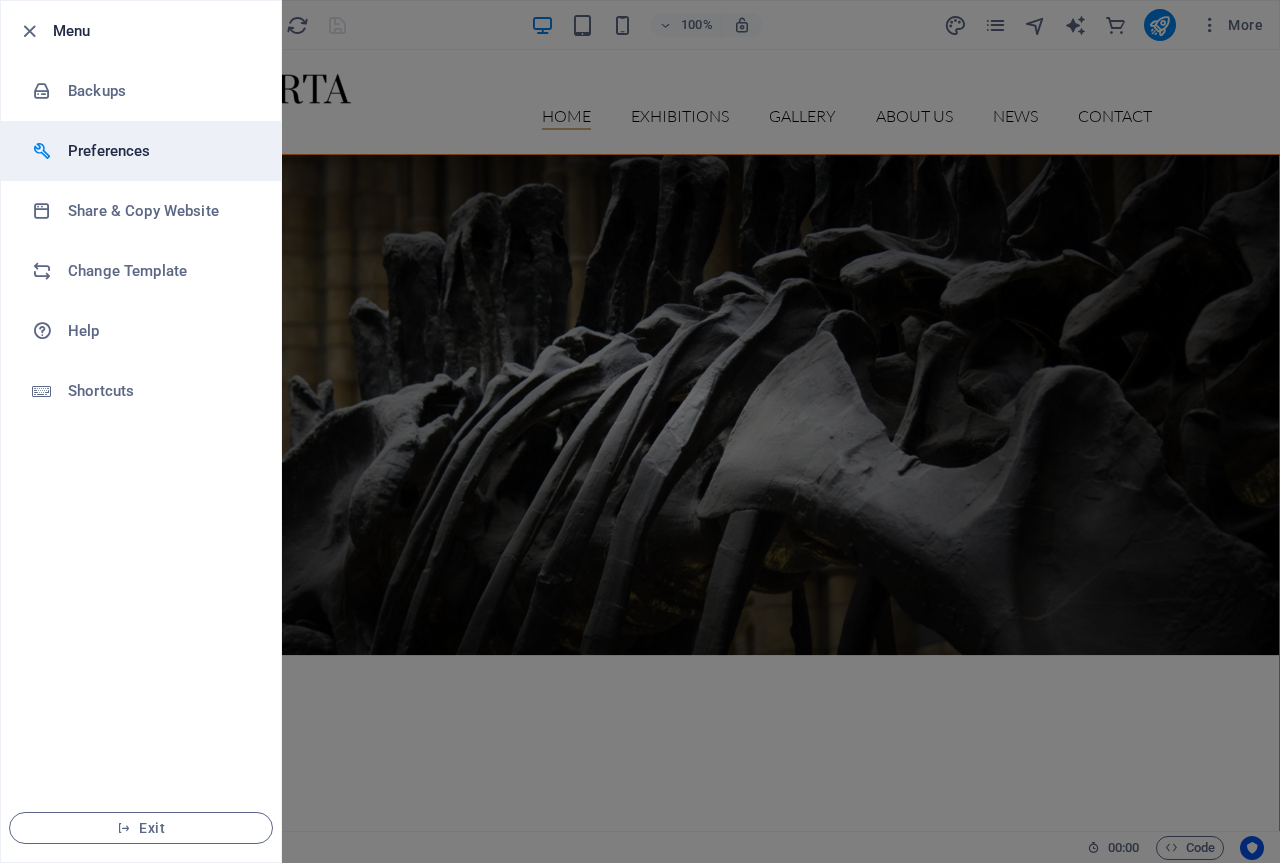 click on "Preferences" at bounding box center (160, 151) 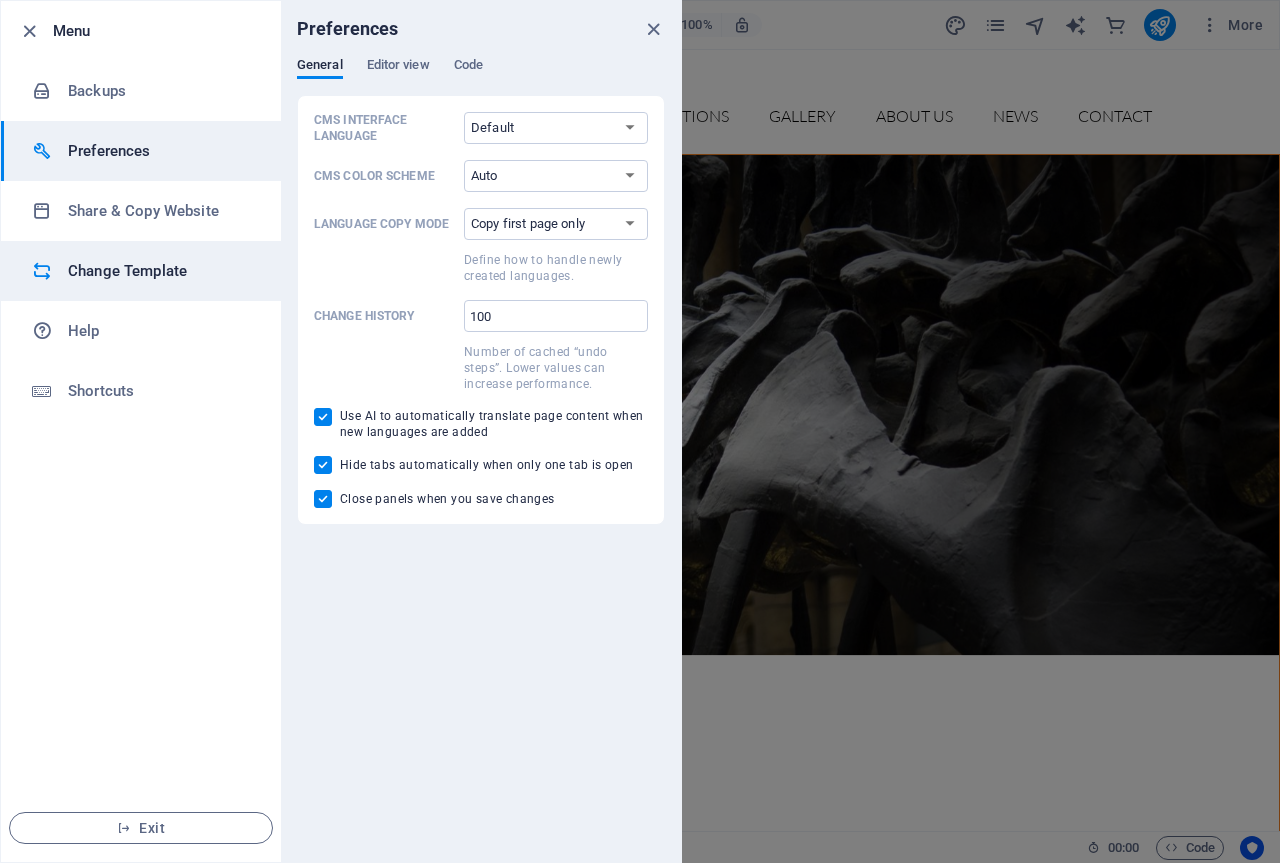 click on "Change Template" at bounding box center (160, 271) 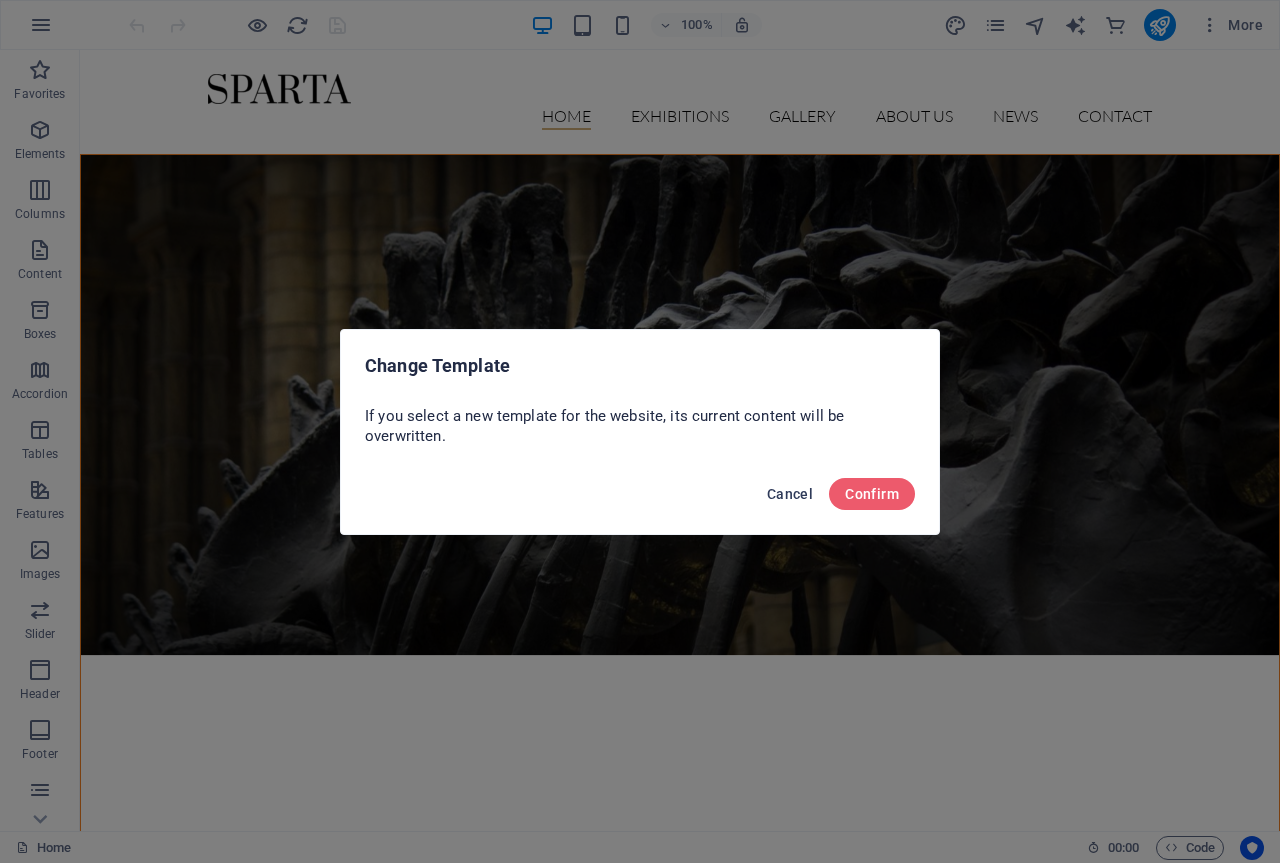 drag, startPoint x: 797, startPoint y: 486, endPoint x: 589, endPoint y: 483, distance: 208.02164 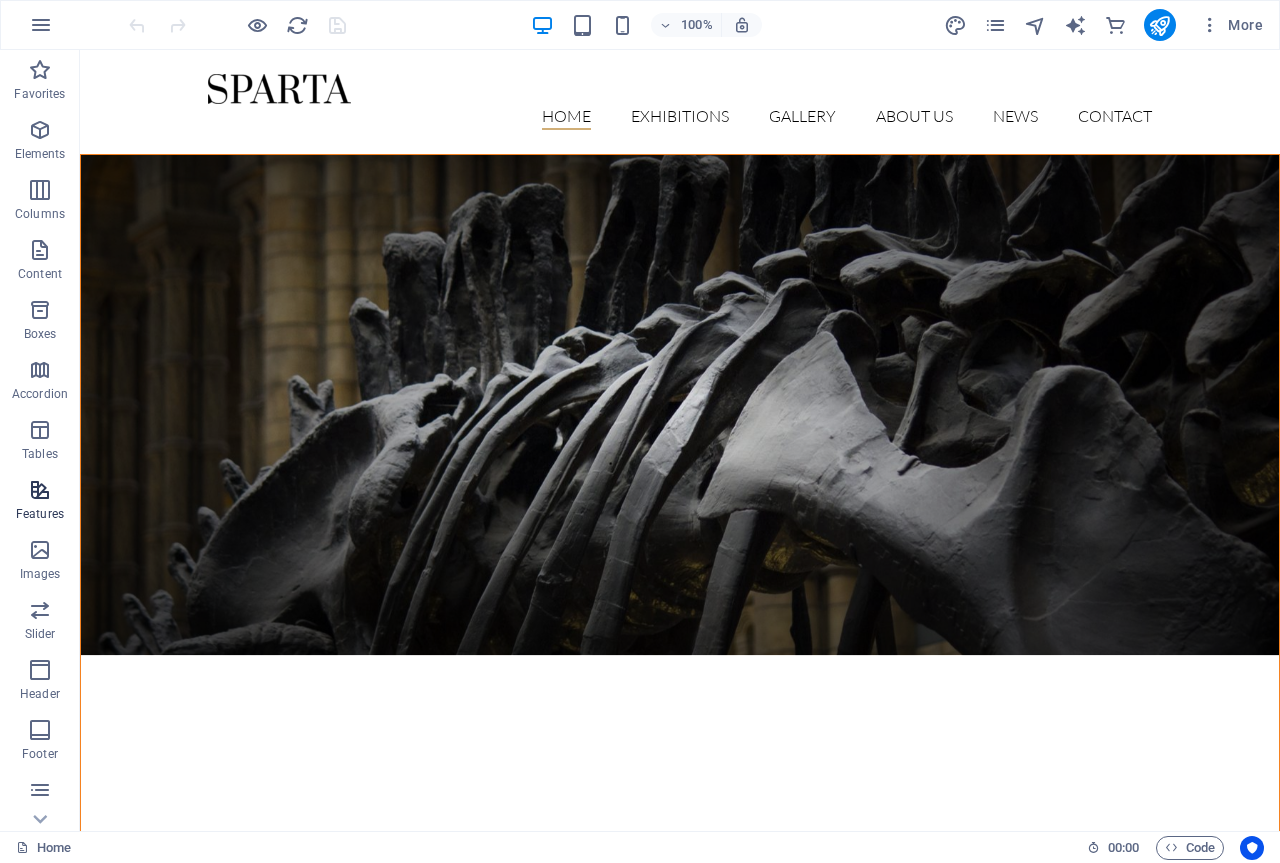 click at bounding box center [40, 490] 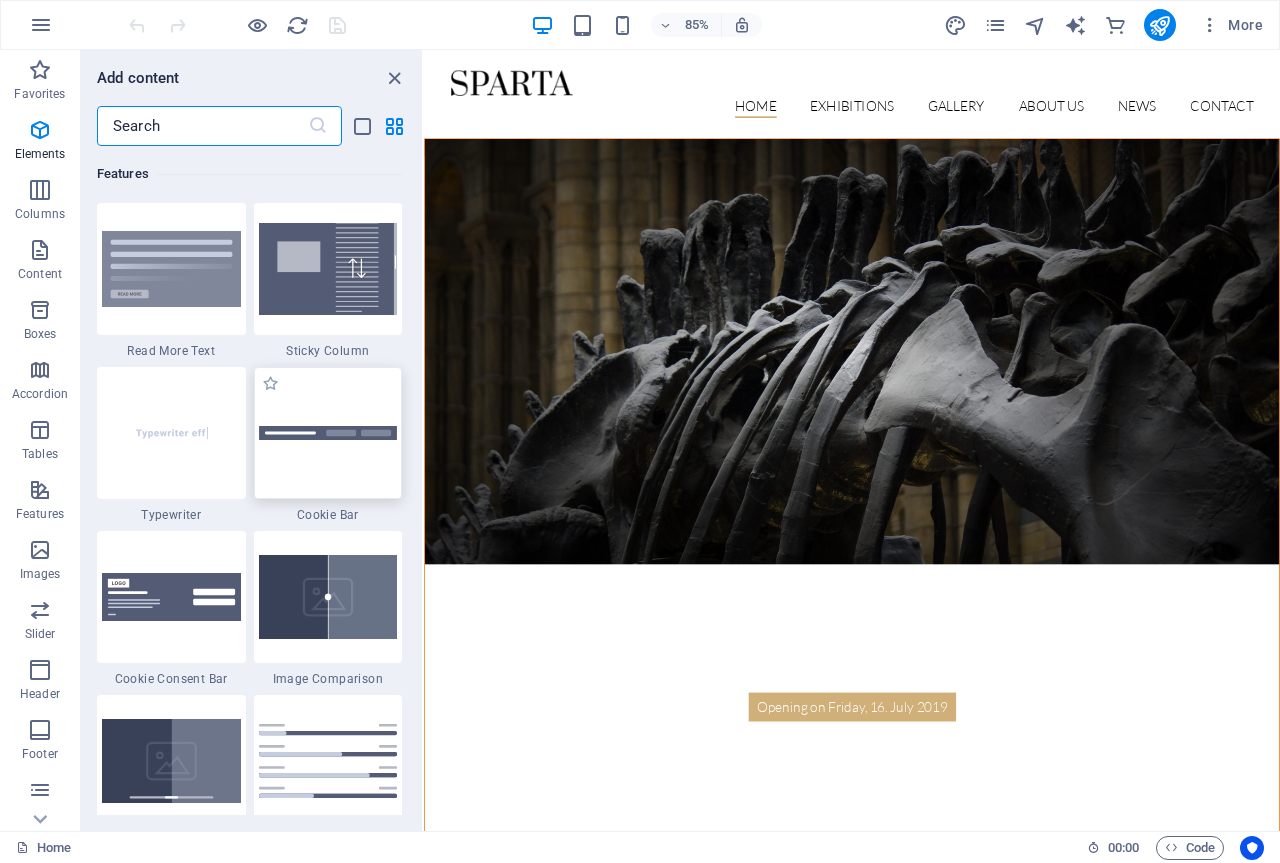 scroll, scrollTop: 7795, scrollLeft: 0, axis: vertical 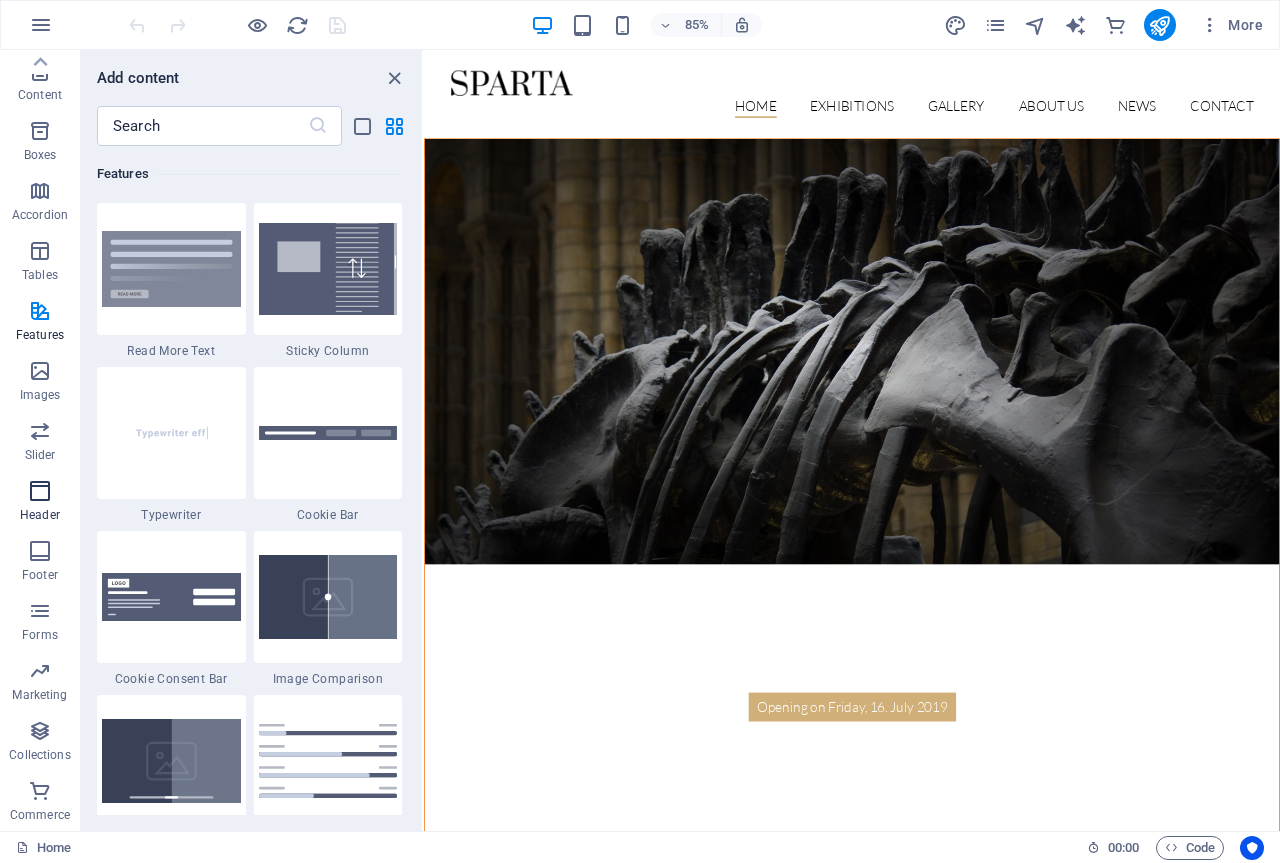 click on "Header" at bounding box center [40, 503] 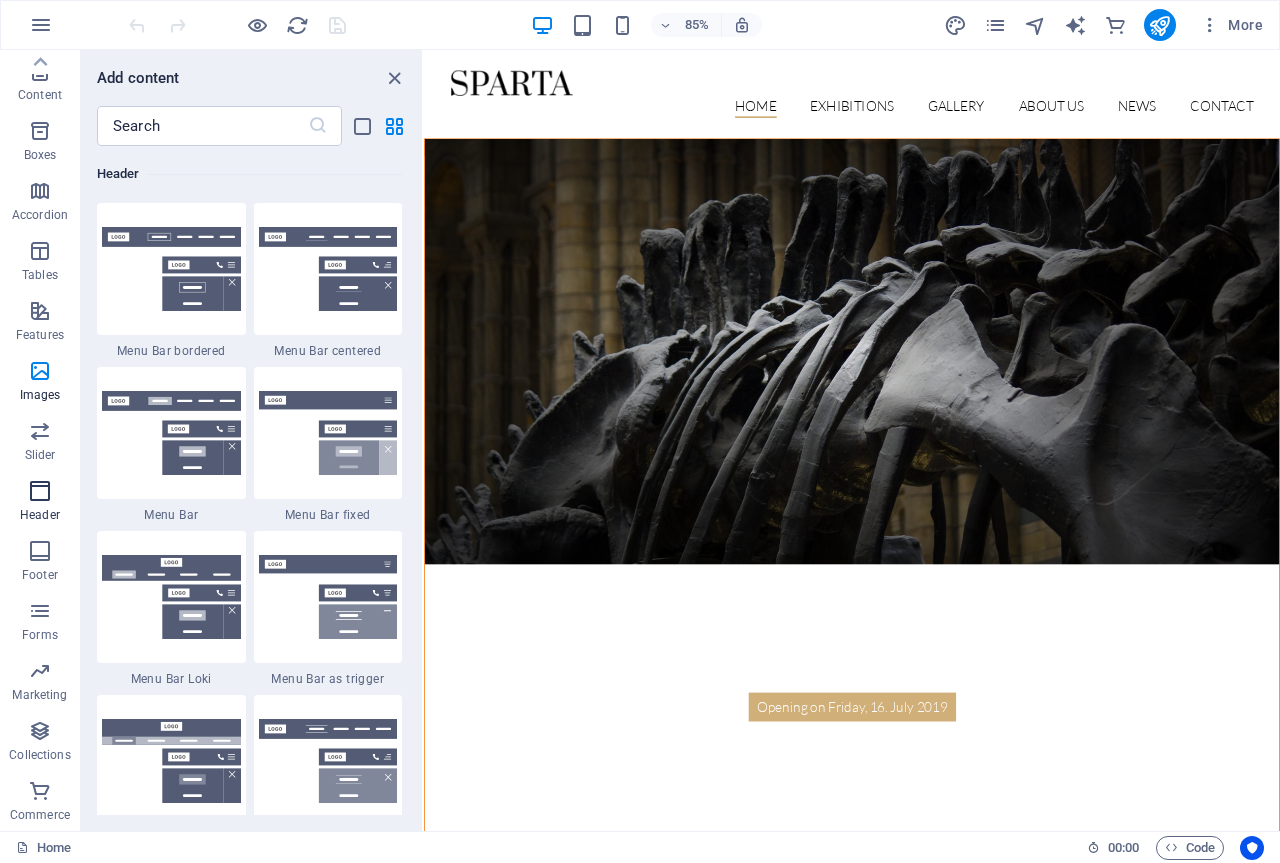 scroll, scrollTop: 12042, scrollLeft: 0, axis: vertical 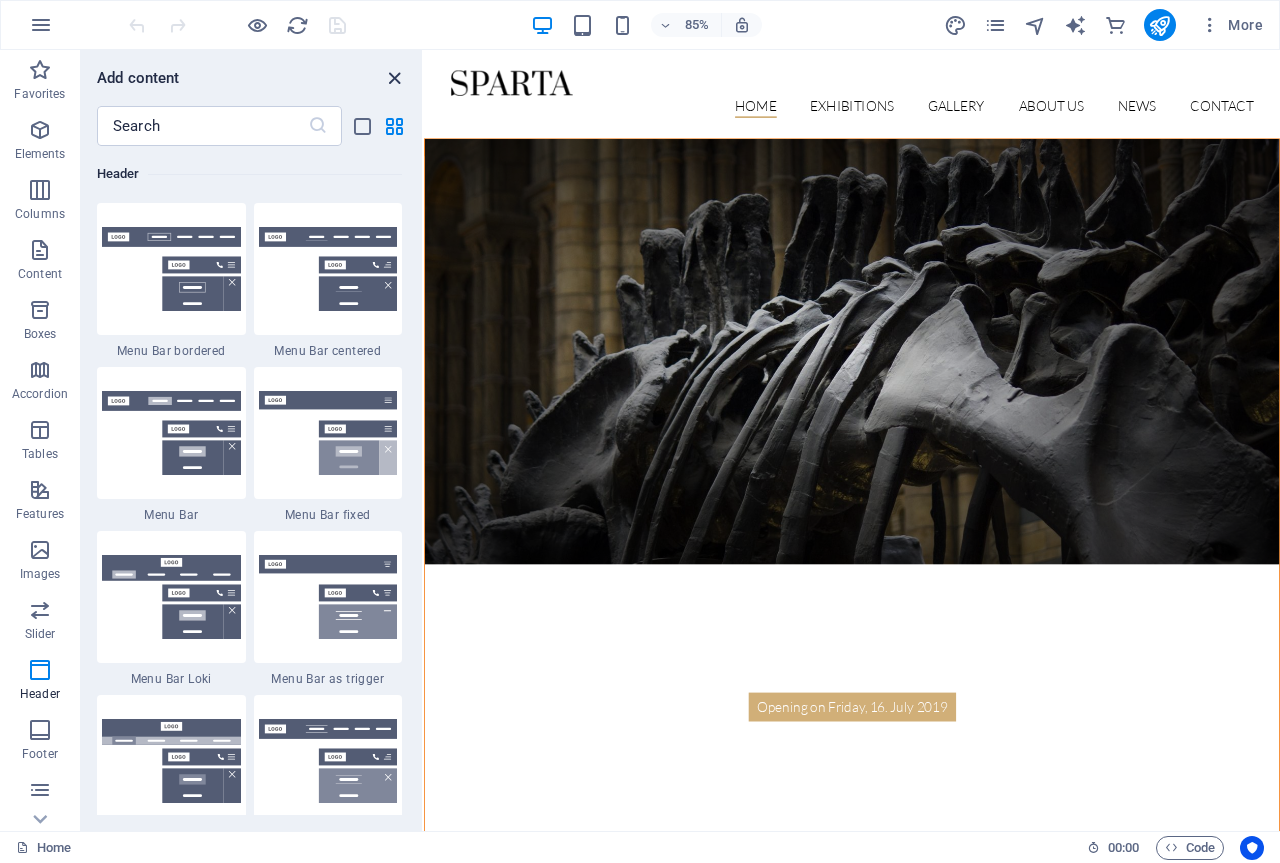 drag, startPoint x: 396, startPoint y: 75, endPoint x: 217, endPoint y: 414, distance: 383.35623 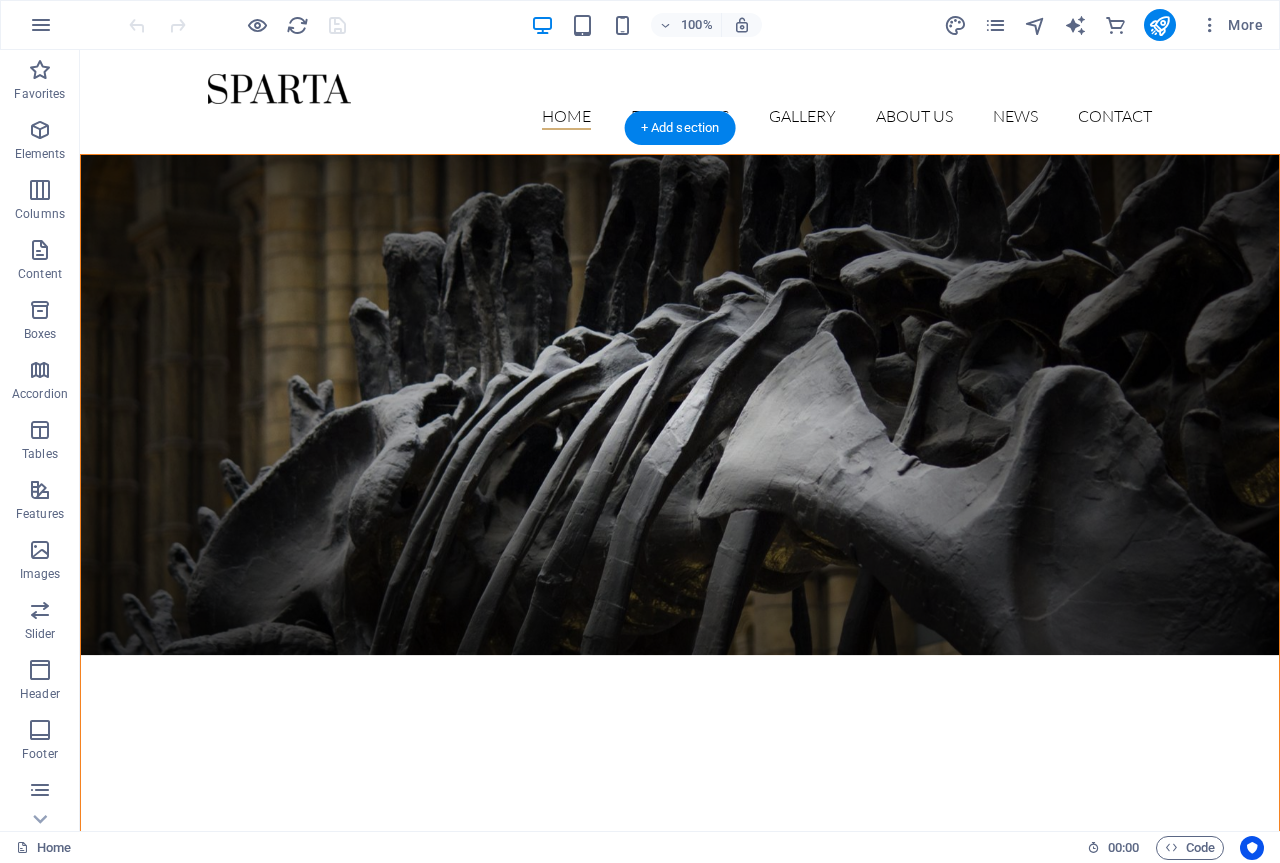 click at bounding box center [680, 405] 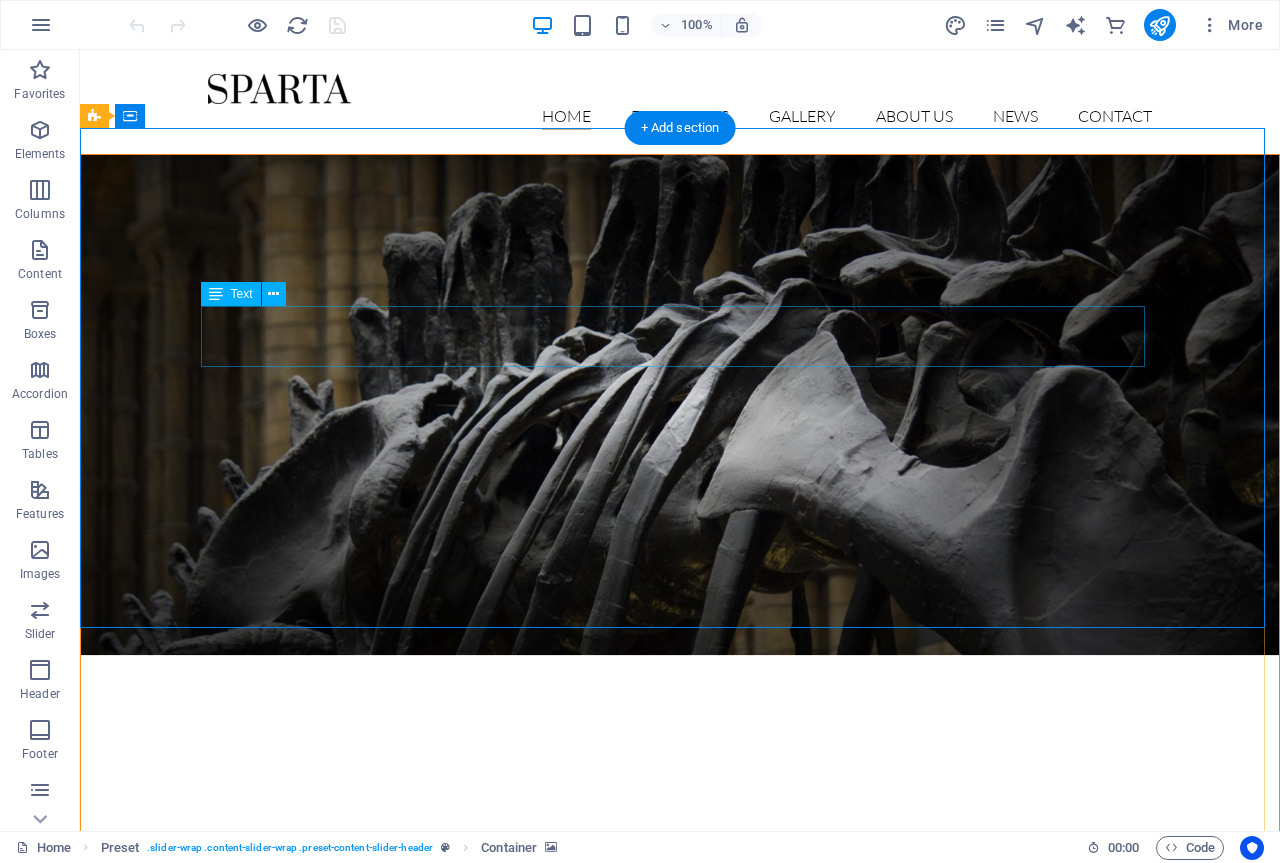 click on "Opening on Friday, 16. July 2019" at bounding box center [680, 865] 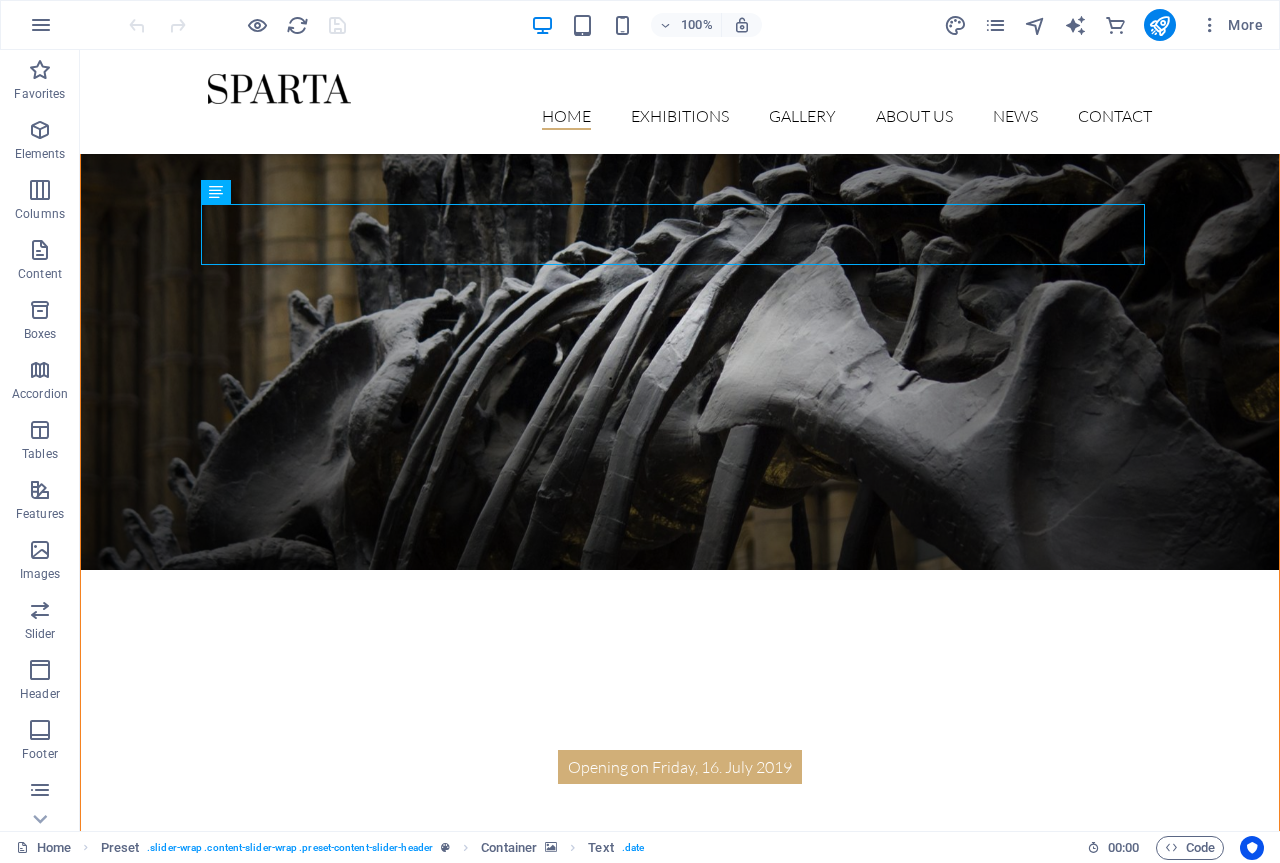 scroll, scrollTop: 0, scrollLeft: 0, axis: both 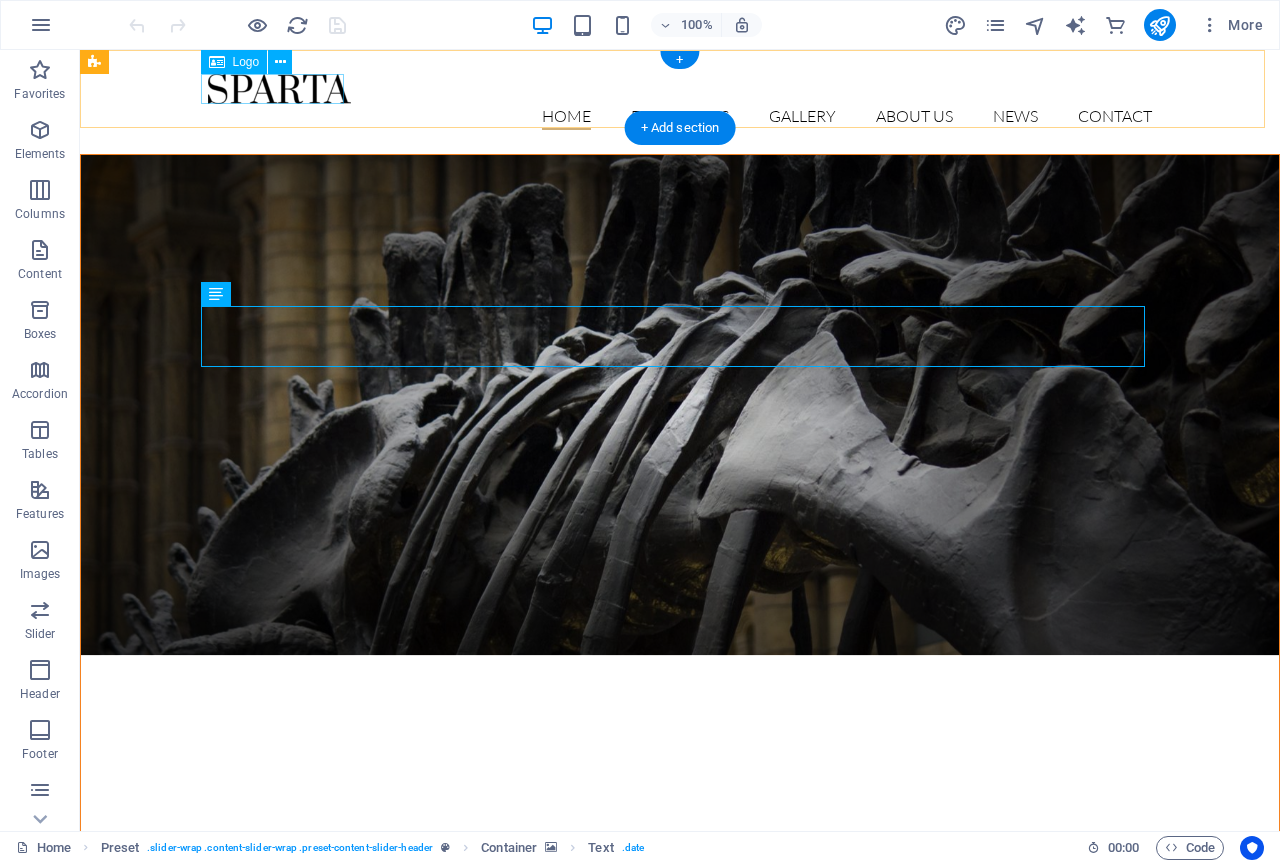 click at bounding box center [680, 89] 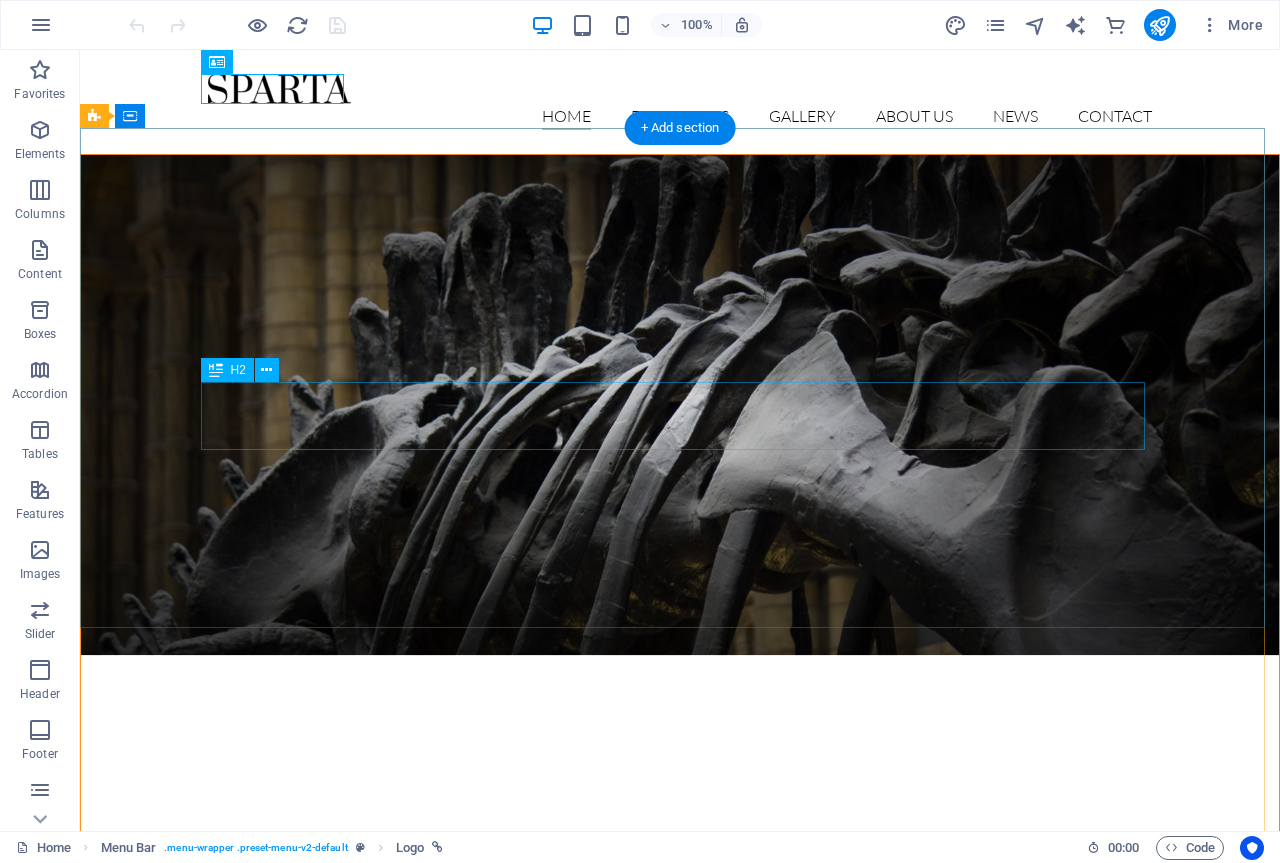 click on "dinosaurs exhibition" at bounding box center [680, 944] 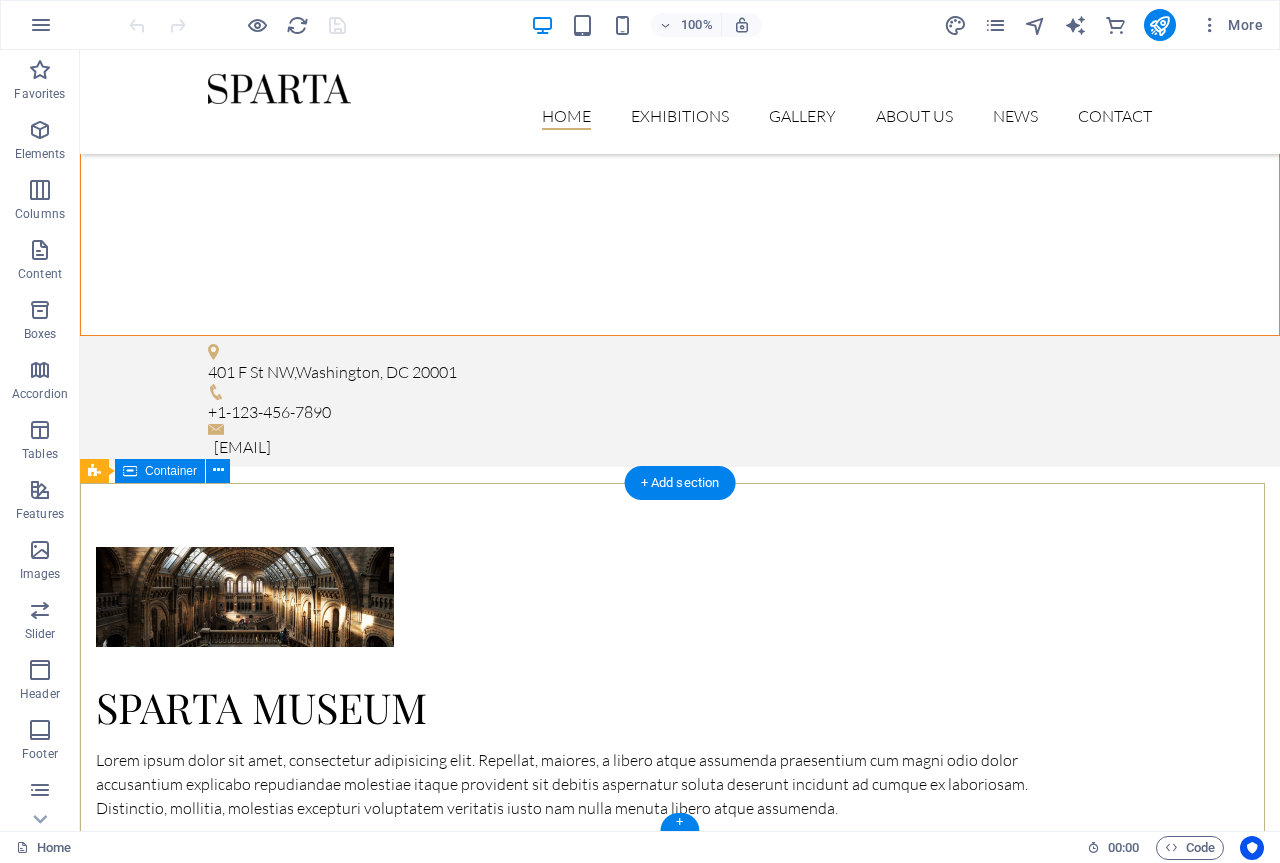 scroll, scrollTop: 2949, scrollLeft: 0, axis: vertical 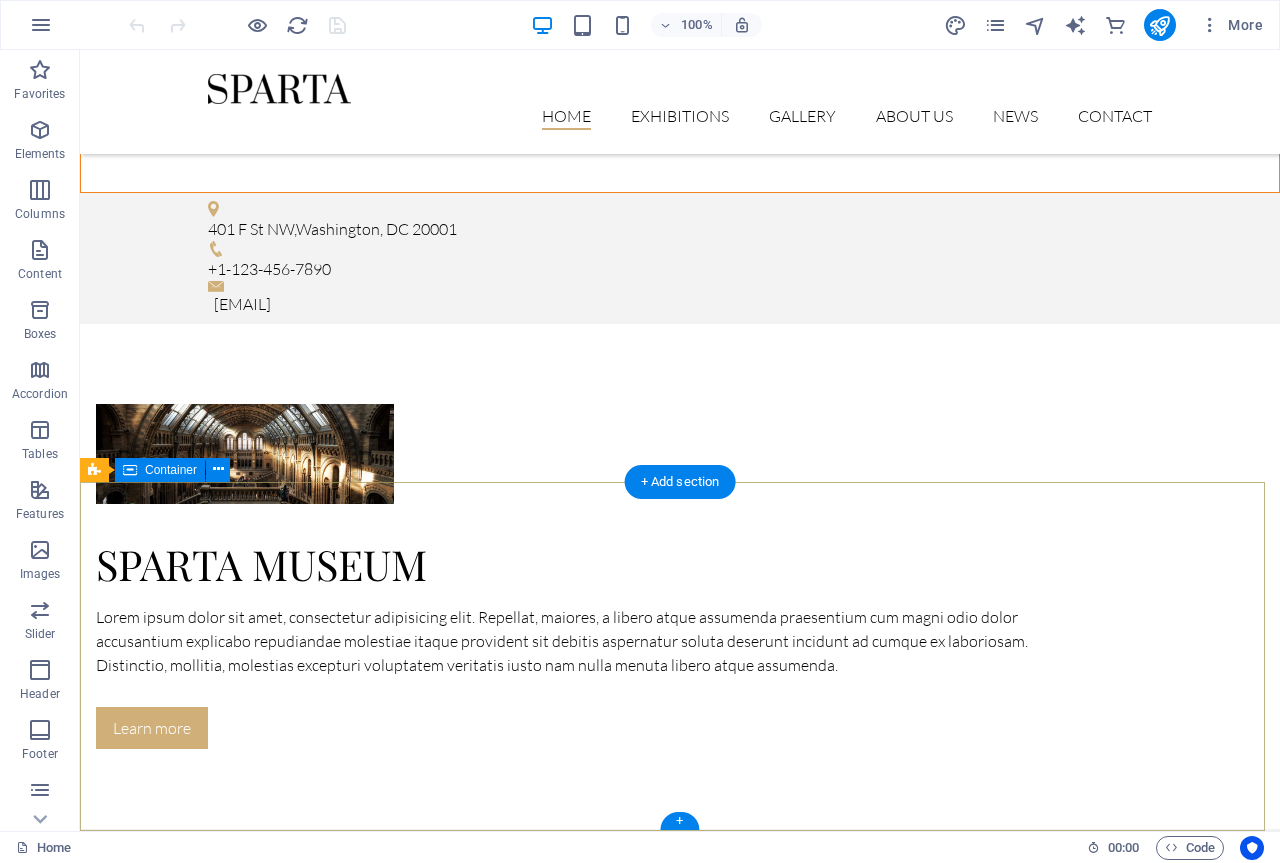 click on "Lorem ipsum dolor sit amet, consectetur elit adipisicing. Repellat, maiores, a libero atque assumenda elmo praesentium. Navigation Home Exhibitions Detail view Gallery About us News Contact Contact [NUMBER] [STREET] [CITY], [STATE]   [POSTAL_CODE] Phone:  [PHONE] Mobil:  [EMAIL] Legal Notice  |  Privacy" at bounding box center (680, 8398) 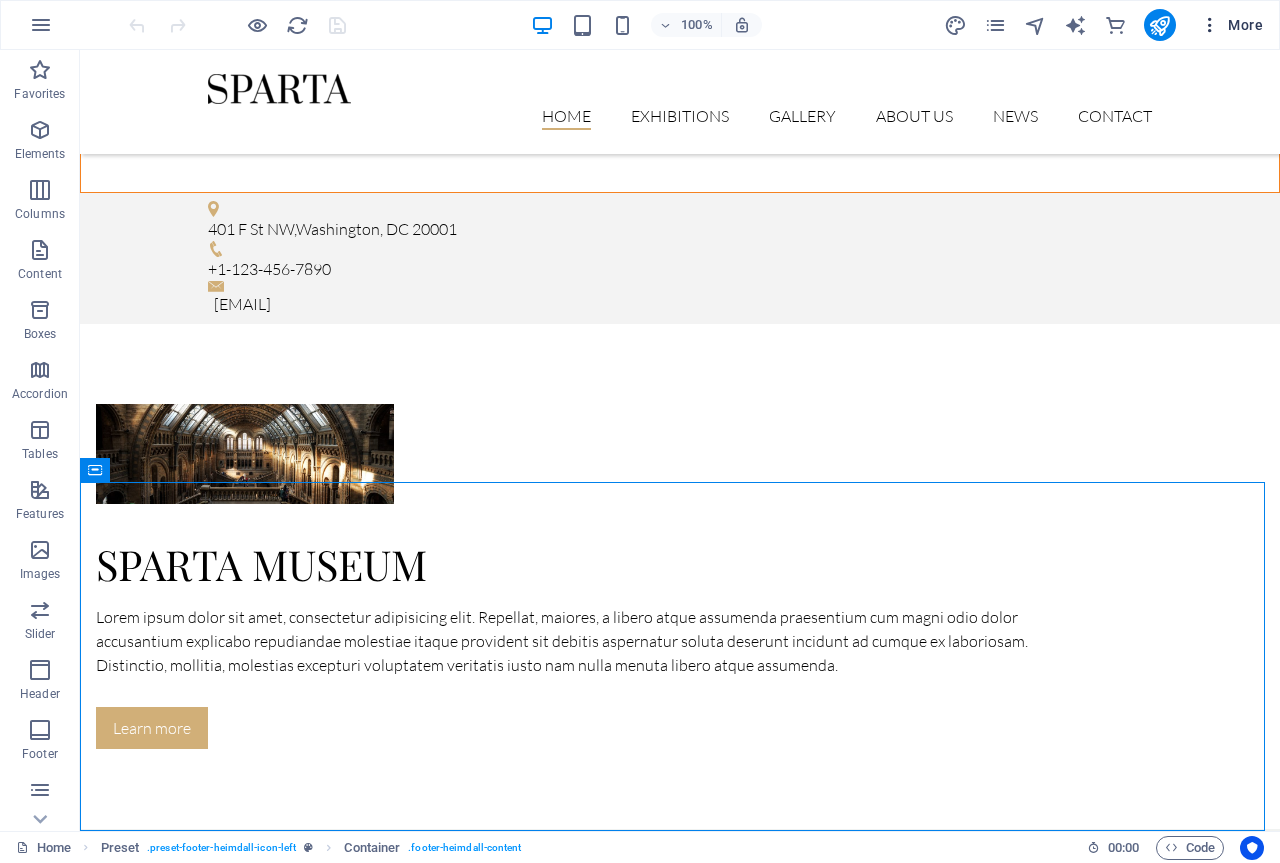 click at bounding box center [1210, 25] 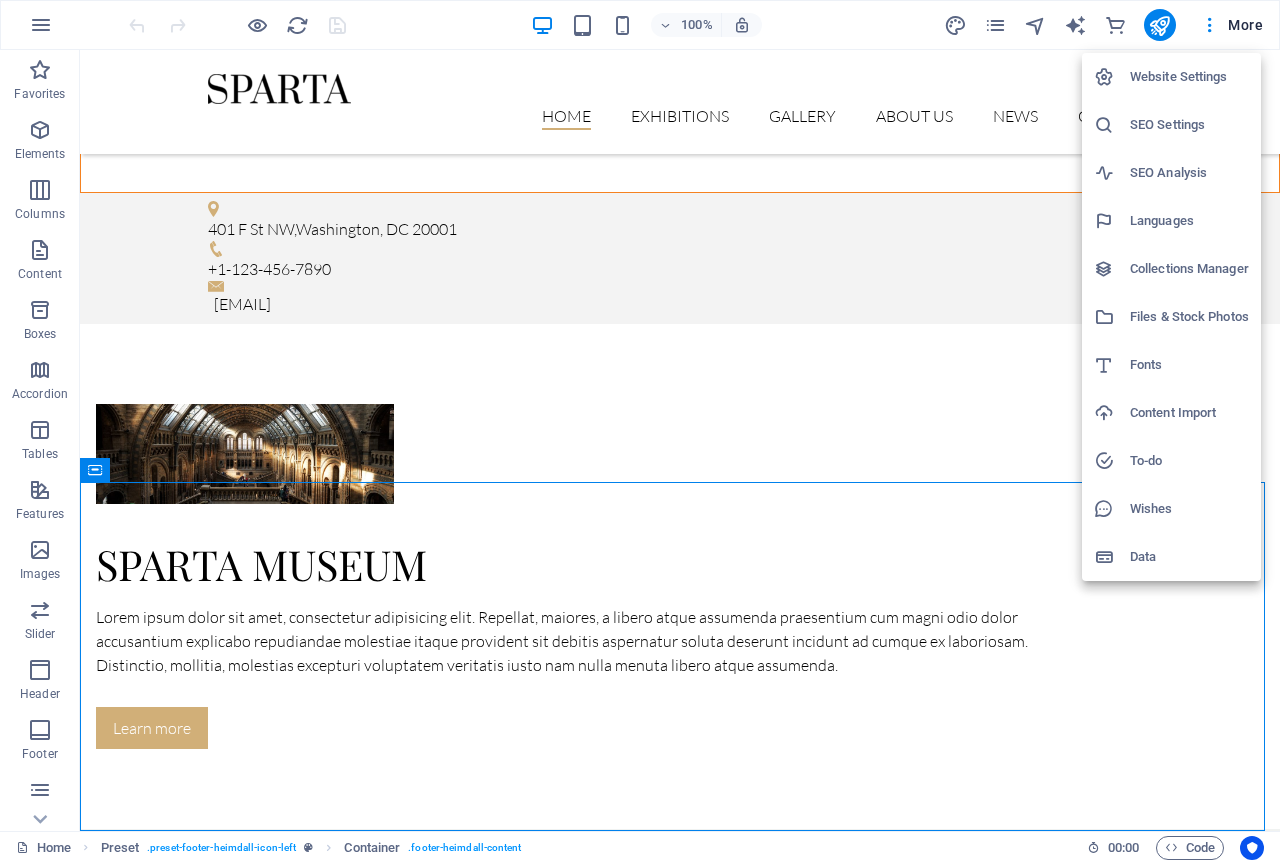 click on "Website Settings" at bounding box center (1189, 77) 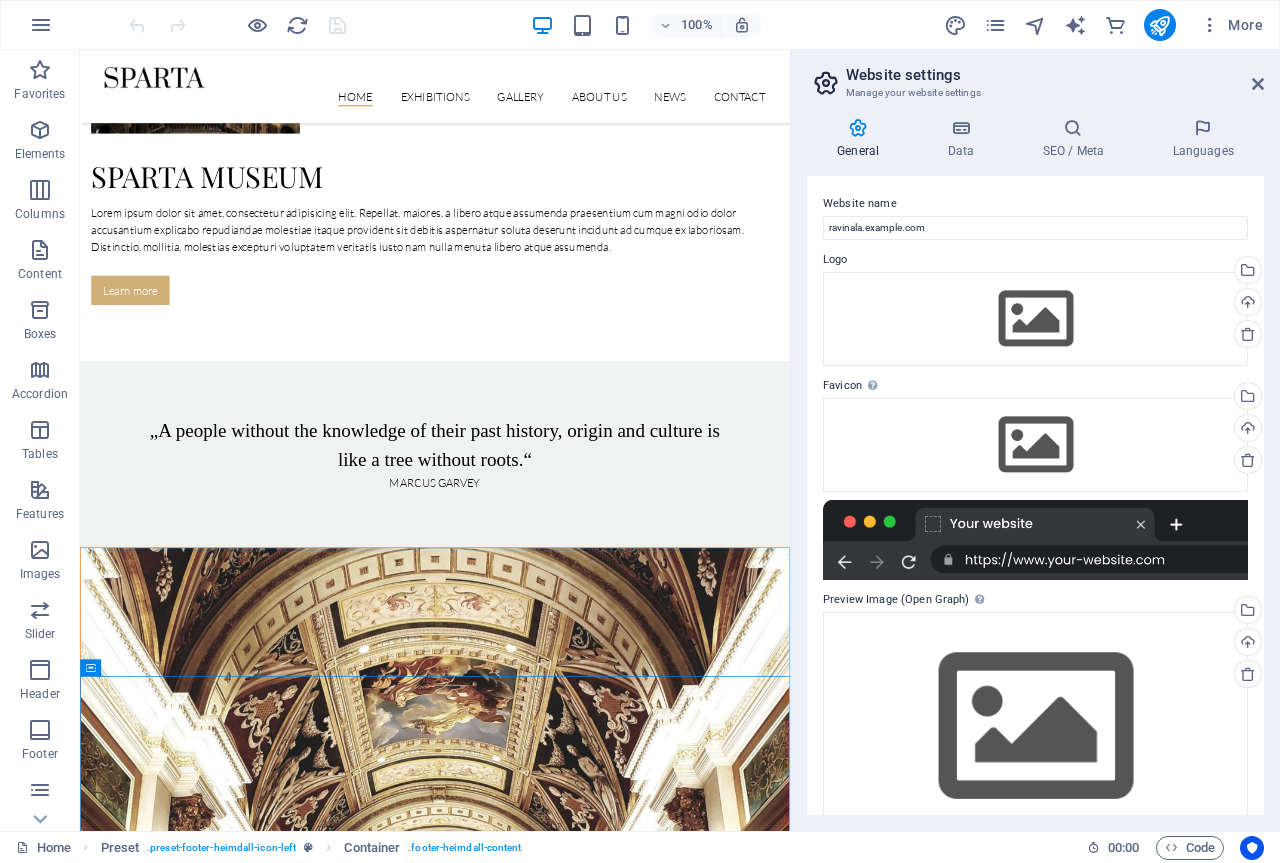 scroll, scrollTop: 2487, scrollLeft: 0, axis: vertical 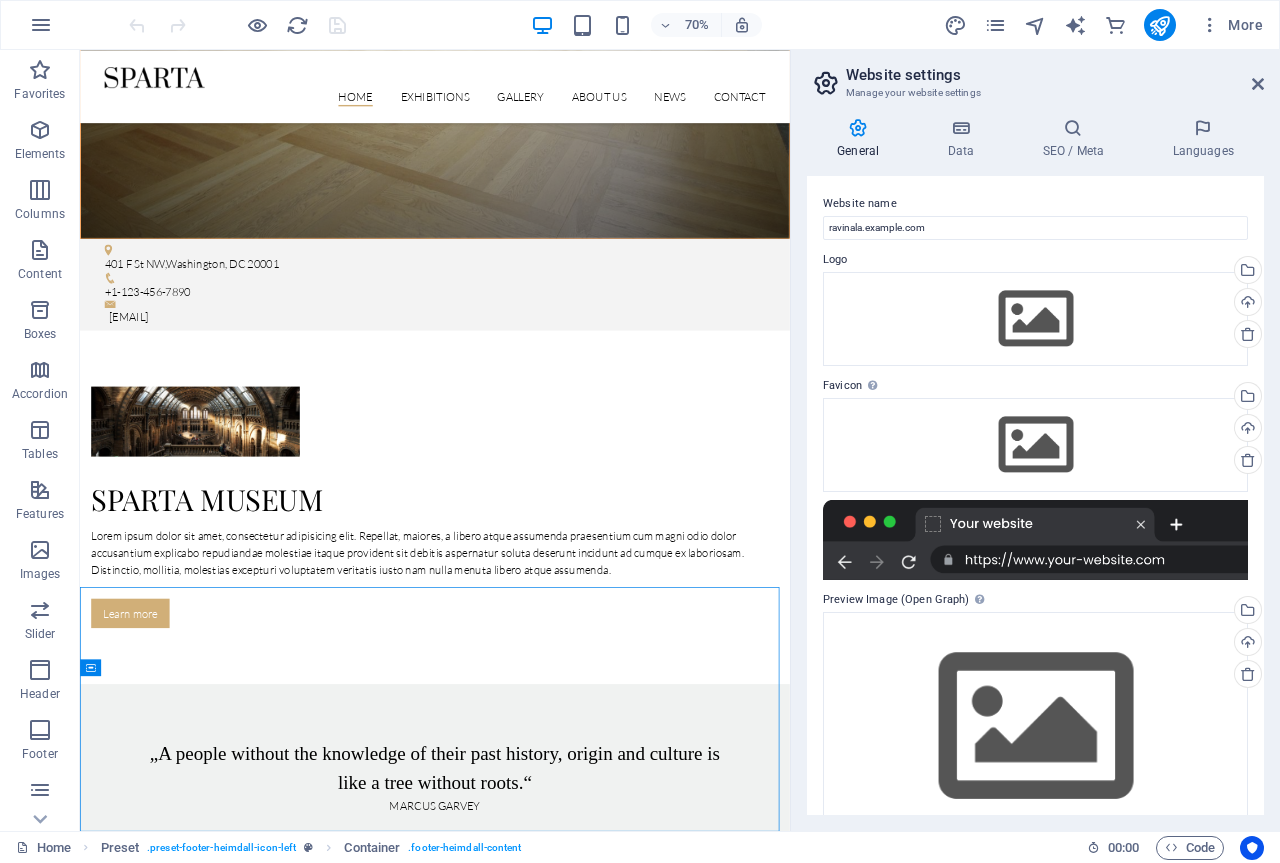 click at bounding box center [1035, 540] 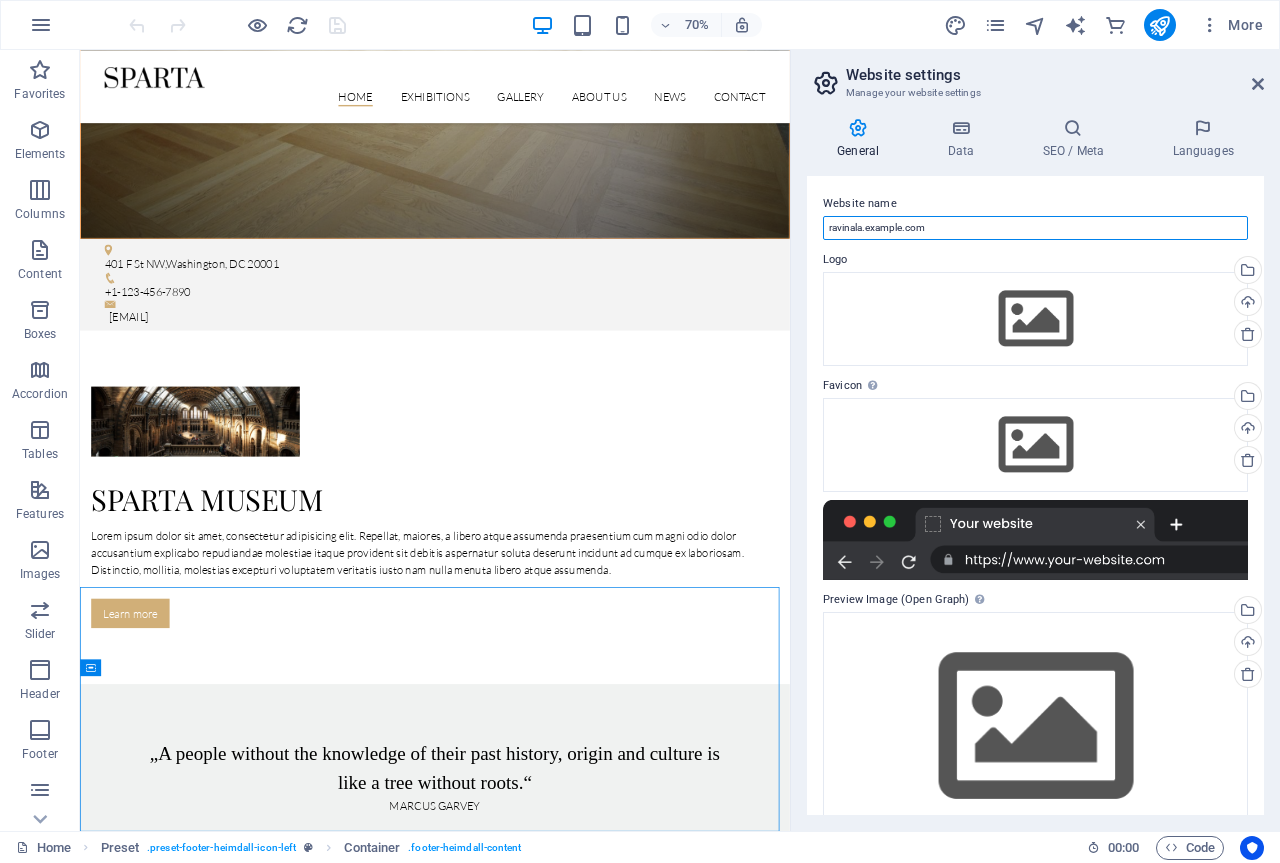 click on "ravinala.example.com" at bounding box center [1035, 228] 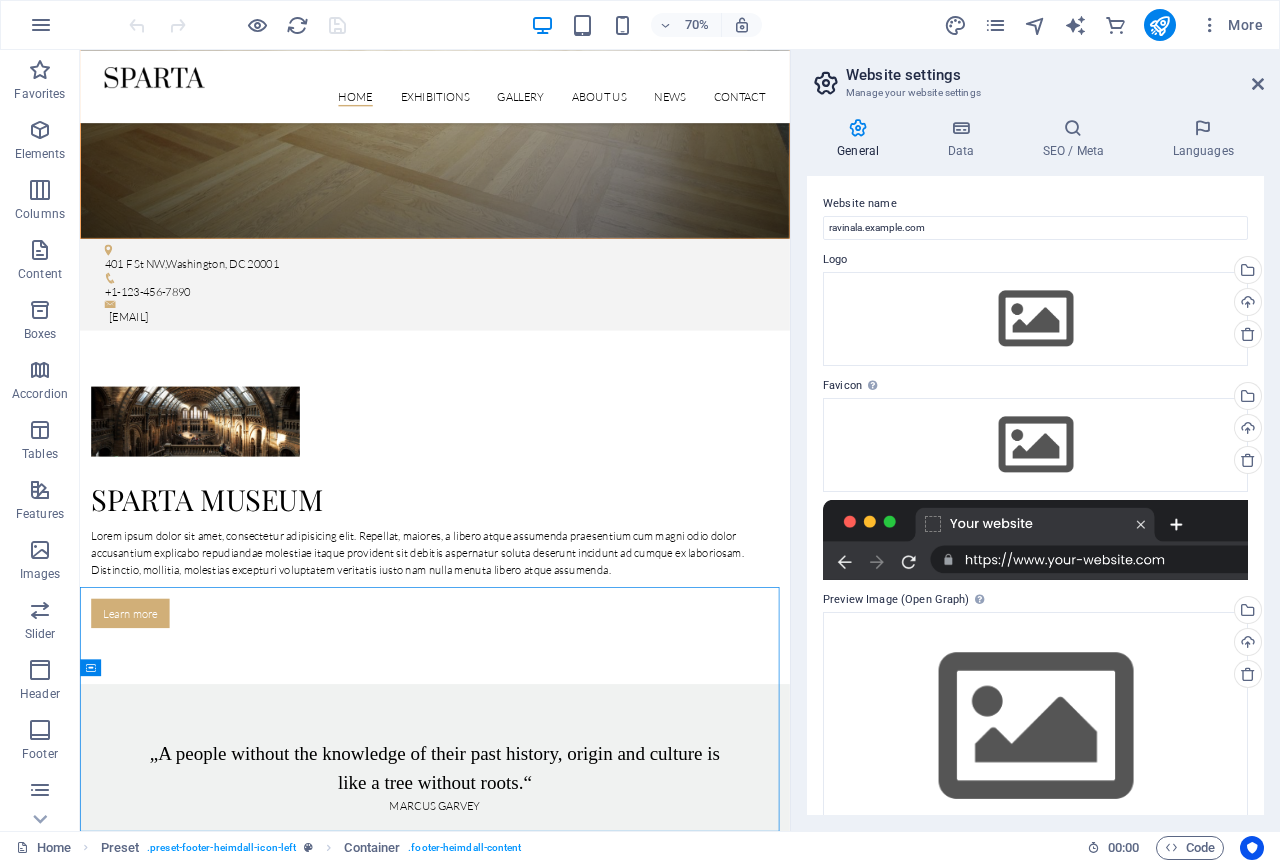 click at bounding box center (1035, 540) 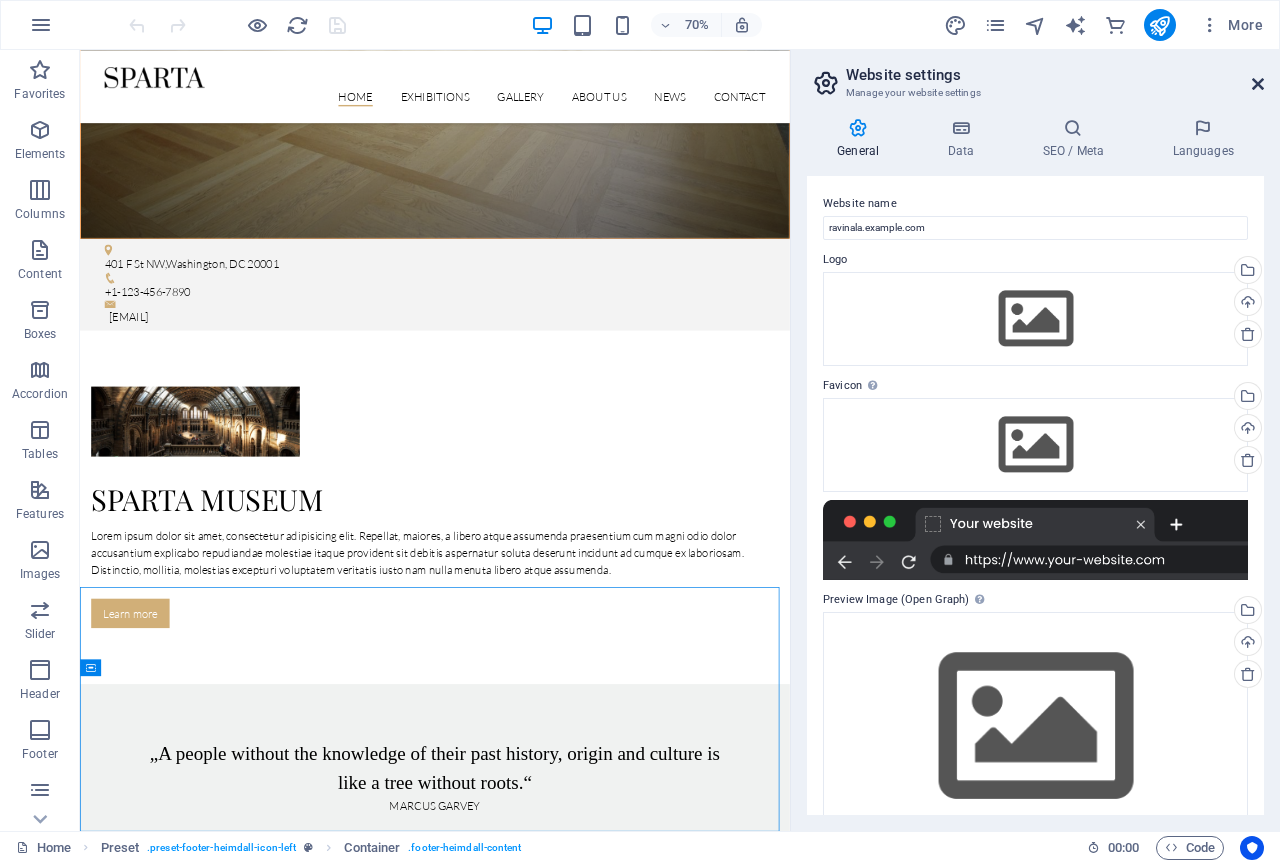 click at bounding box center (1258, 84) 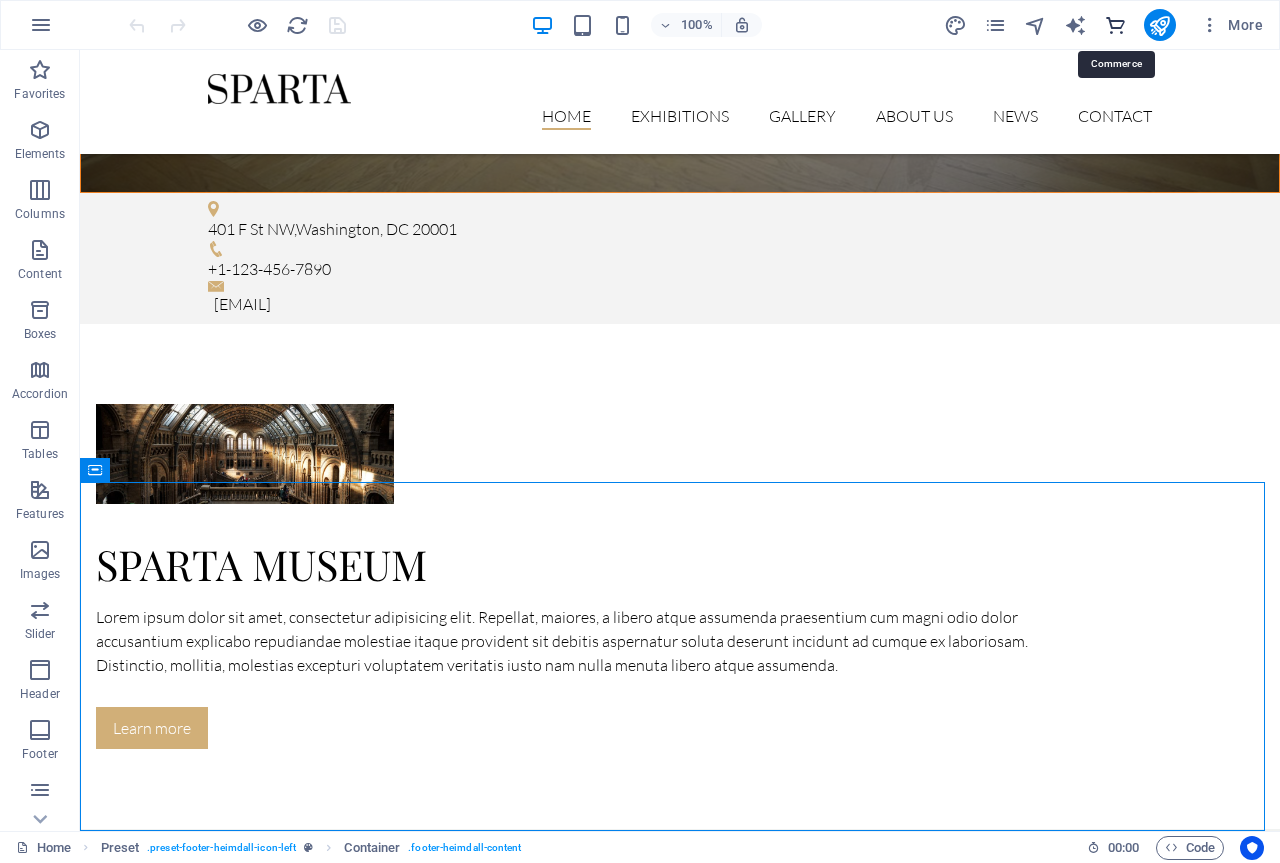 click at bounding box center (1115, 25) 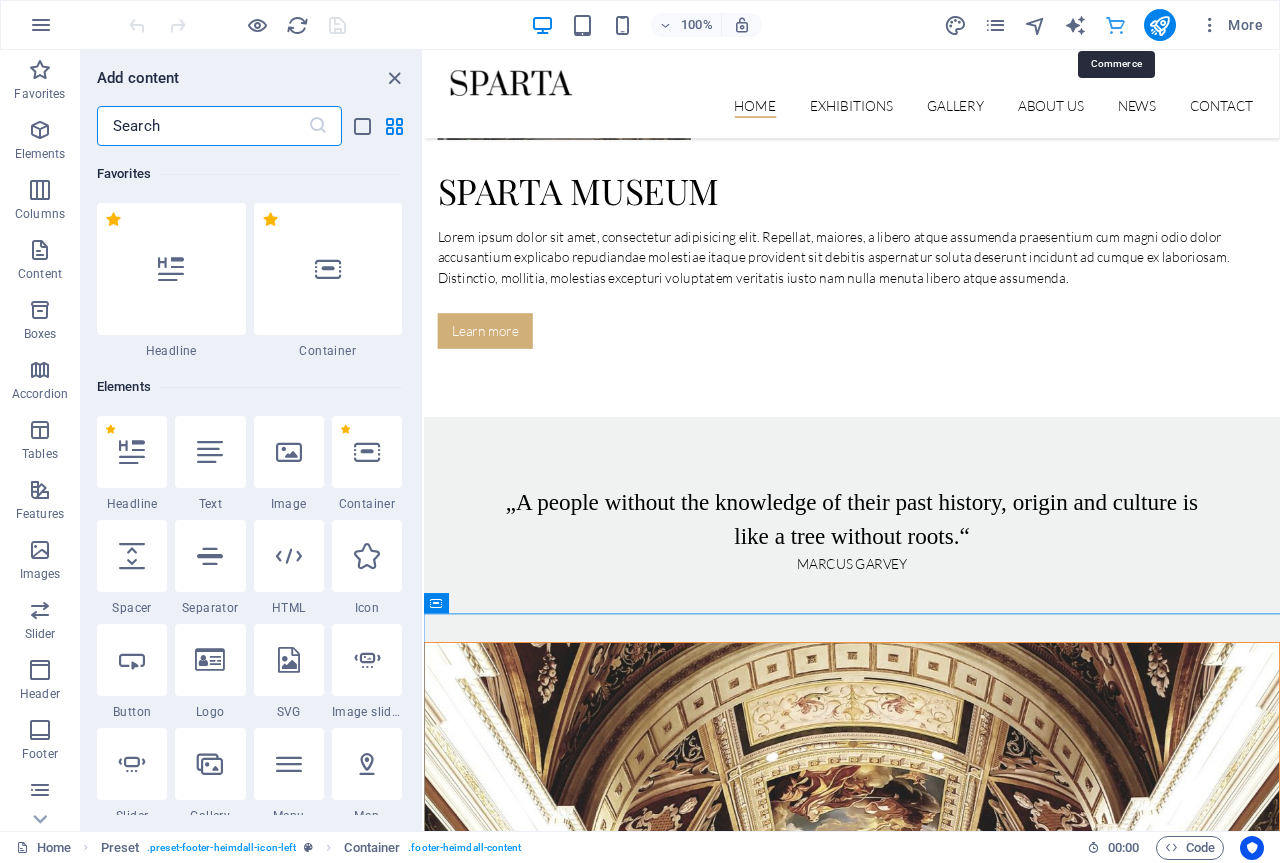 scroll, scrollTop: 2718, scrollLeft: 0, axis: vertical 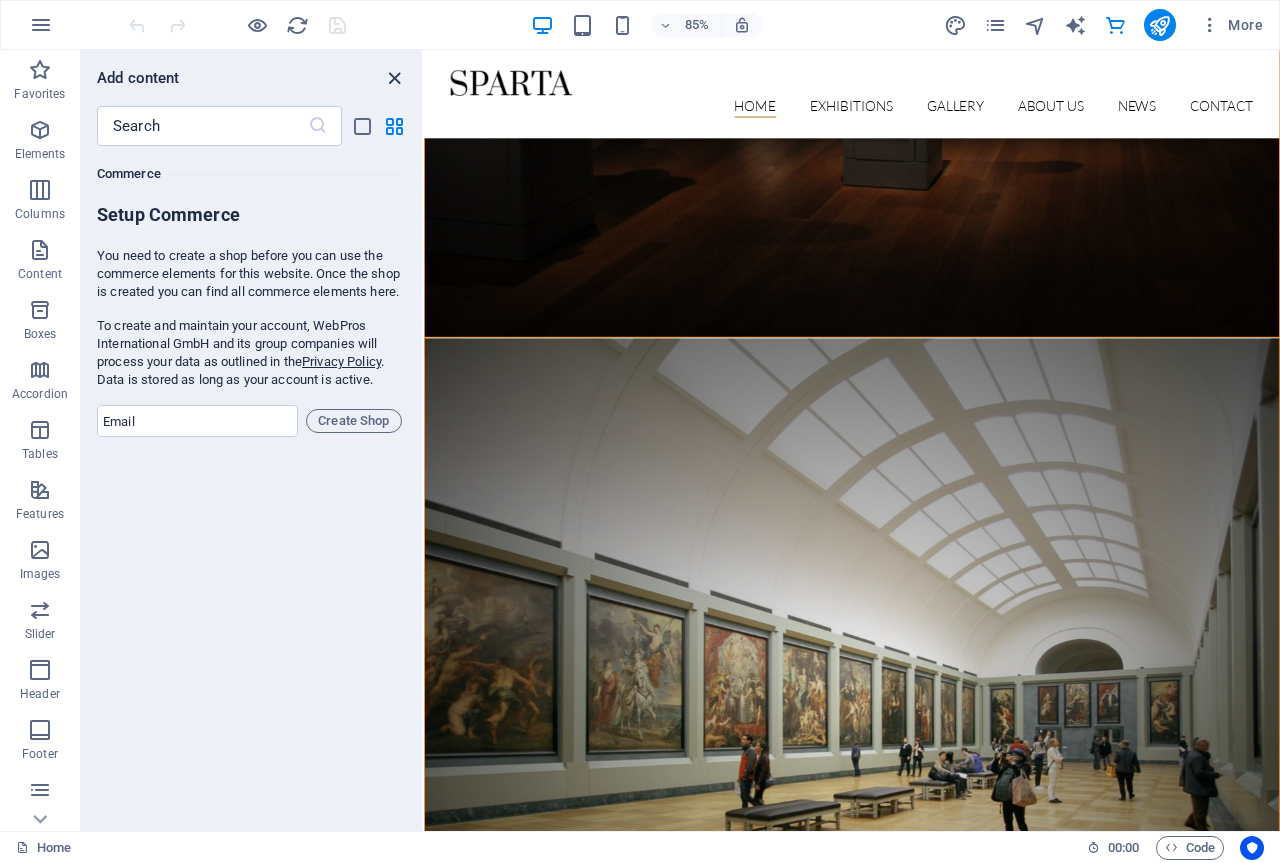 click at bounding box center [394, 78] 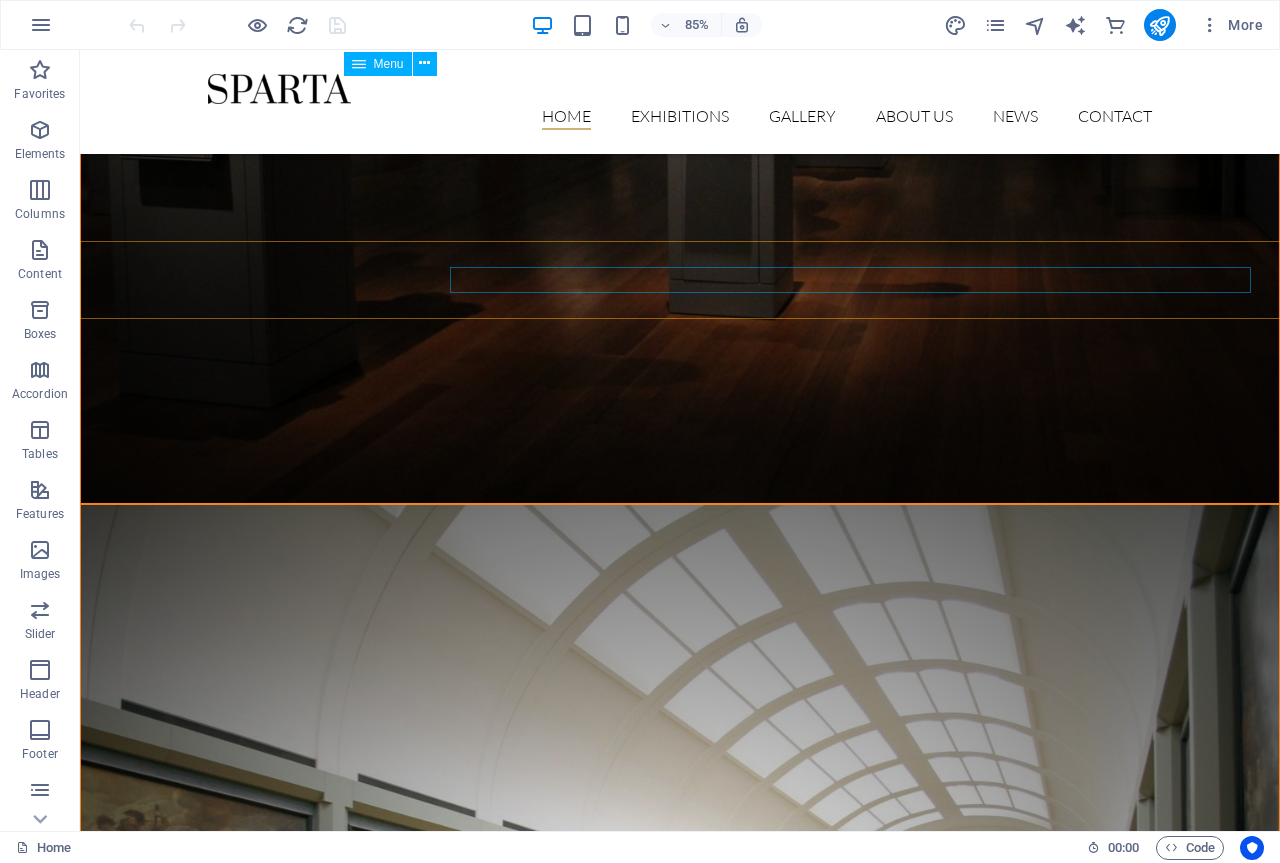 scroll, scrollTop: 1692, scrollLeft: 0, axis: vertical 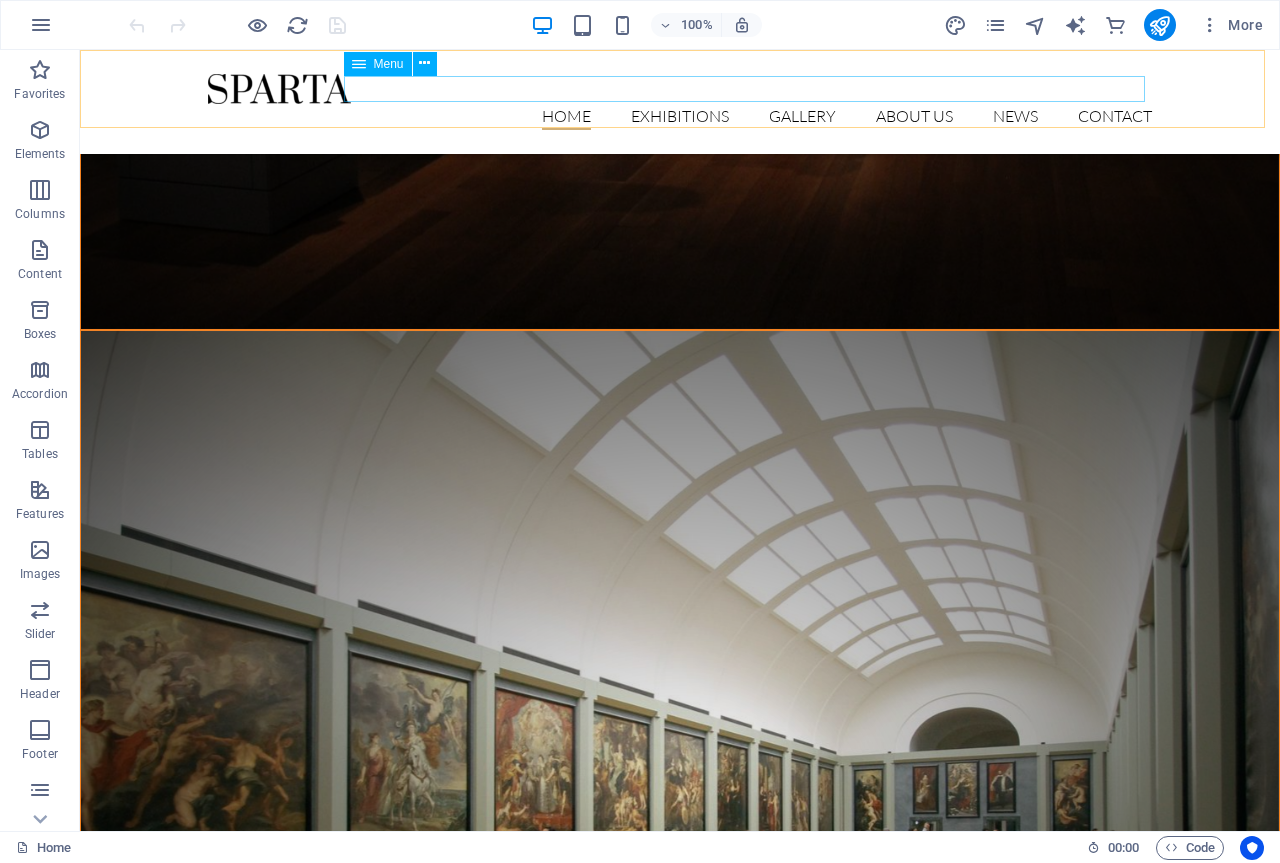click on "Home Exhibitions Detail view Gallery About us News Contact" at bounding box center [680, 117] 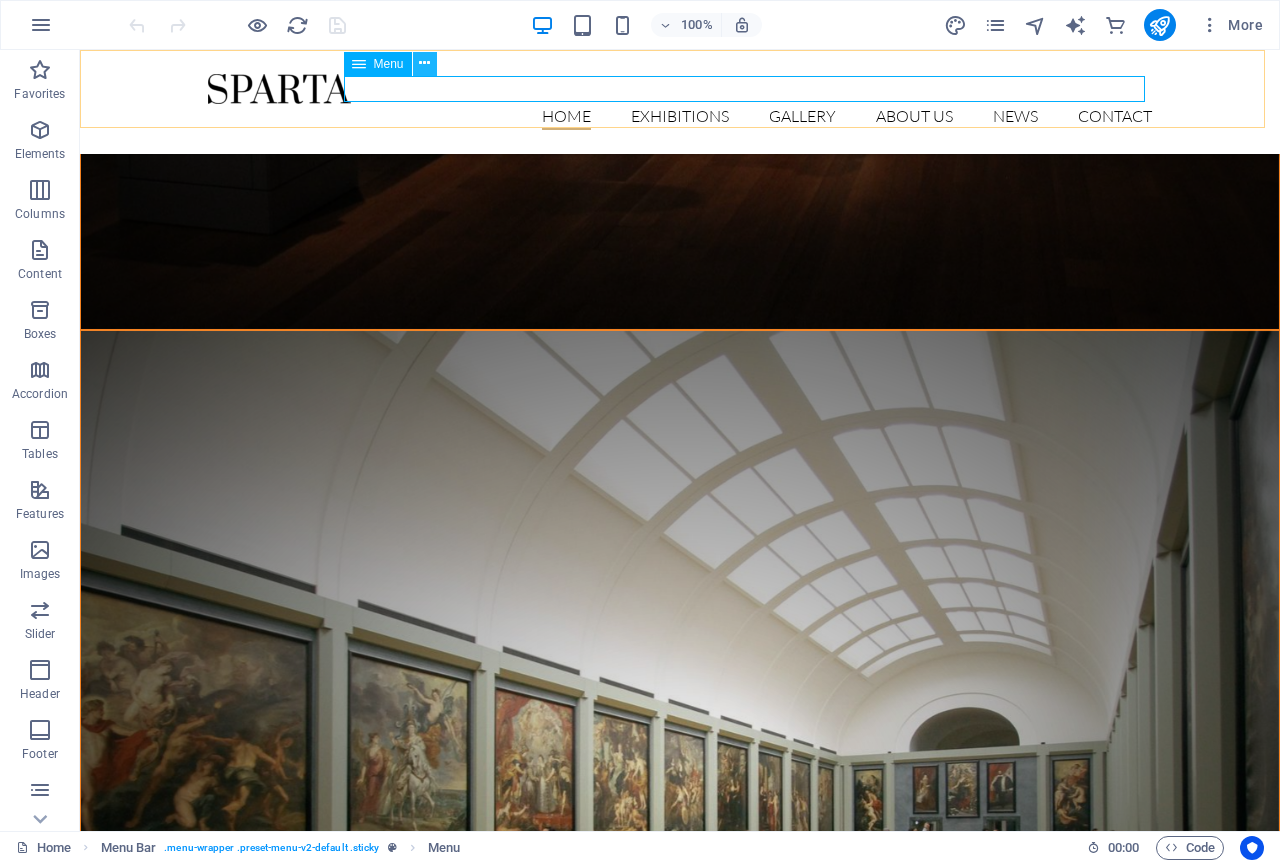 click at bounding box center (424, 63) 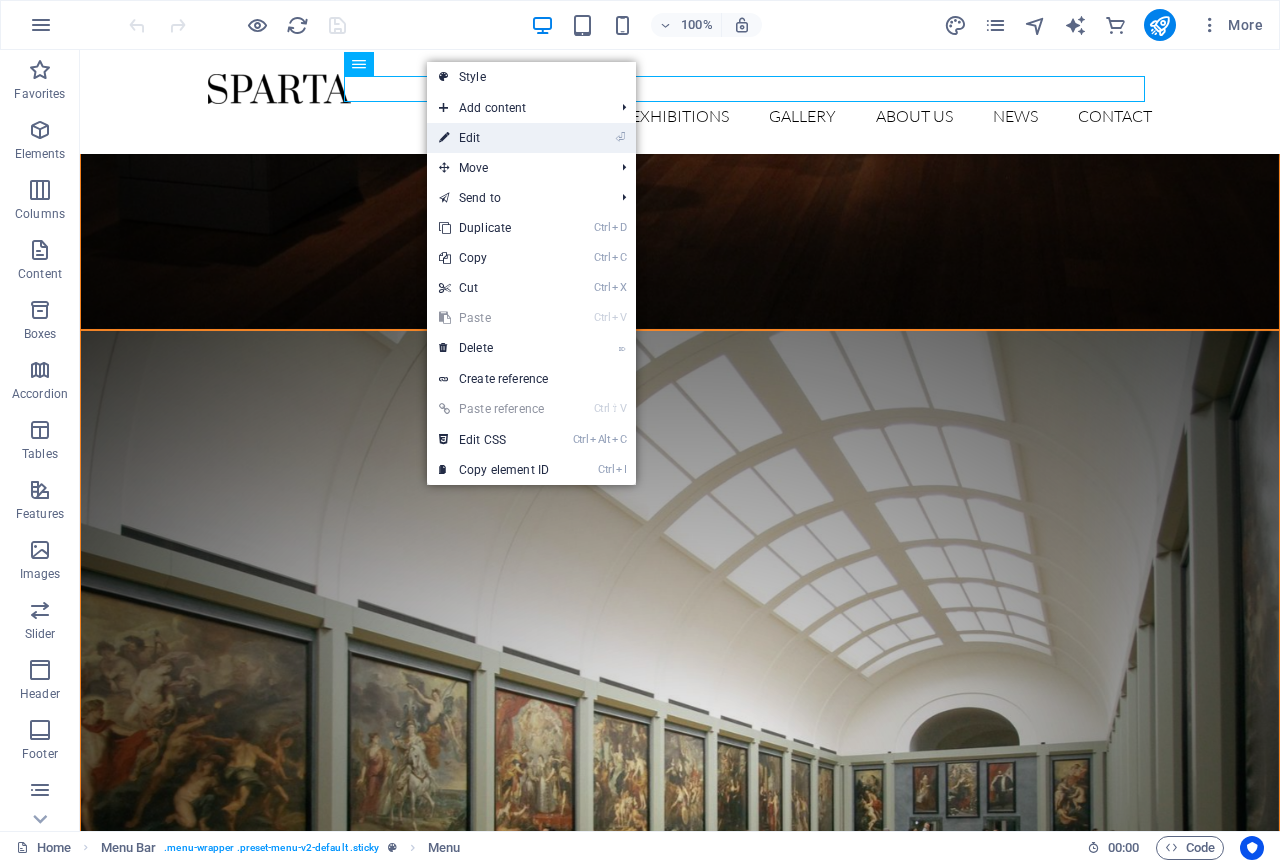 click on "⏎  Edit" at bounding box center (494, 138) 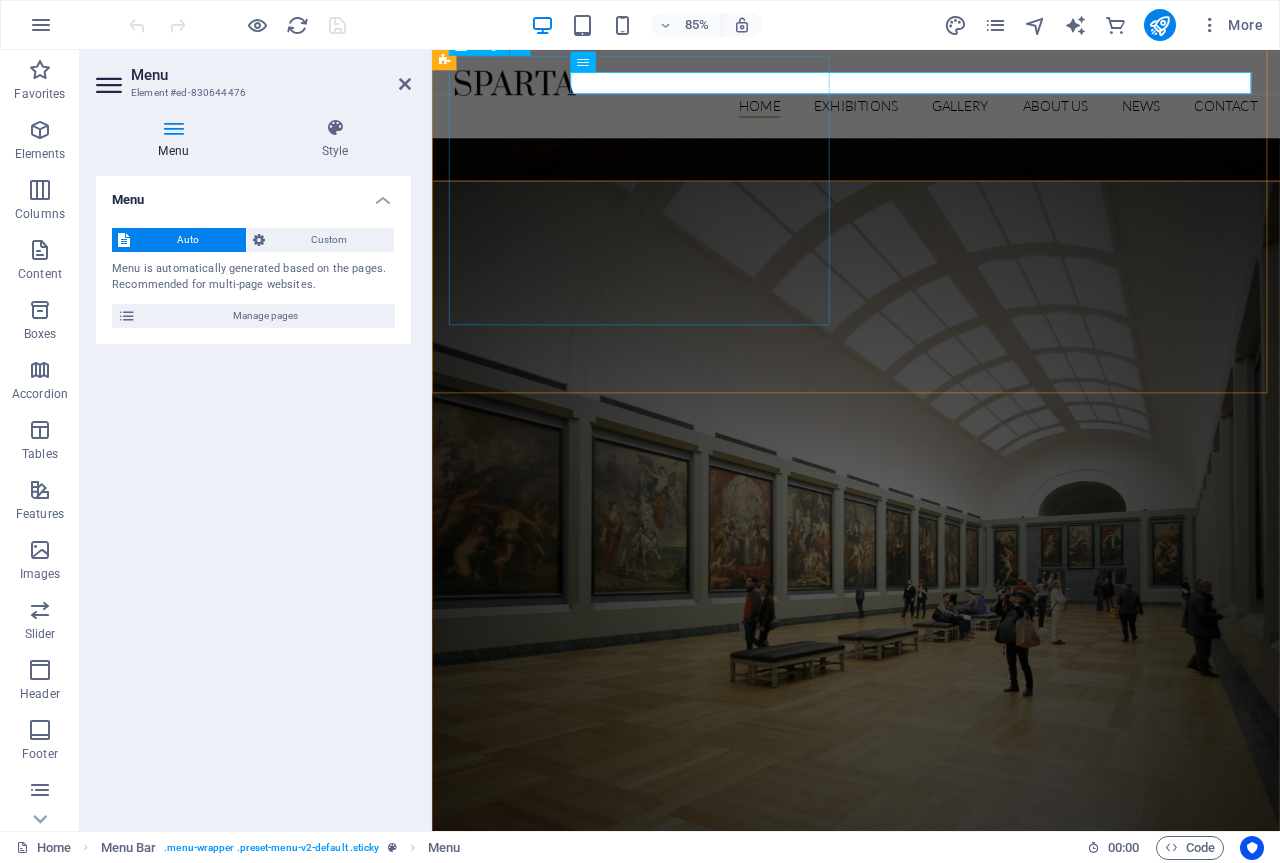 scroll, scrollTop: 1510, scrollLeft: 0, axis: vertical 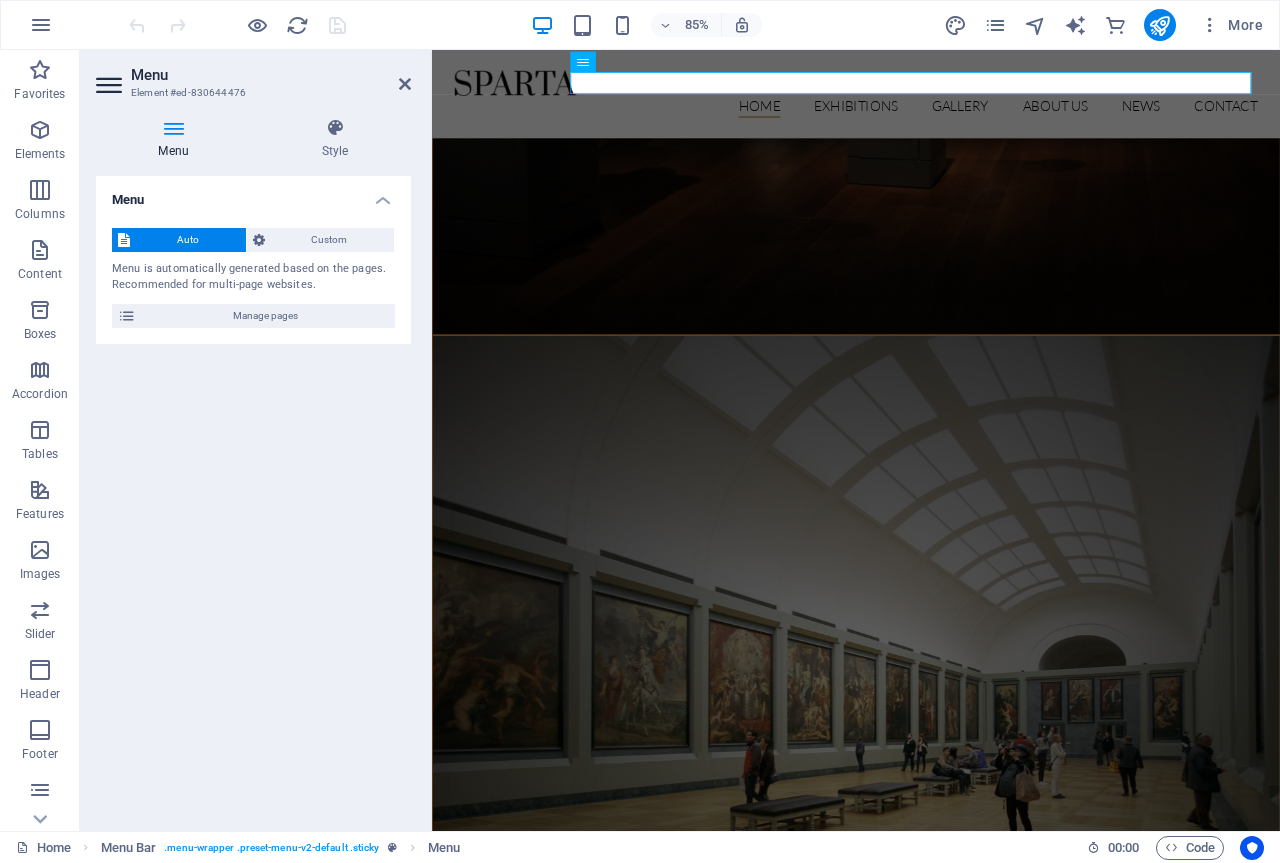 click at bounding box center [173, 128] 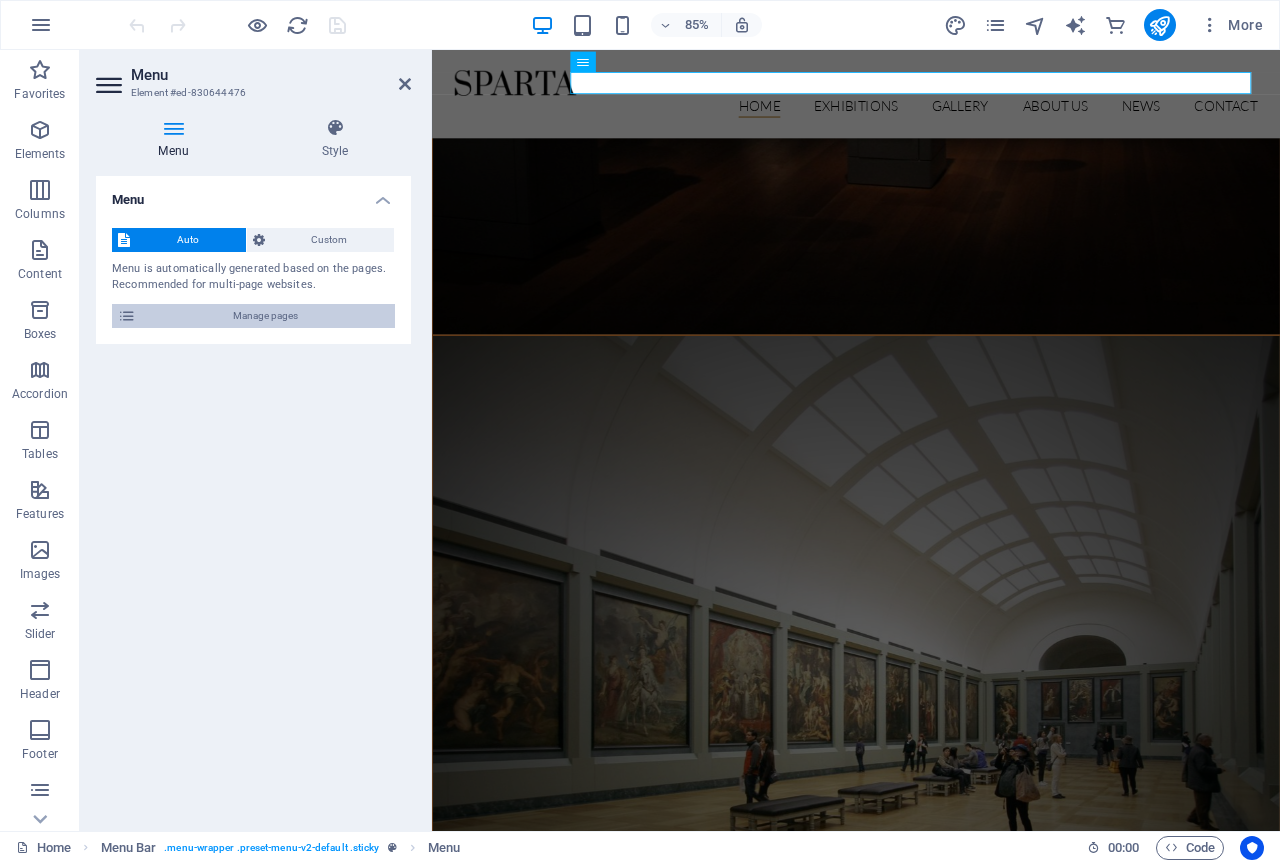 click on "Manage pages" at bounding box center (265, 316) 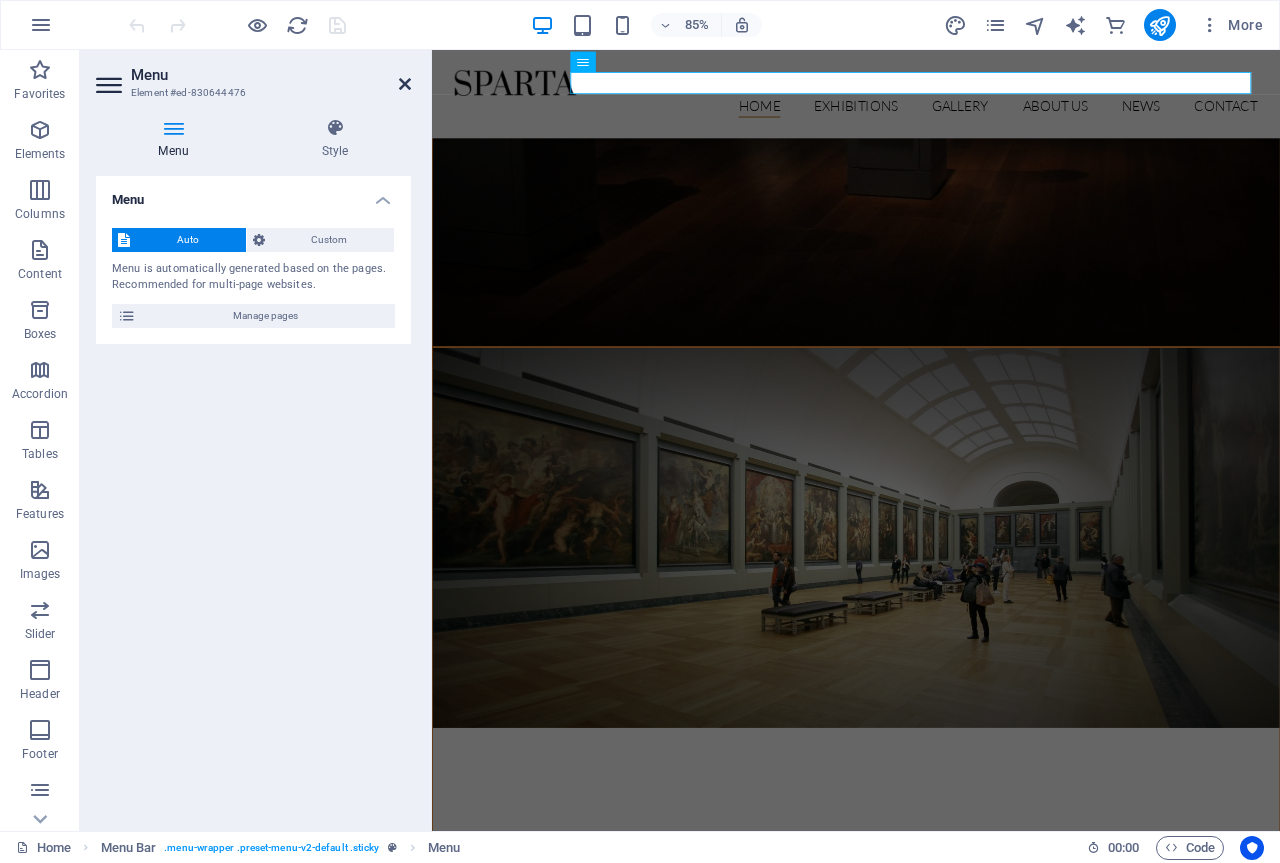 scroll, scrollTop: 1380, scrollLeft: 0, axis: vertical 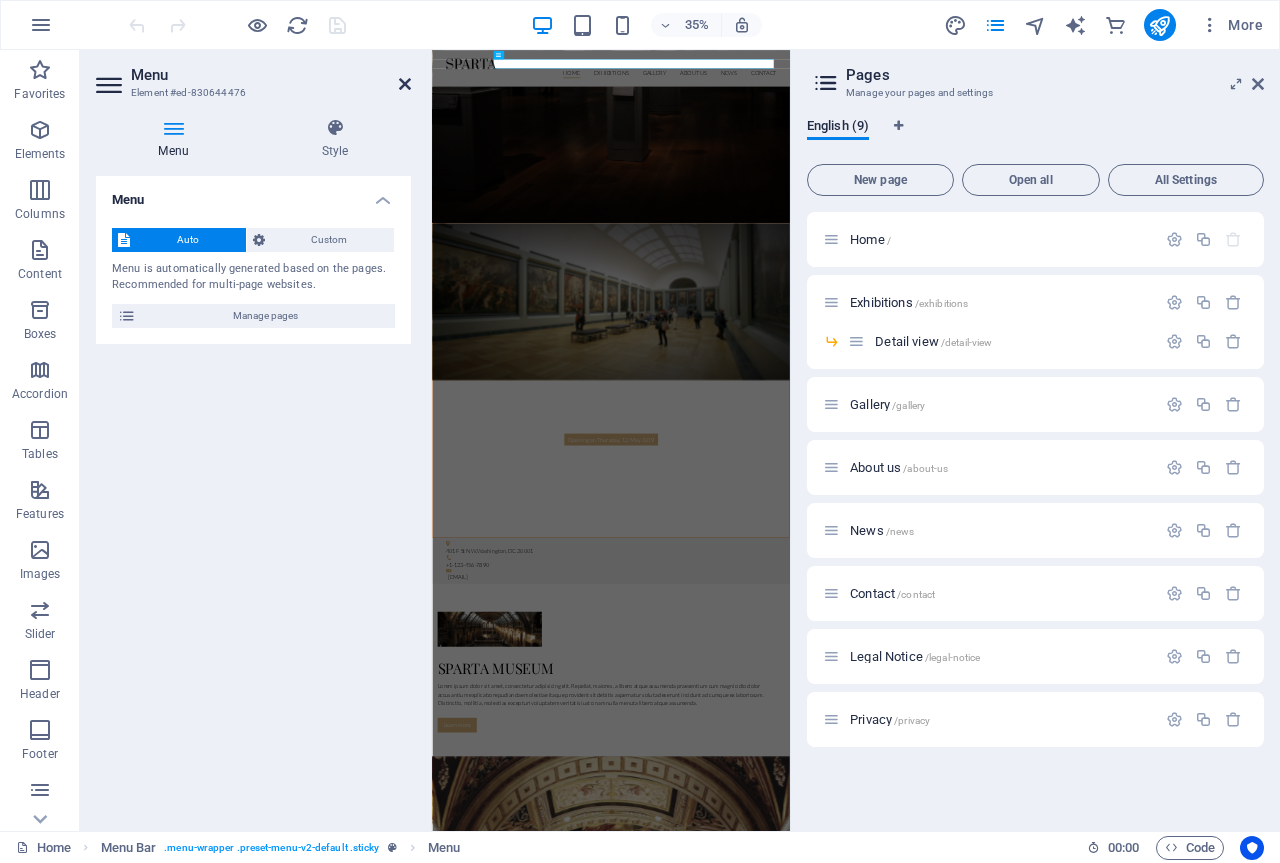 click at bounding box center [405, 84] 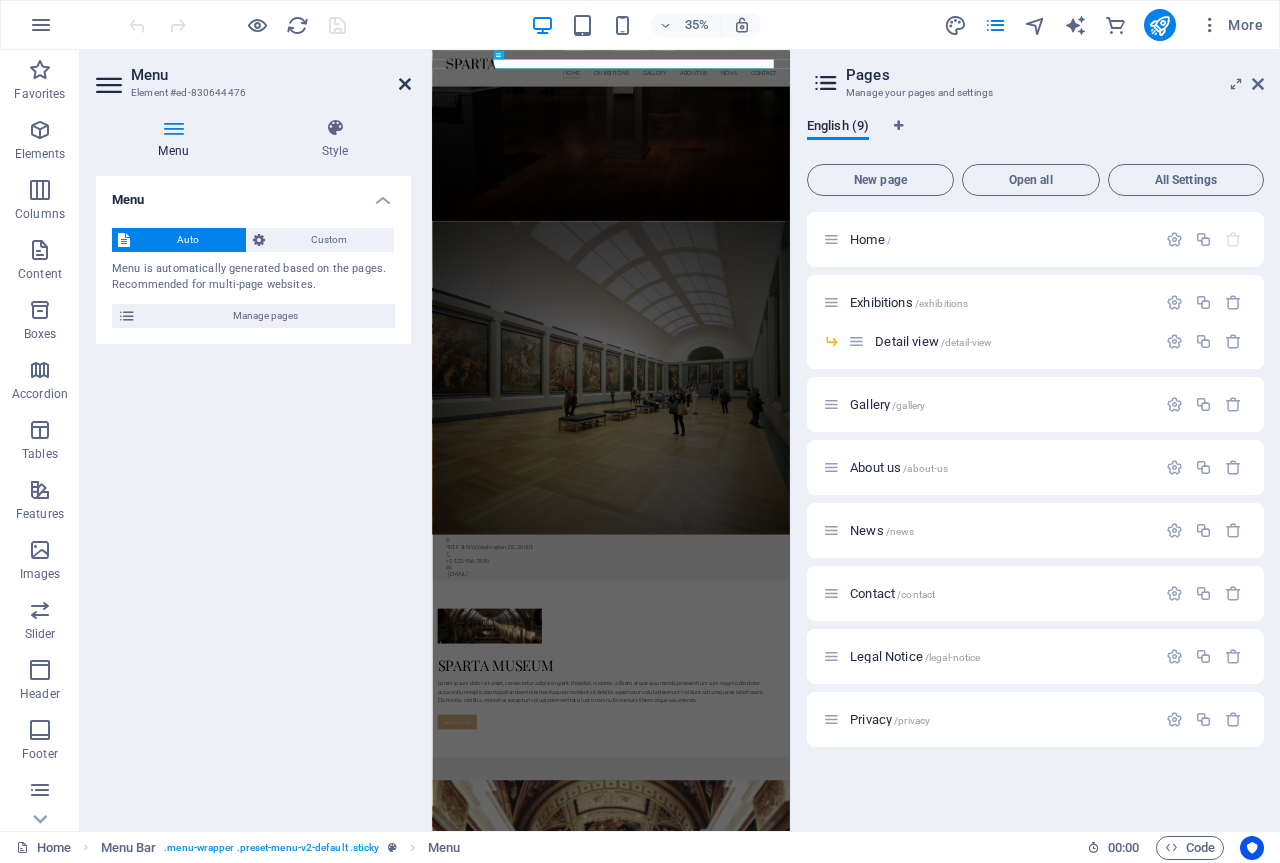 scroll, scrollTop: 1524, scrollLeft: 0, axis: vertical 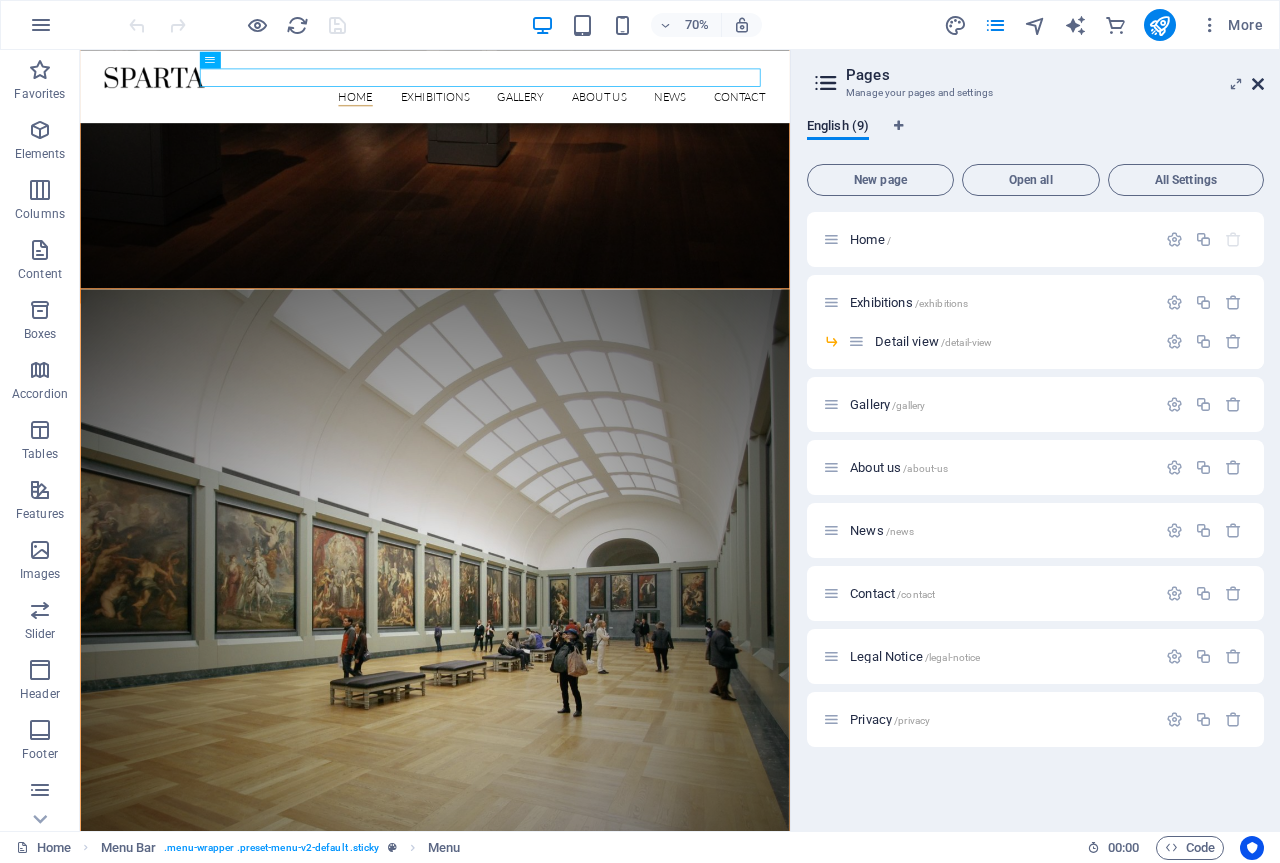 drag, startPoint x: 1258, startPoint y: 83, endPoint x: 1167, endPoint y: 42, distance: 99.80982 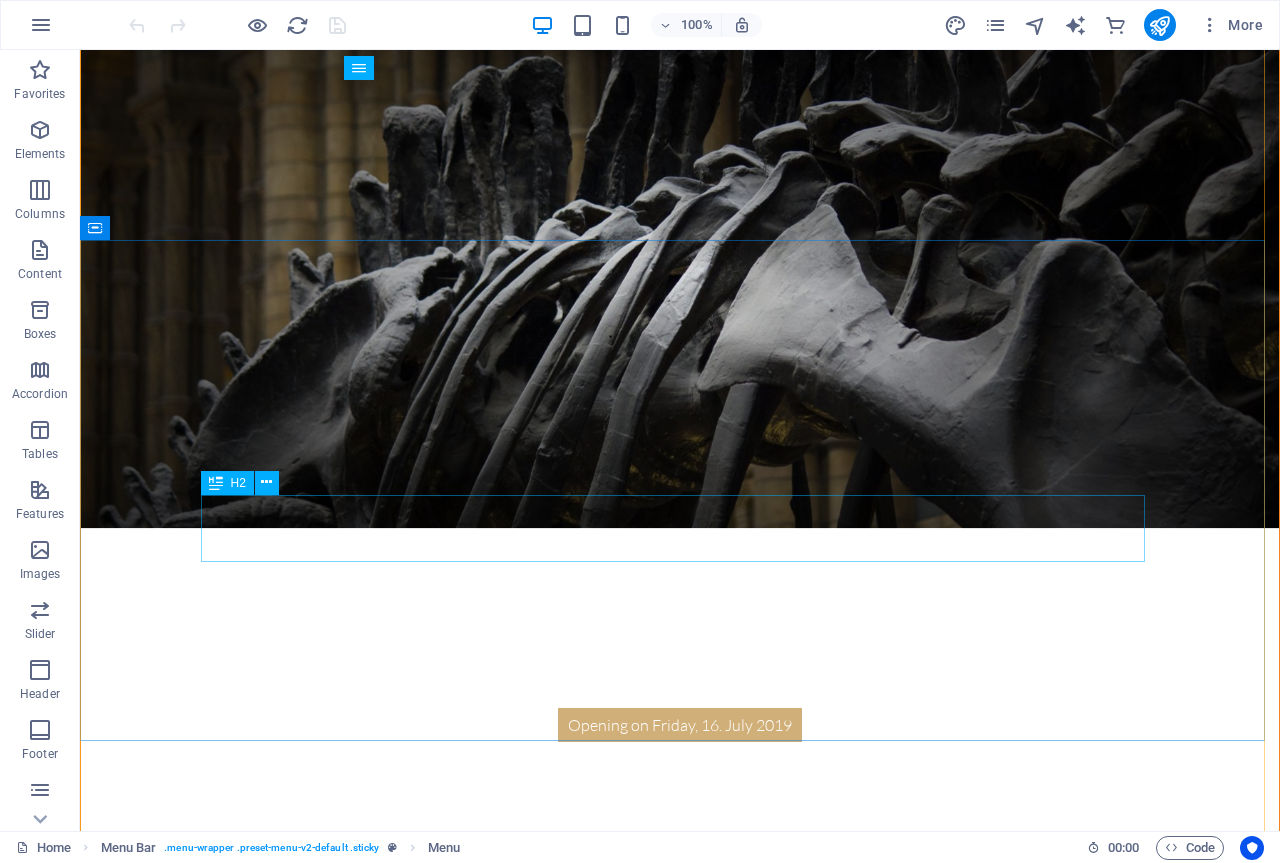 scroll, scrollTop: 0, scrollLeft: 0, axis: both 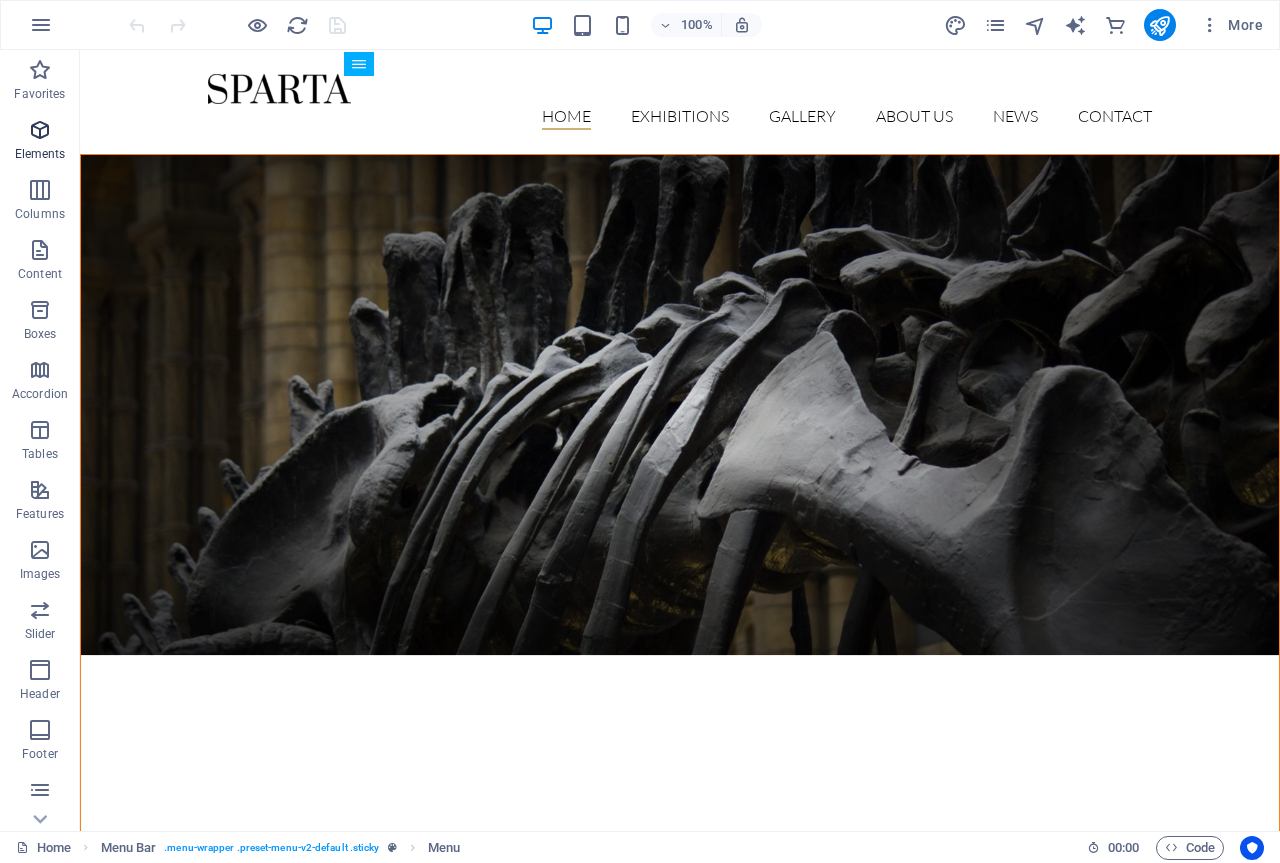 click at bounding box center [40, 130] 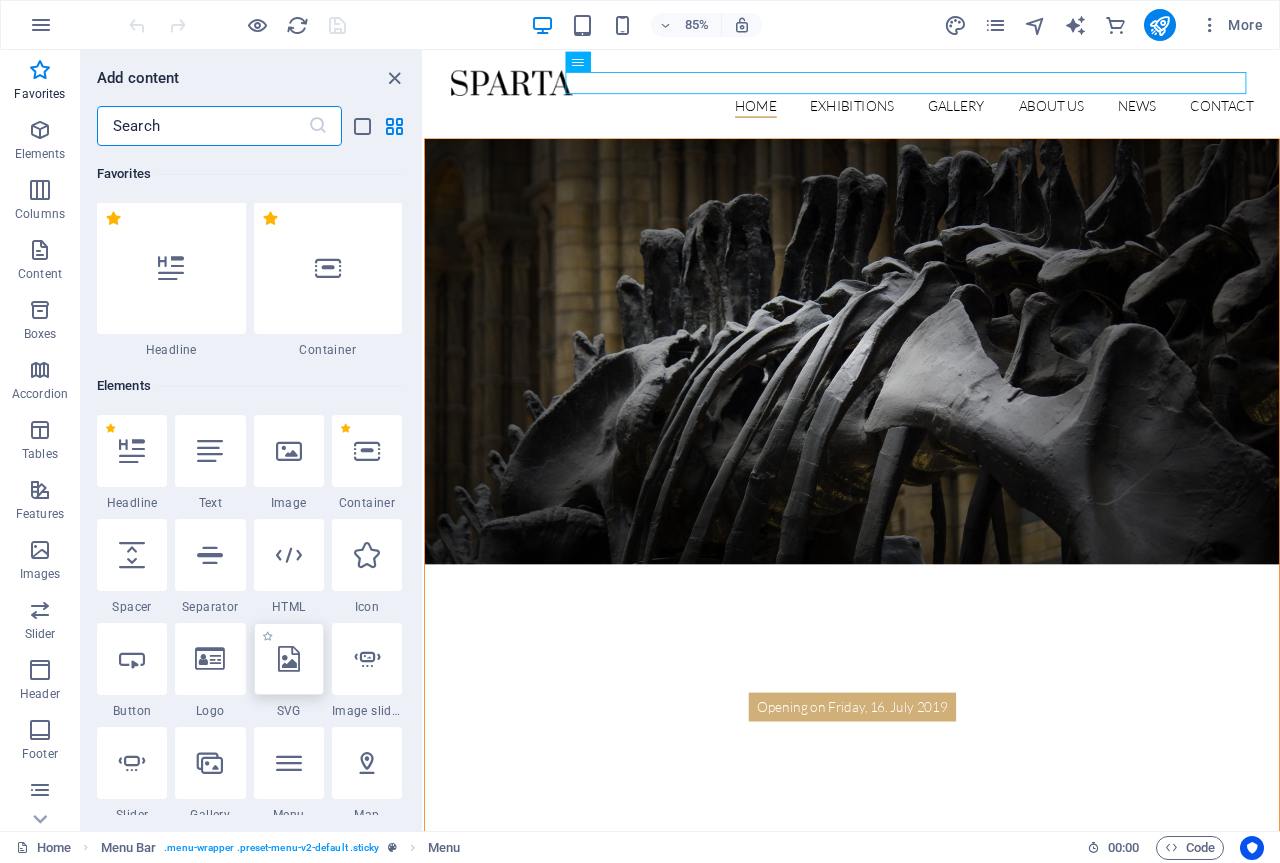scroll, scrollTop: 0, scrollLeft: 0, axis: both 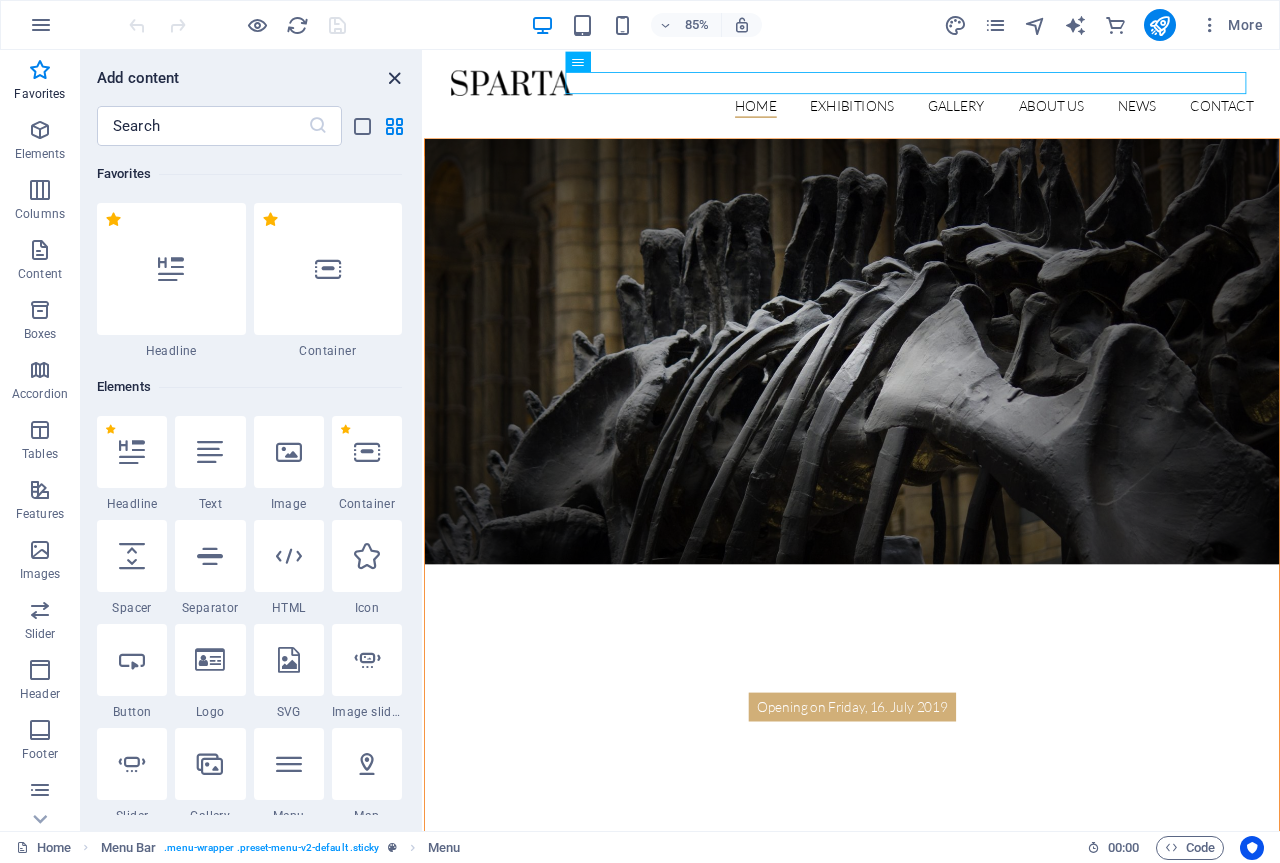 click at bounding box center [394, 78] 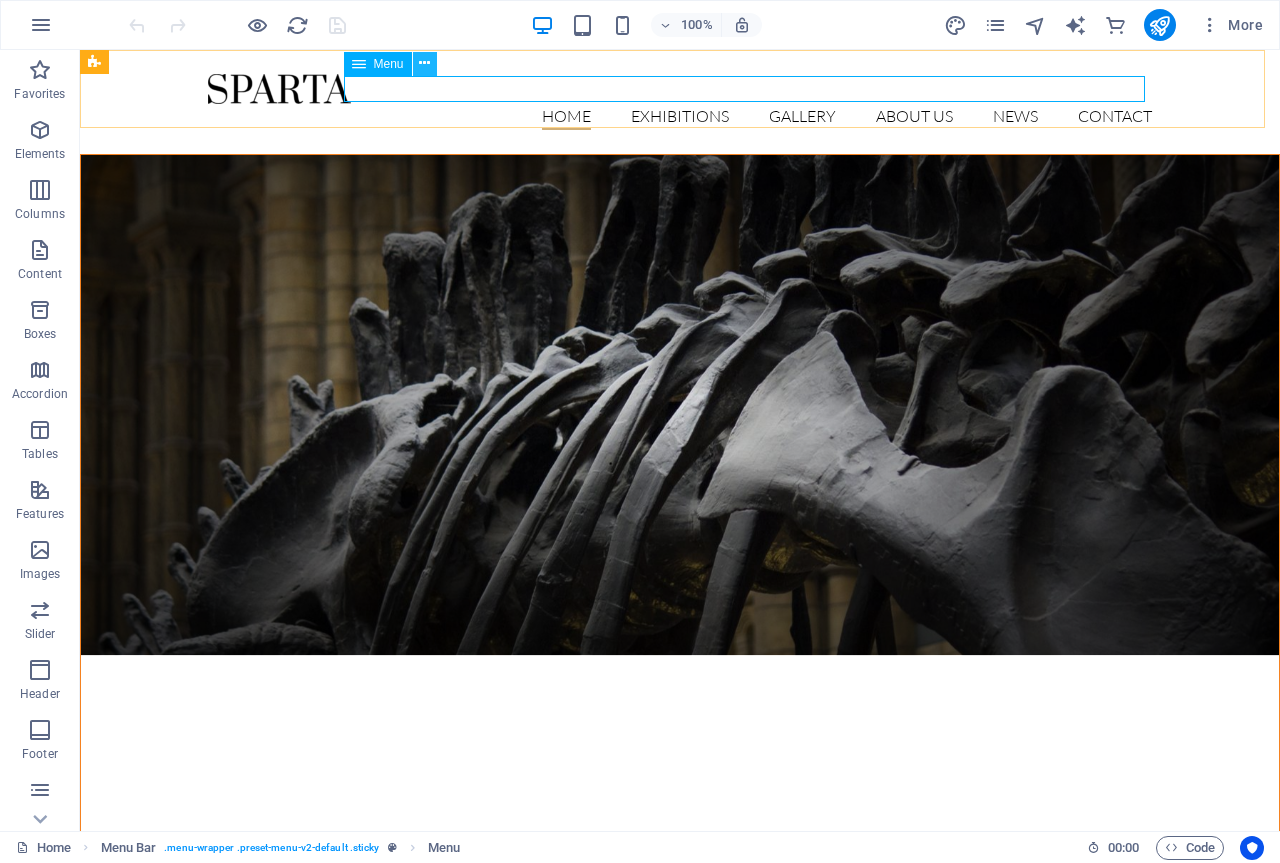 click at bounding box center [424, 63] 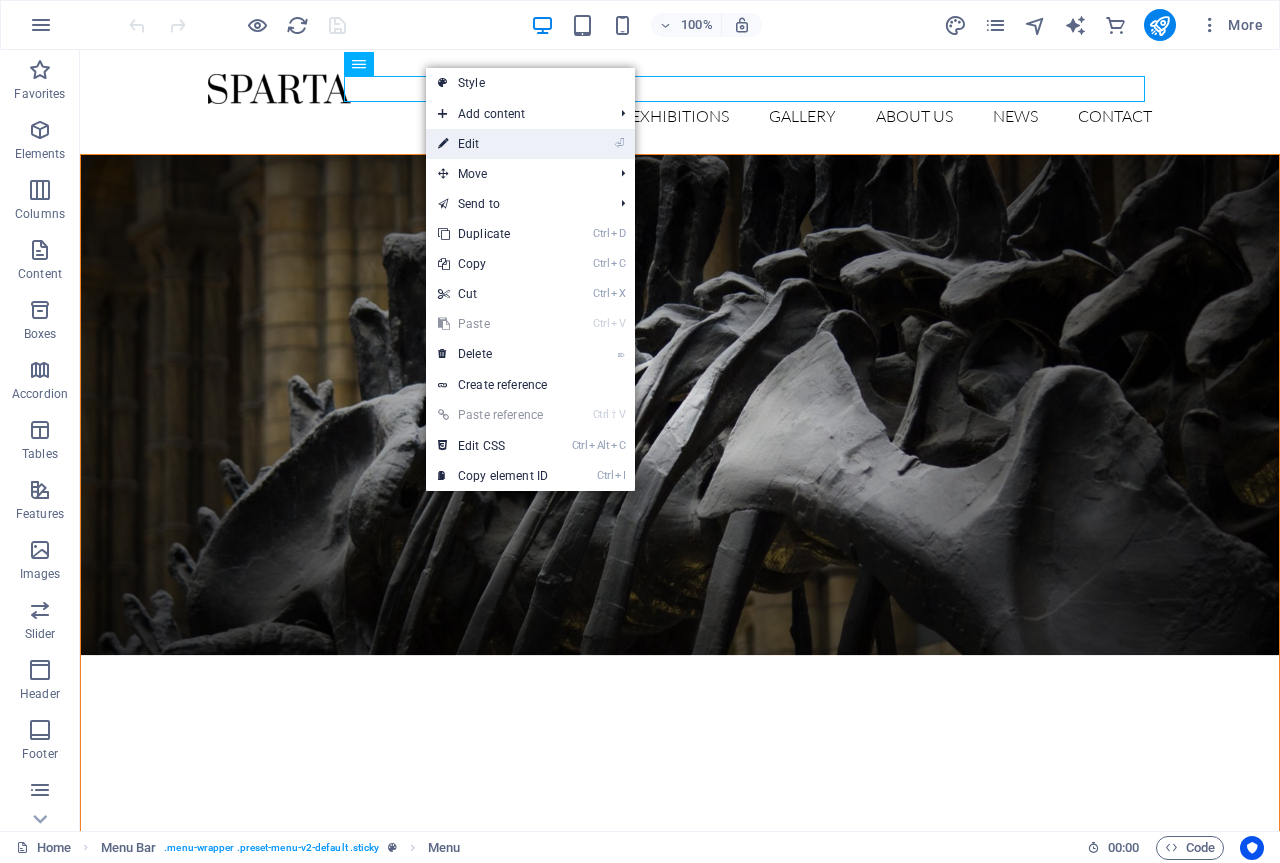 click on "⏎  Edit" at bounding box center [493, 144] 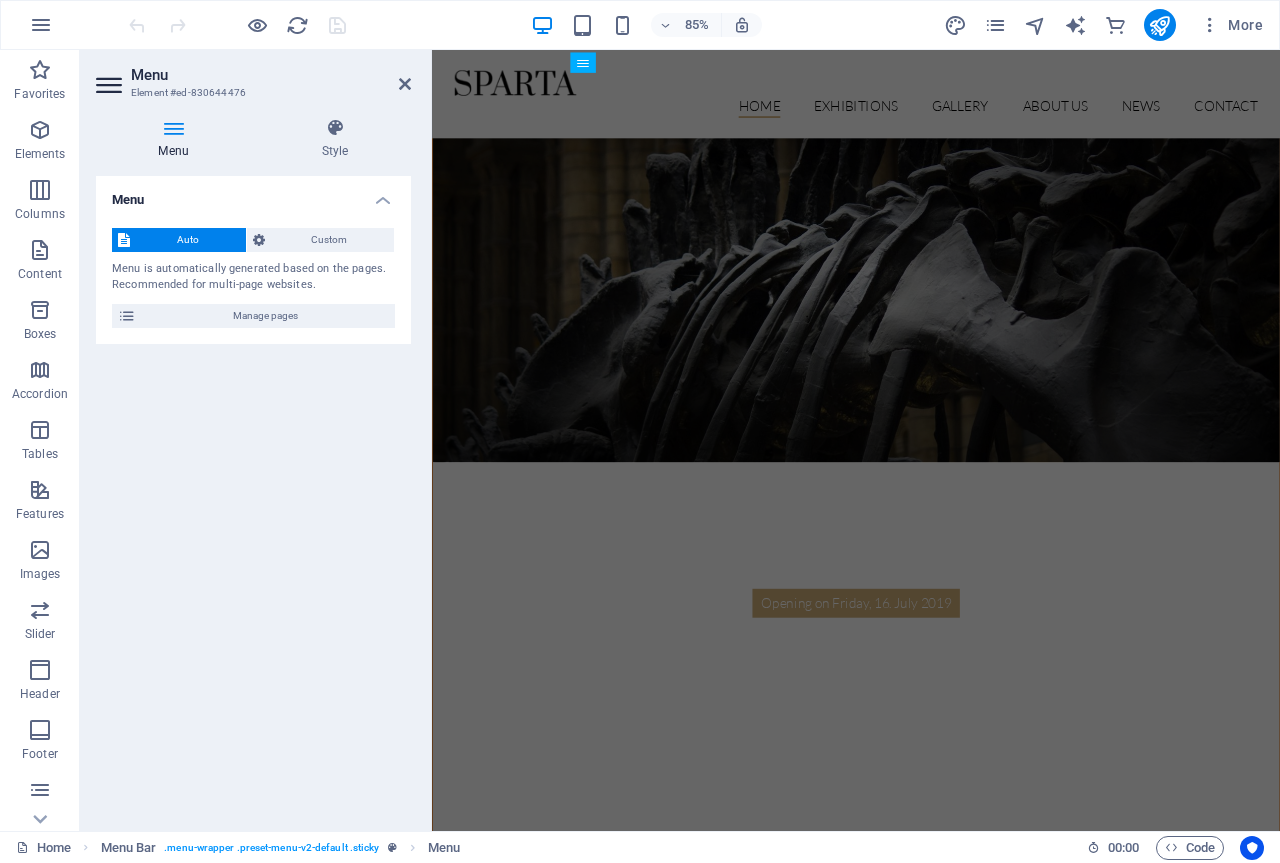 scroll, scrollTop: 0, scrollLeft: 0, axis: both 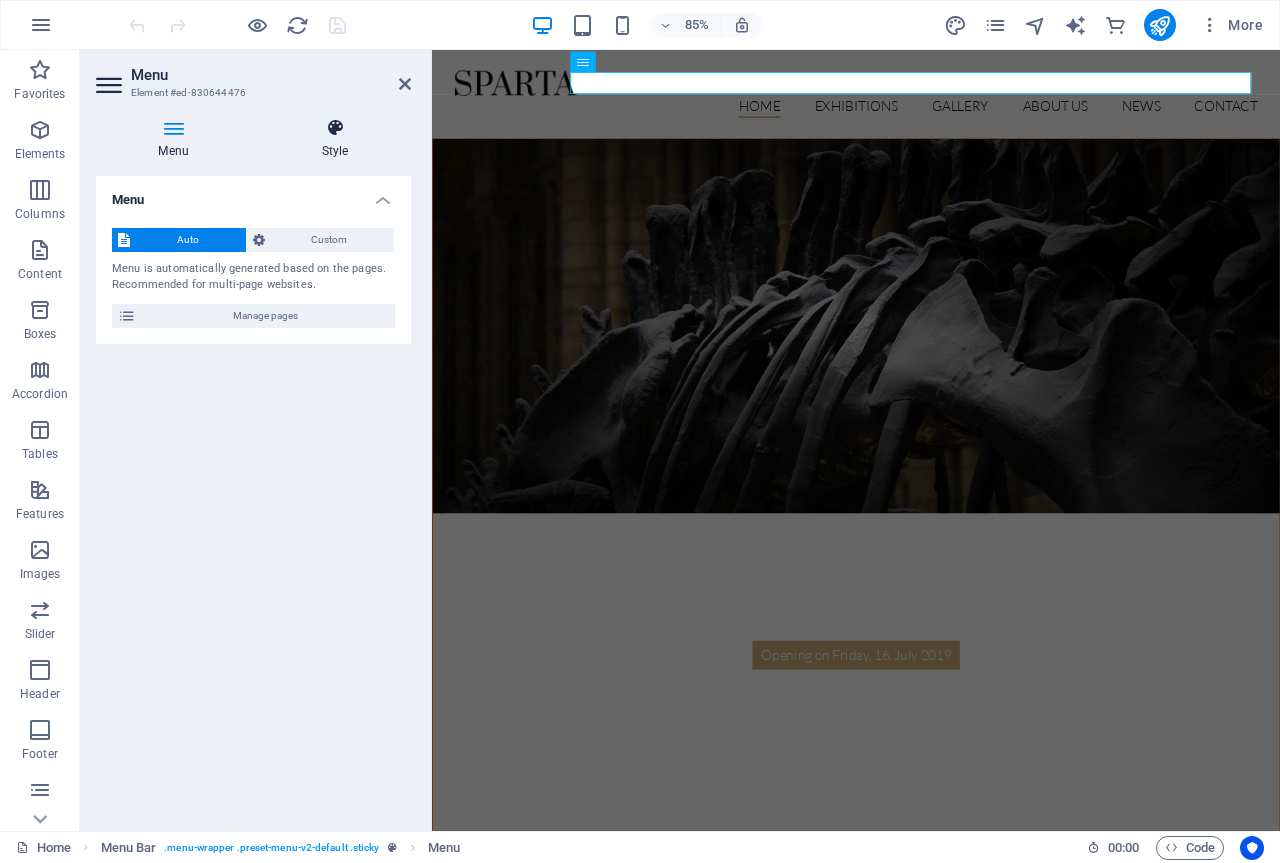 click on "Style" at bounding box center (335, 139) 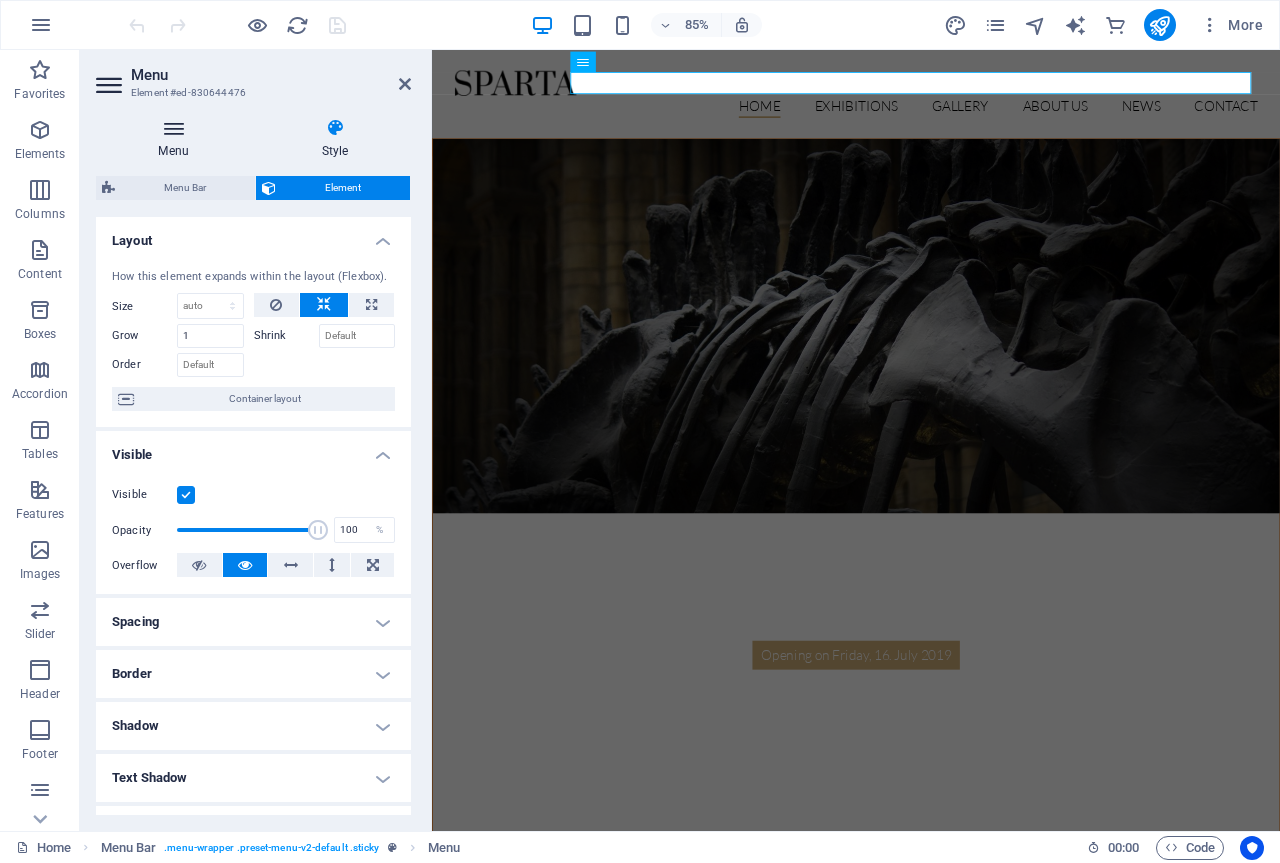 click at bounding box center [173, 128] 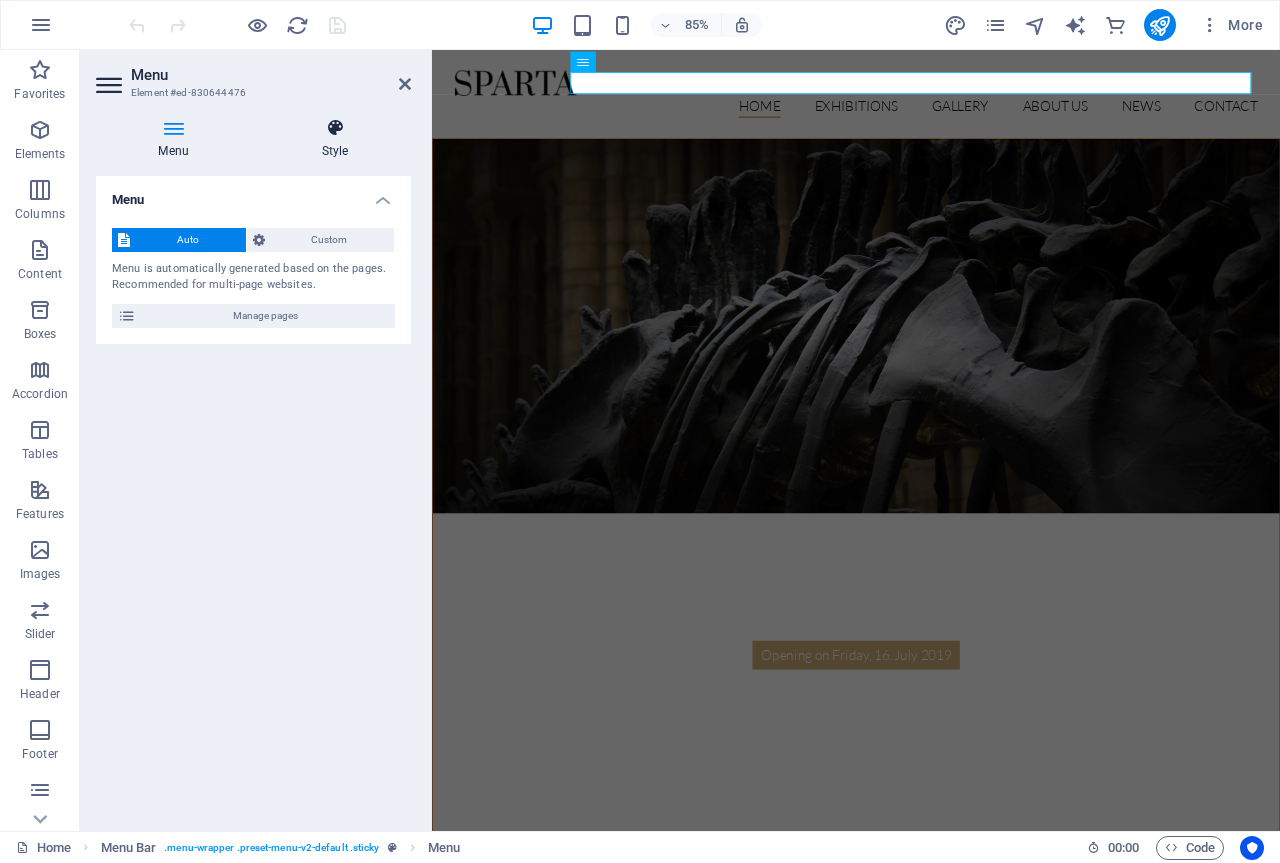 click at bounding box center (335, 128) 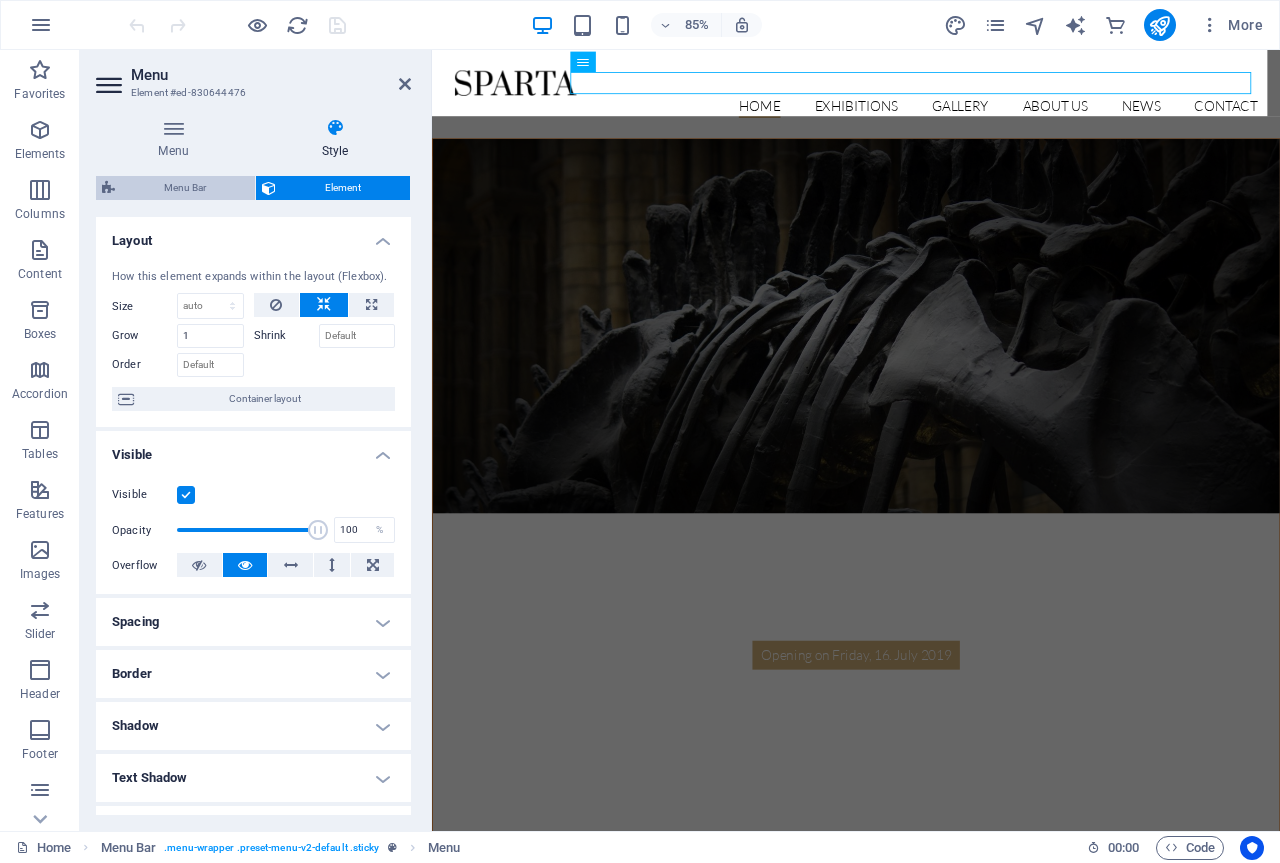 click on "Menu Bar" at bounding box center (185, 188) 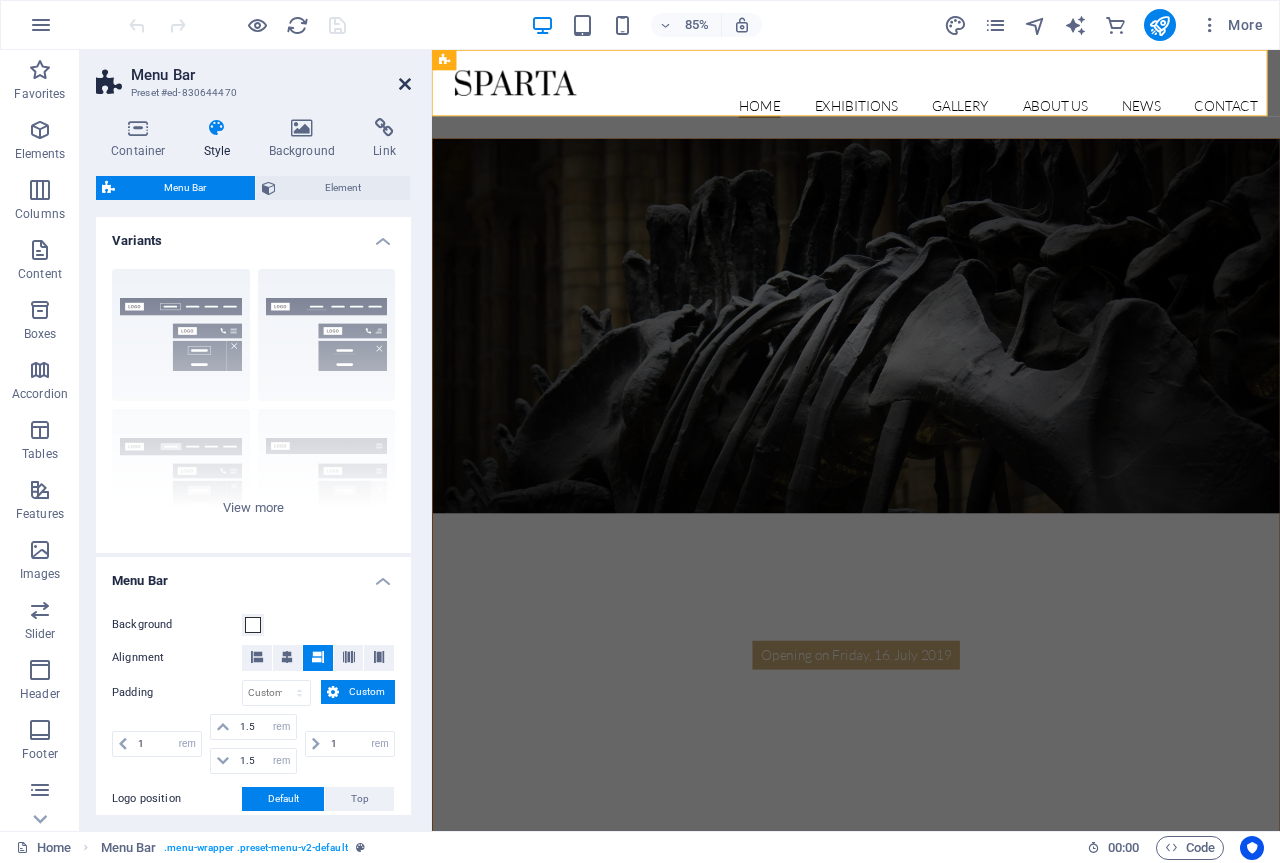 click at bounding box center (405, 84) 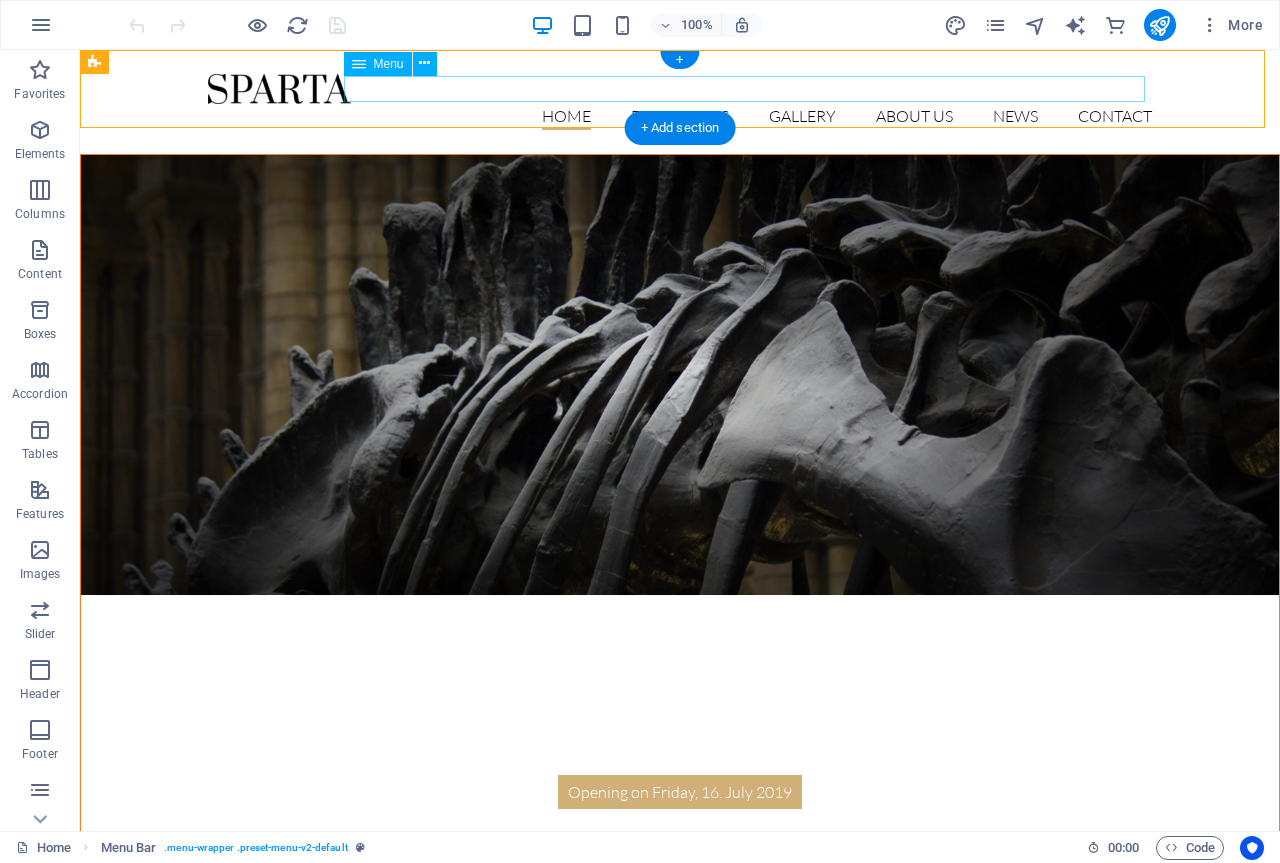 click on "Home Exhibitions Detail view Gallery About us News Contact" at bounding box center [680, 117] 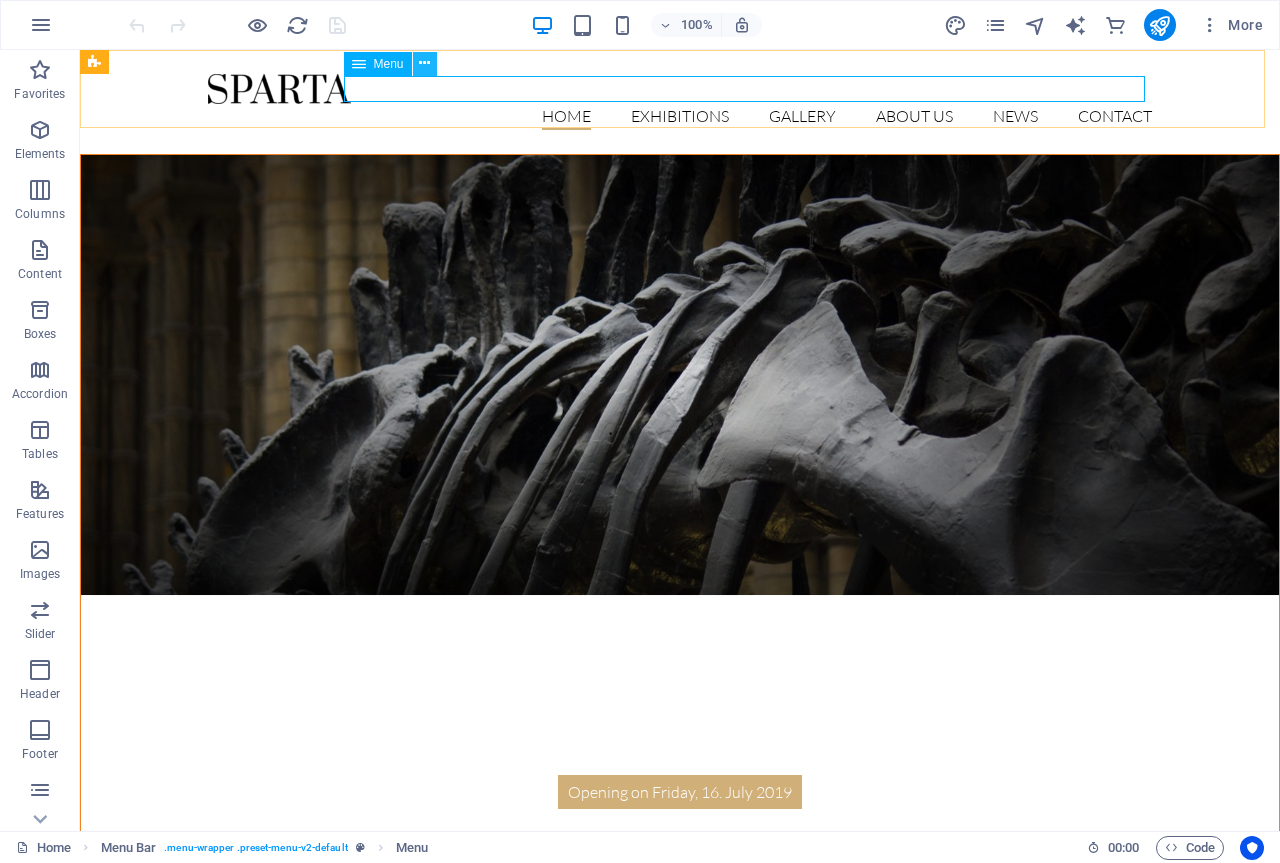 click at bounding box center [424, 63] 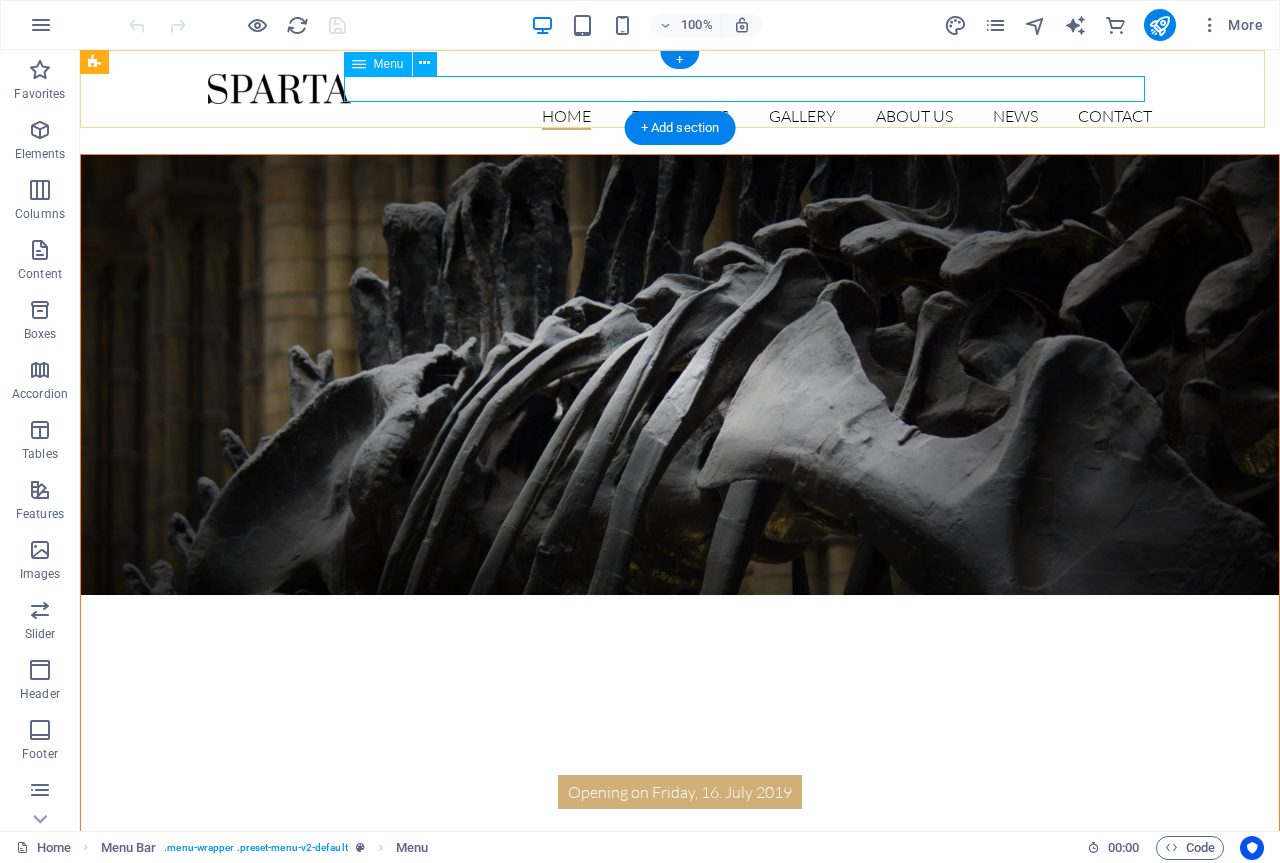 click on "Home Exhibitions Detail view Gallery About us News Contact" at bounding box center [680, 117] 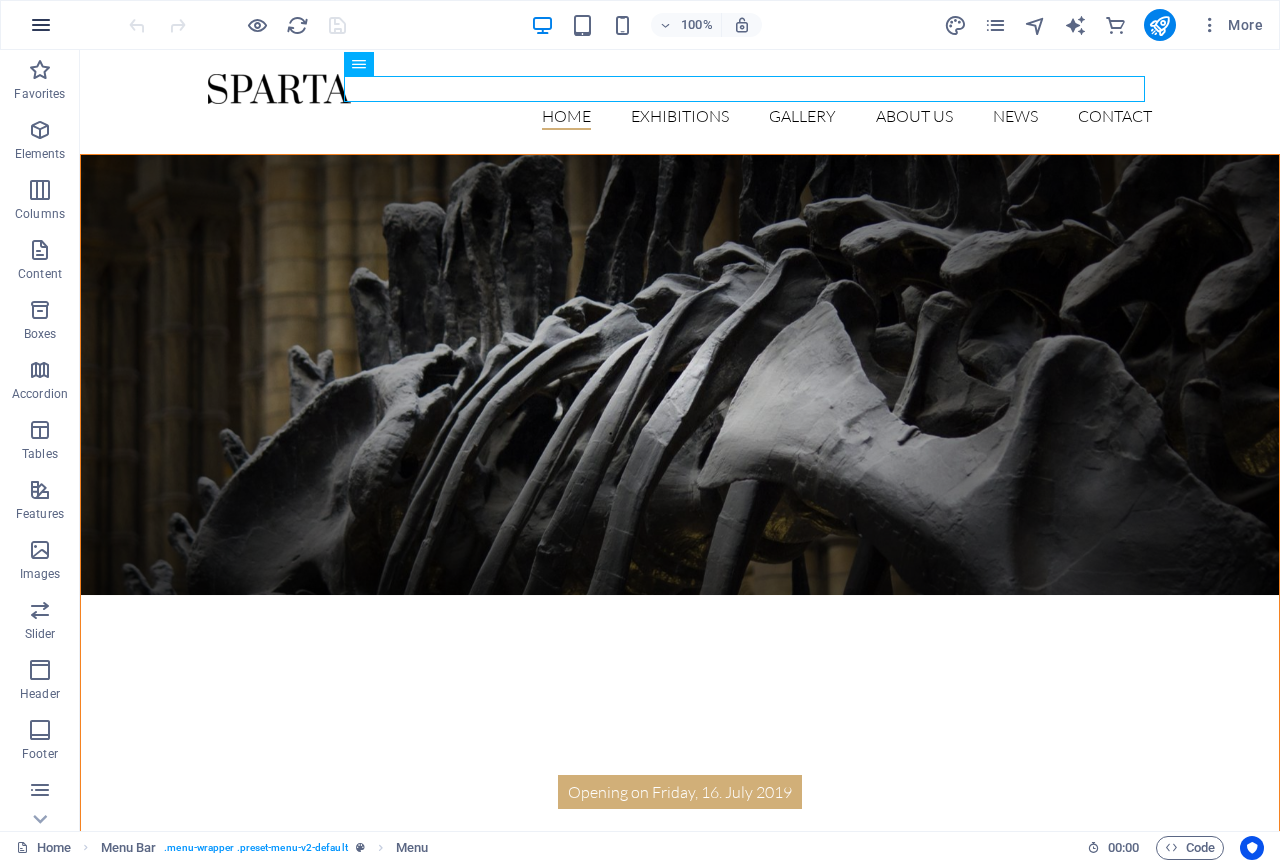 click at bounding box center (41, 25) 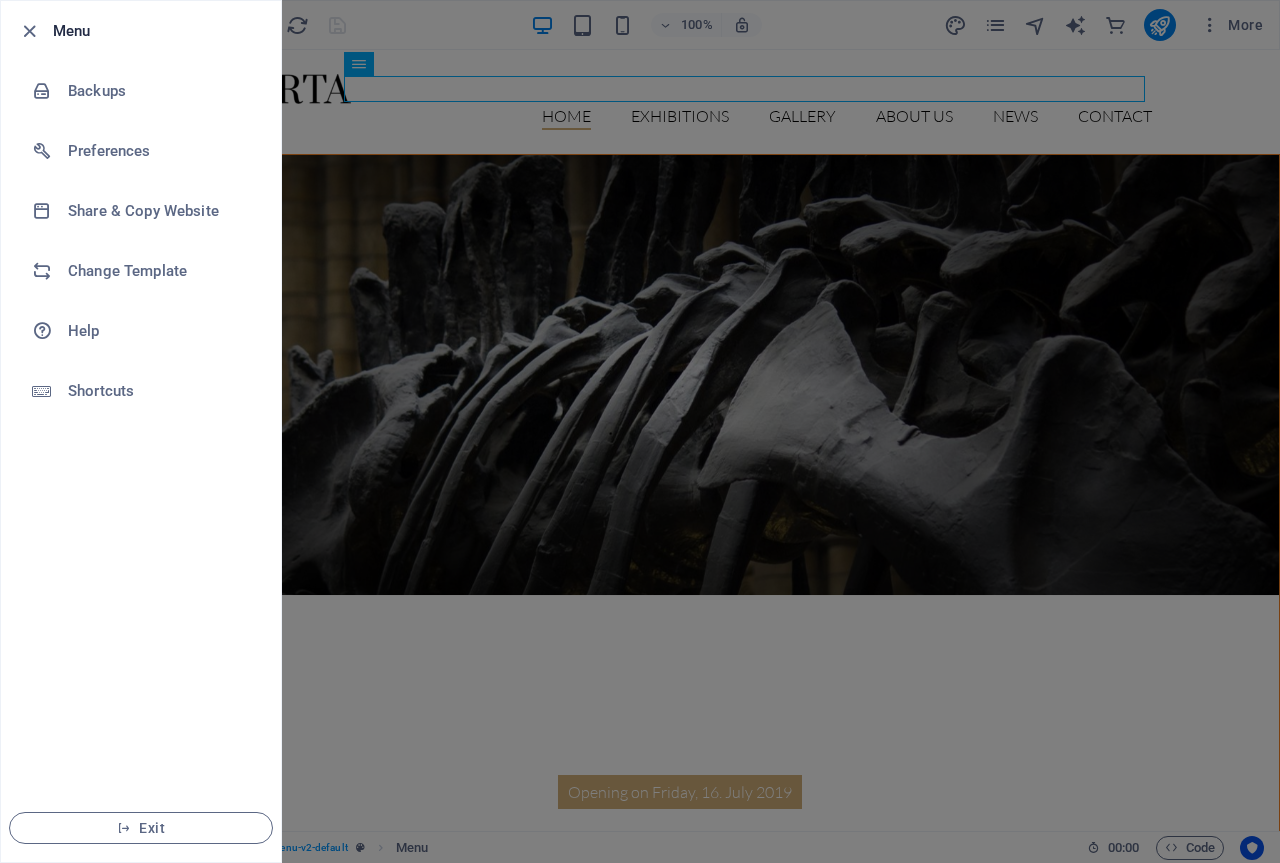 click at bounding box center (640, 431) 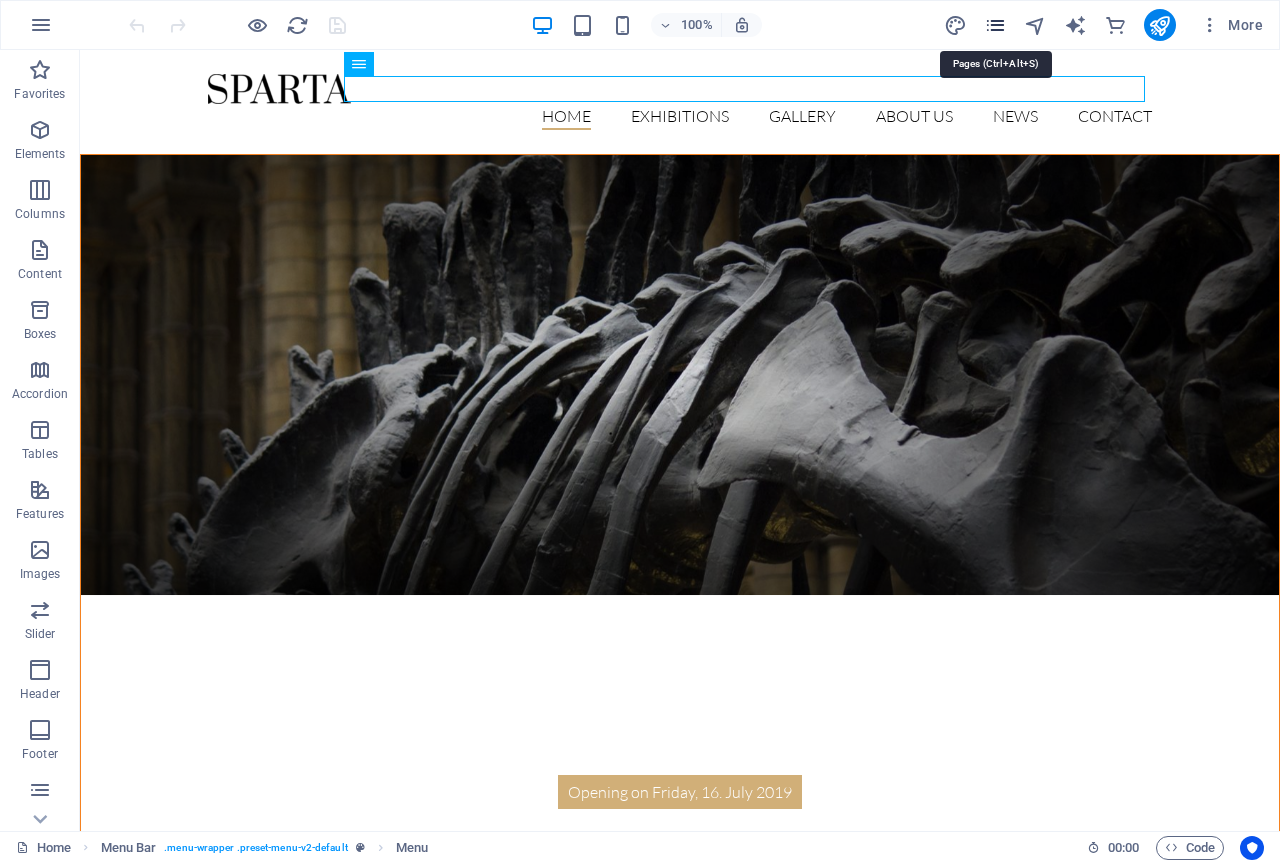 click at bounding box center (995, 25) 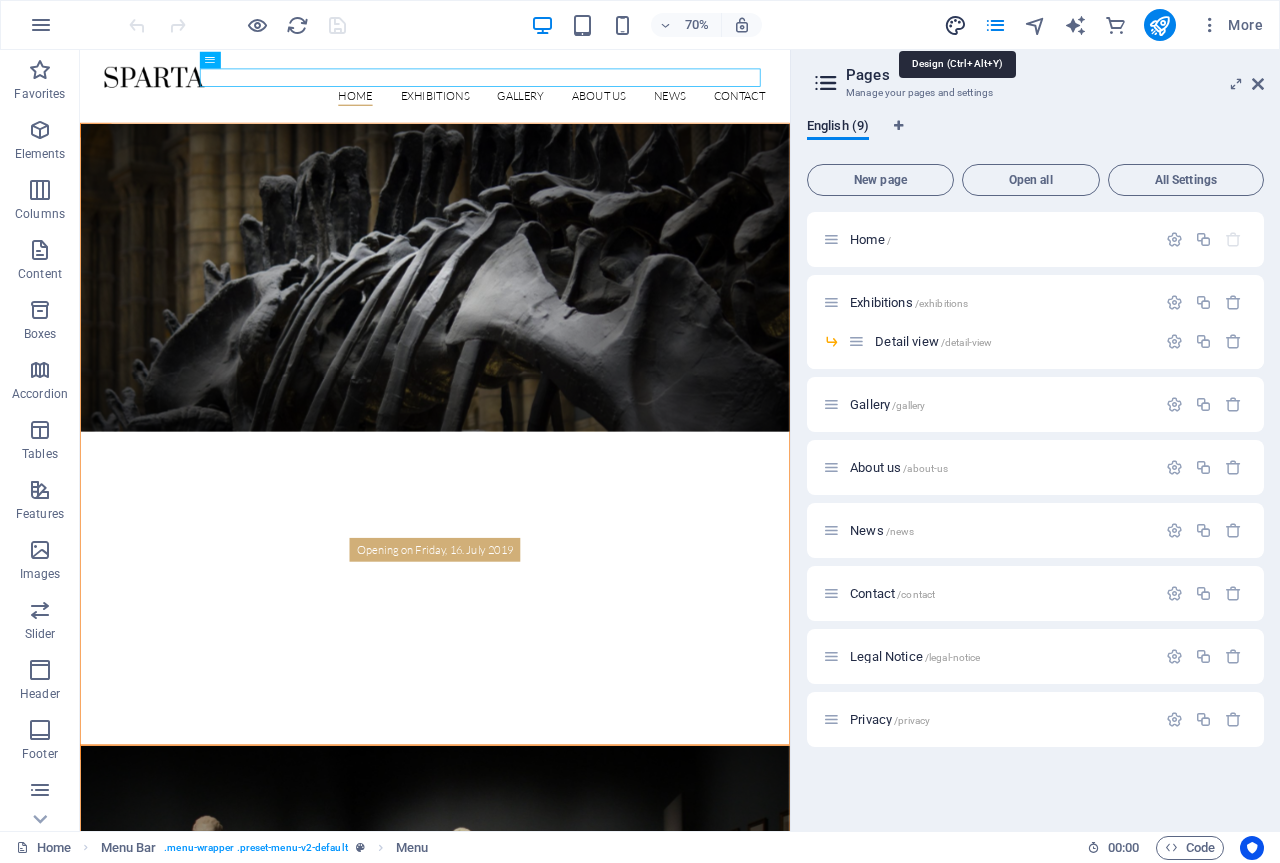 click at bounding box center [955, 25] 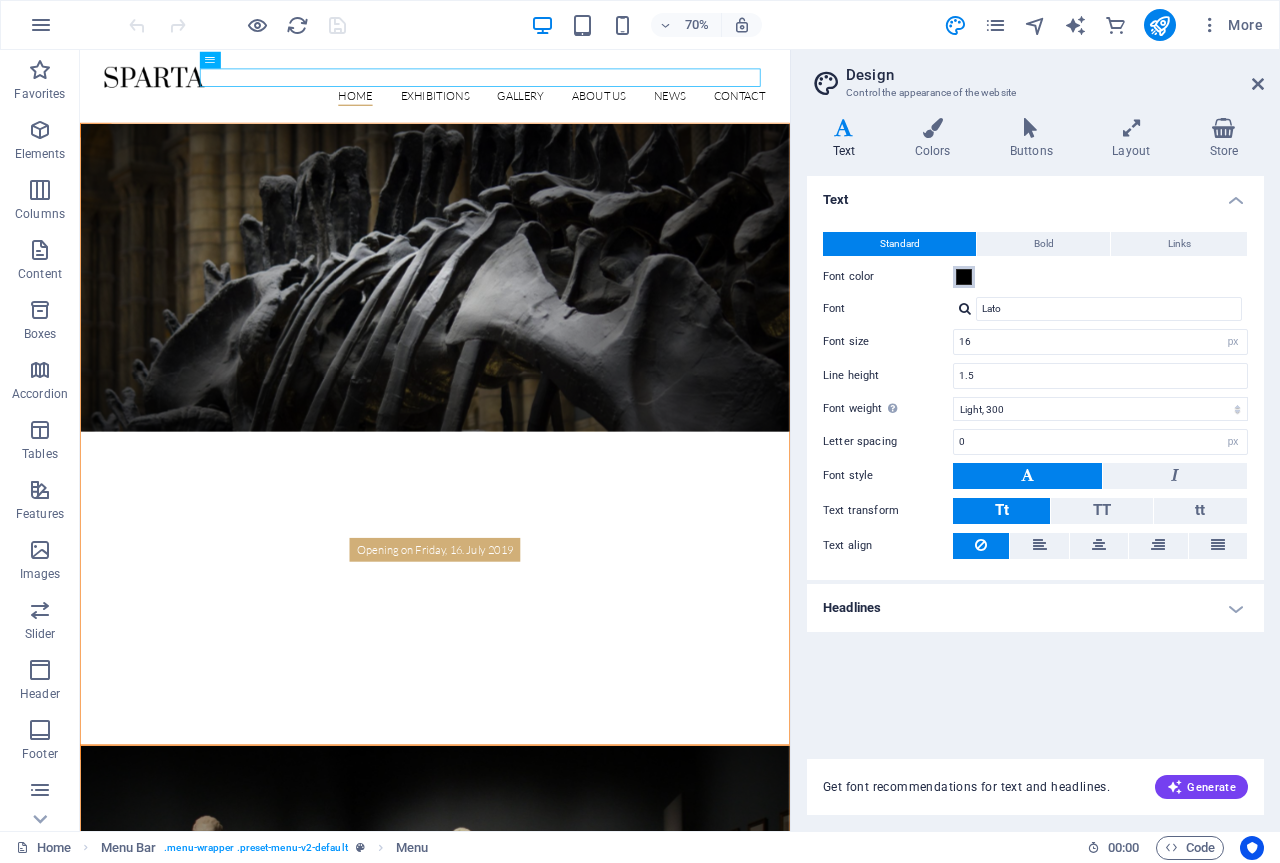 click at bounding box center (964, 277) 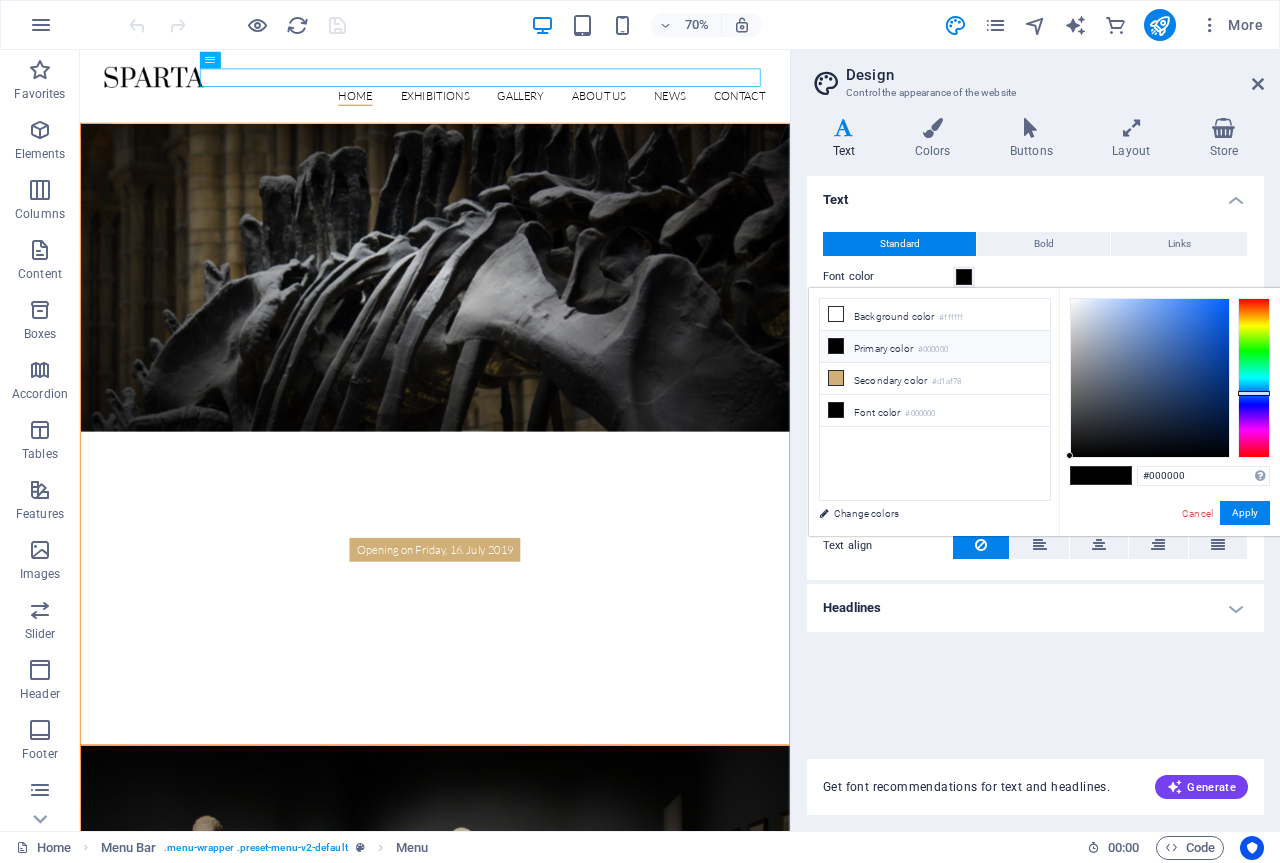 click at bounding box center (1254, 378) 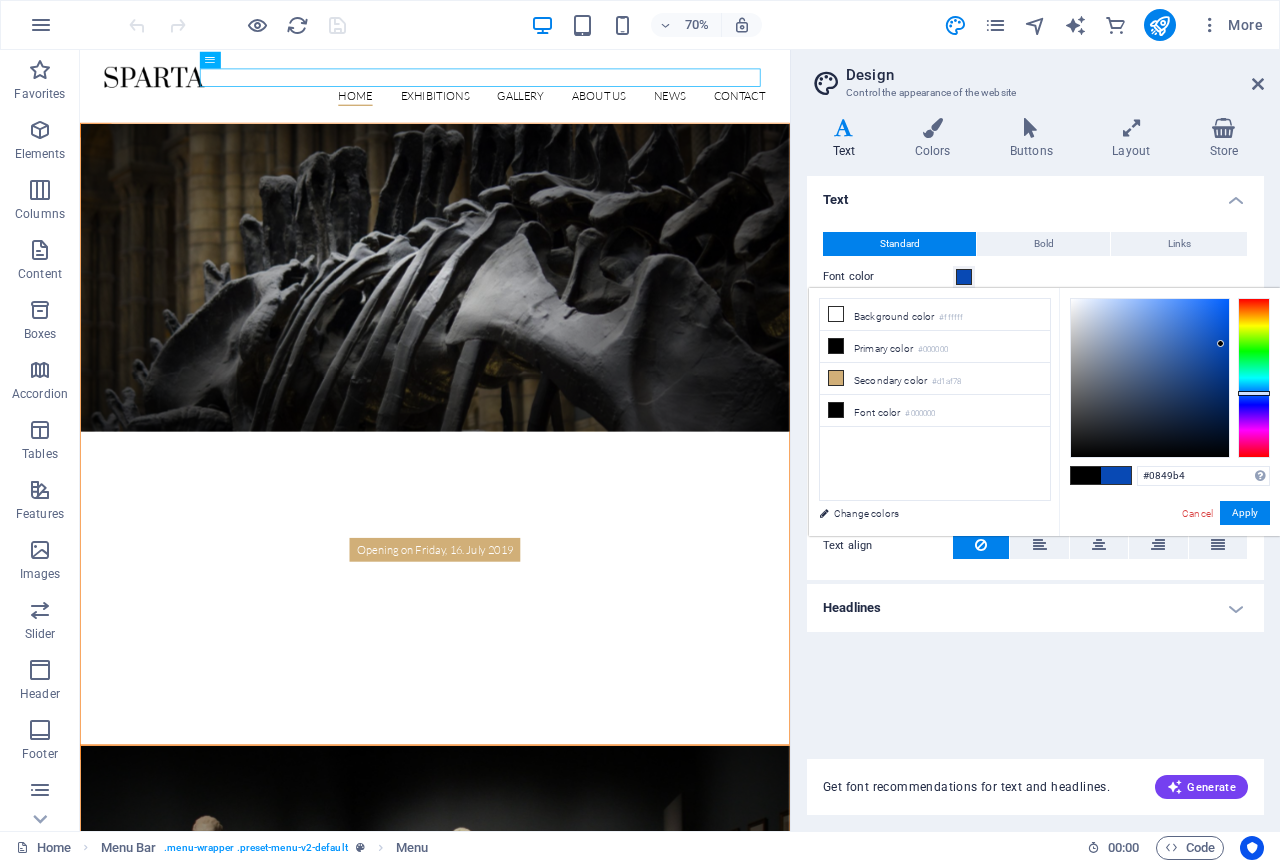 click at bounding box center [1150, 378] 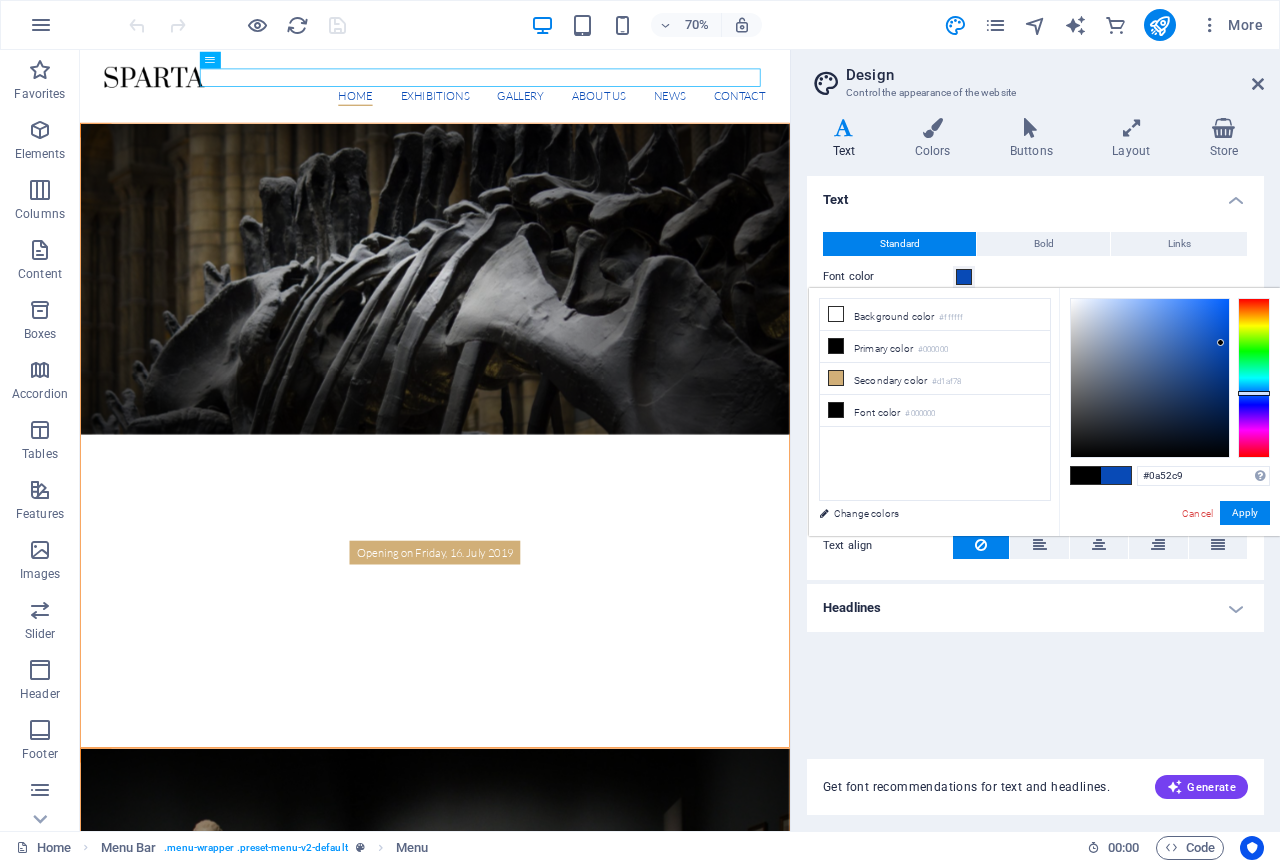 click at bounding box center (1150, 378) 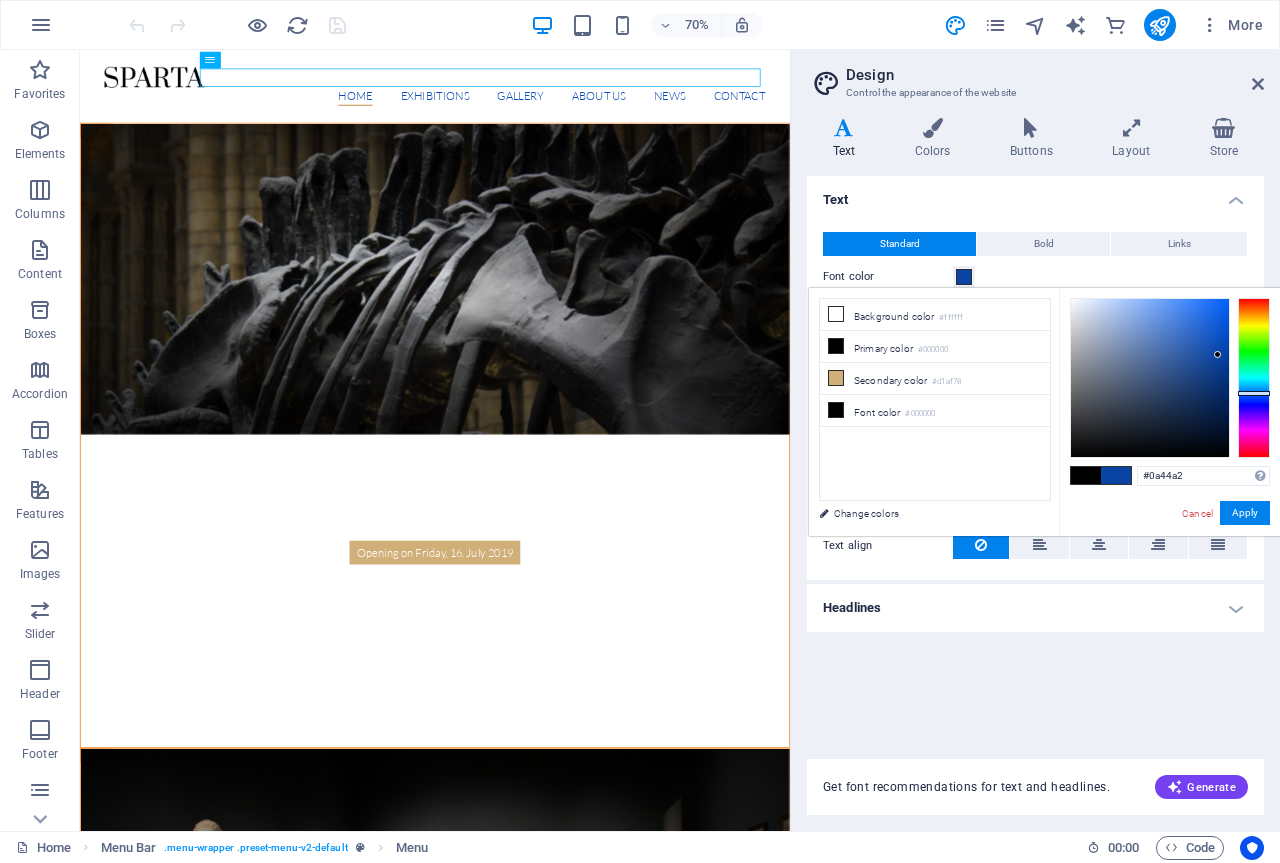 click at bounding box center [1150, 378] 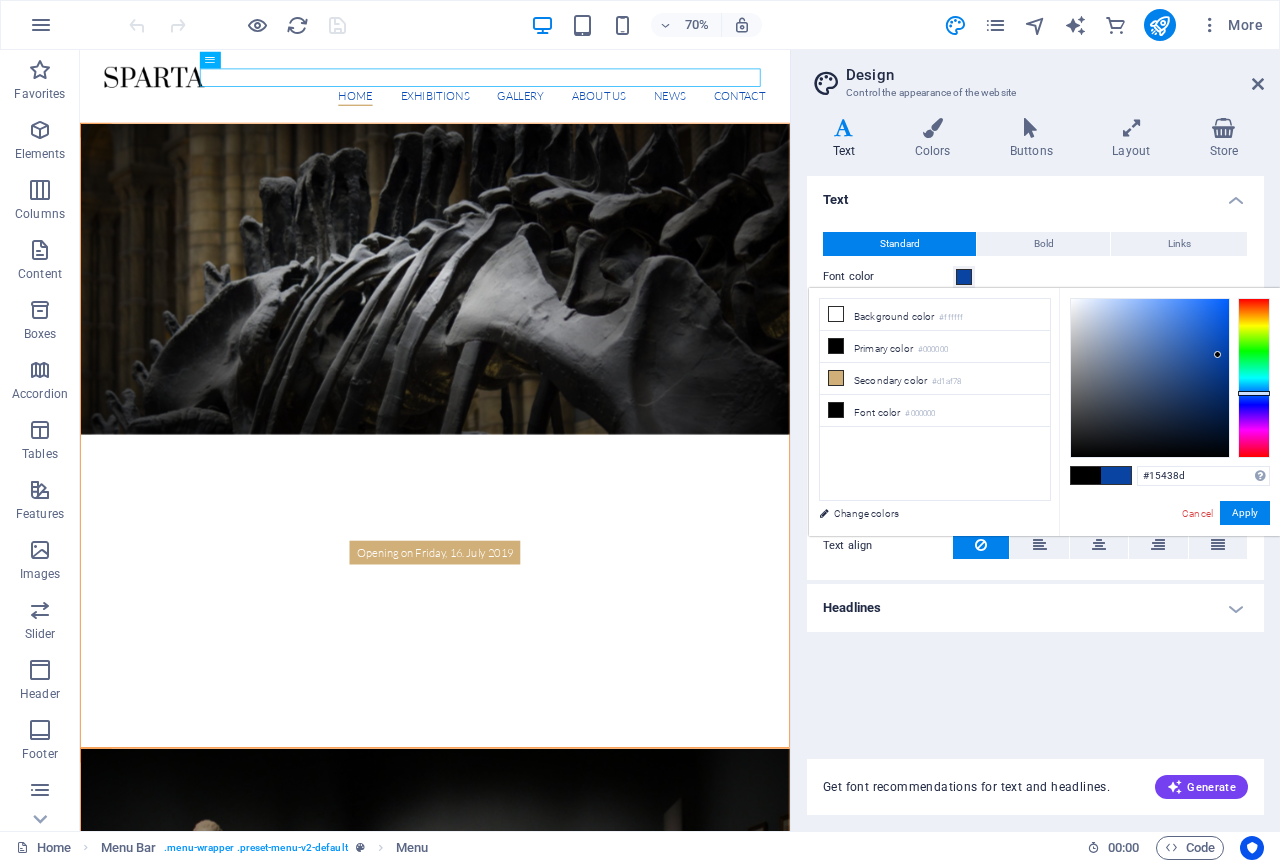 click at bounding box center (1150, 378) 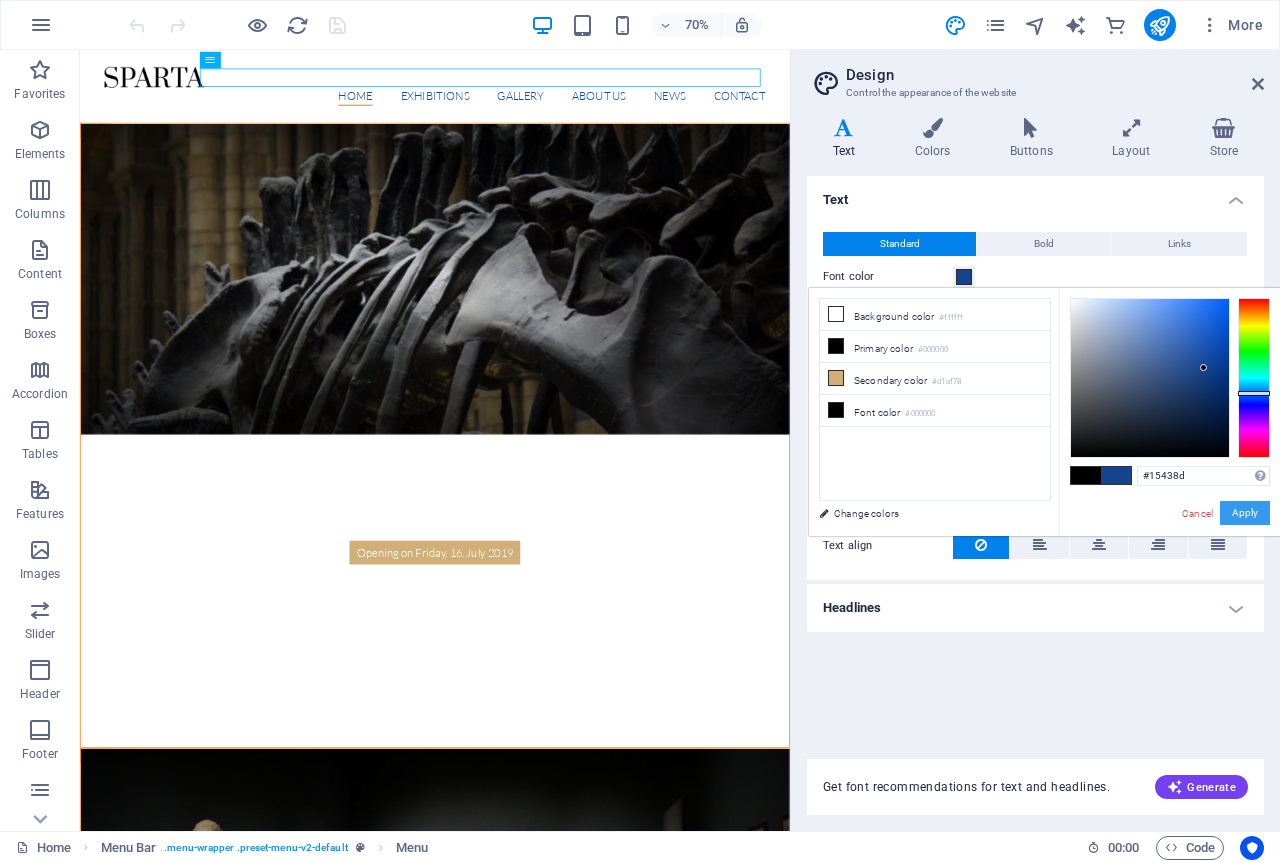 click on "Apply" at bounding box center (1245, 513) 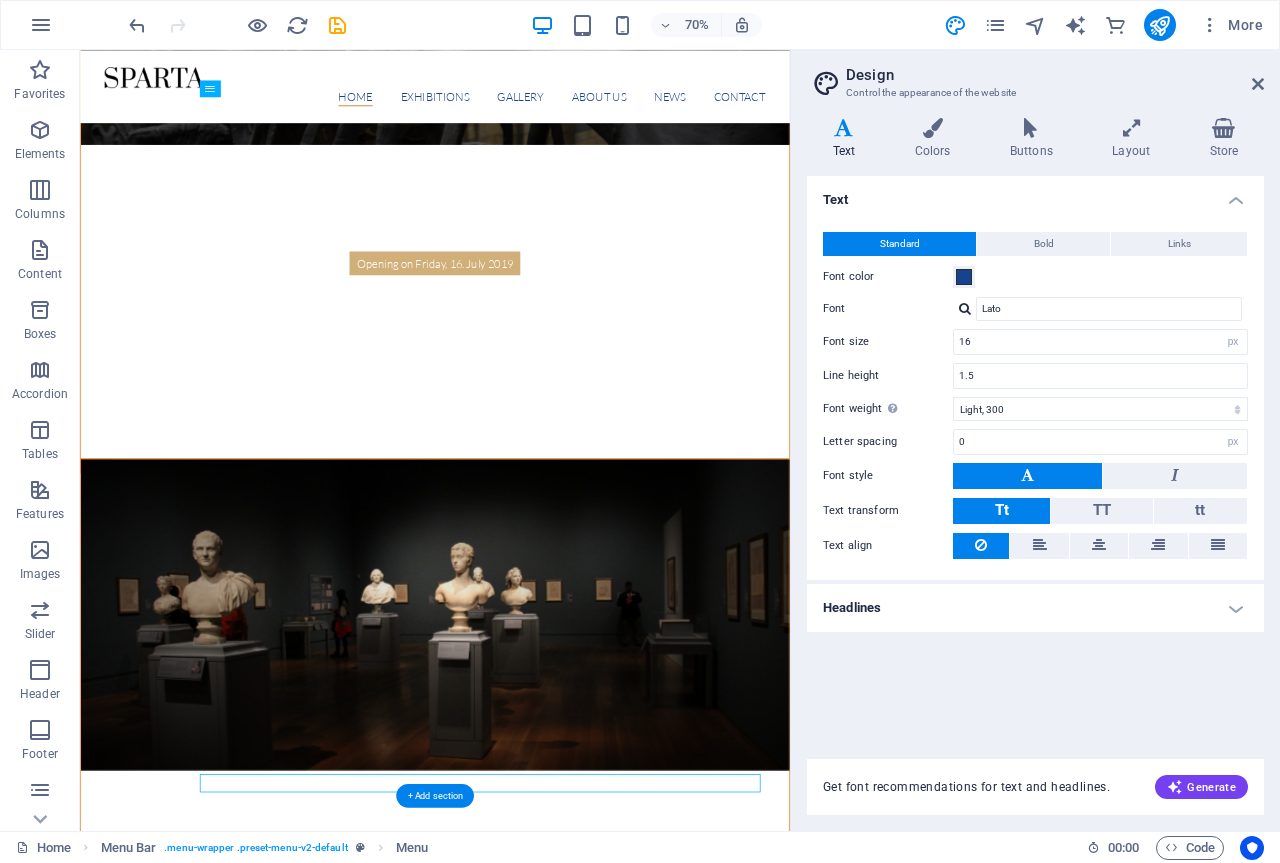 scroll, scrollTop: 0, scrollLeft: 0, axis: both 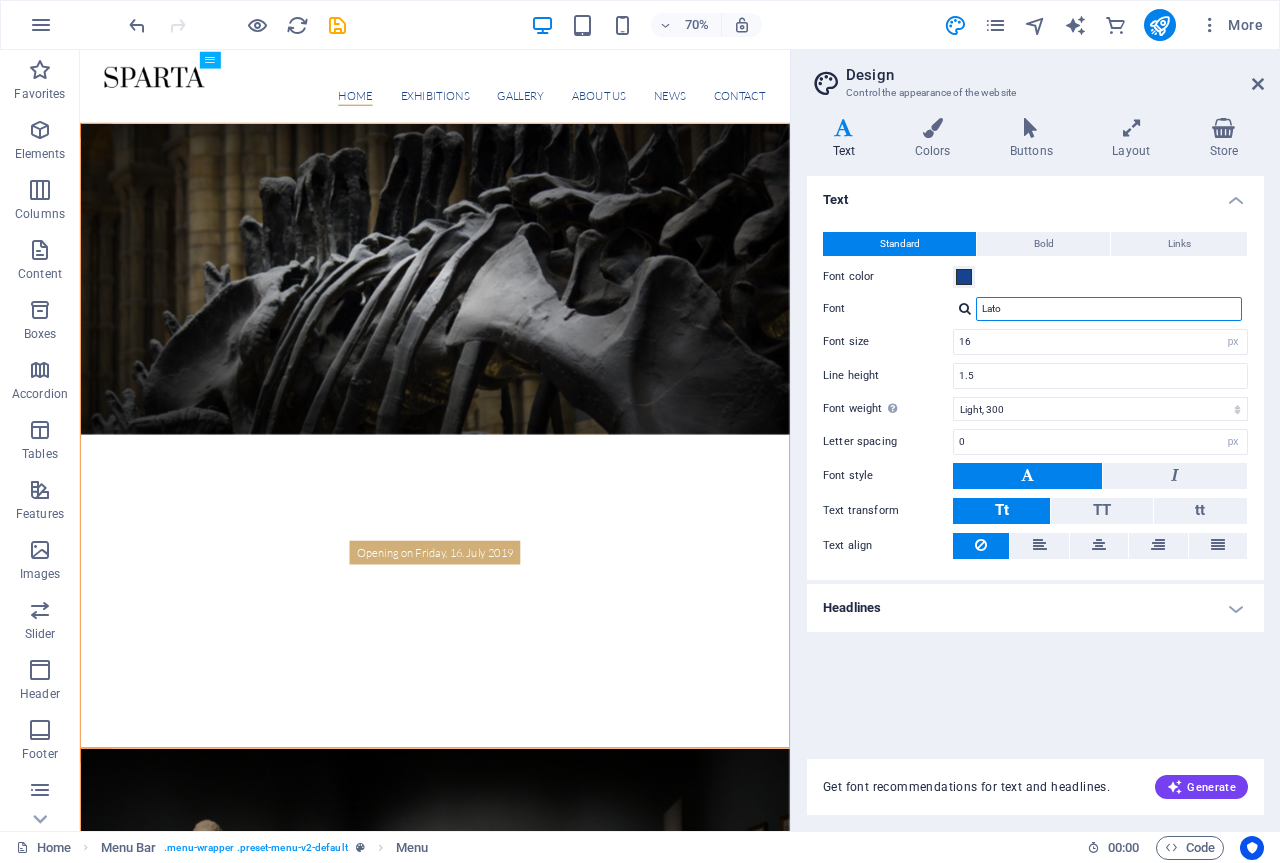 click on "Lato" at bounding box center (1109, 309) 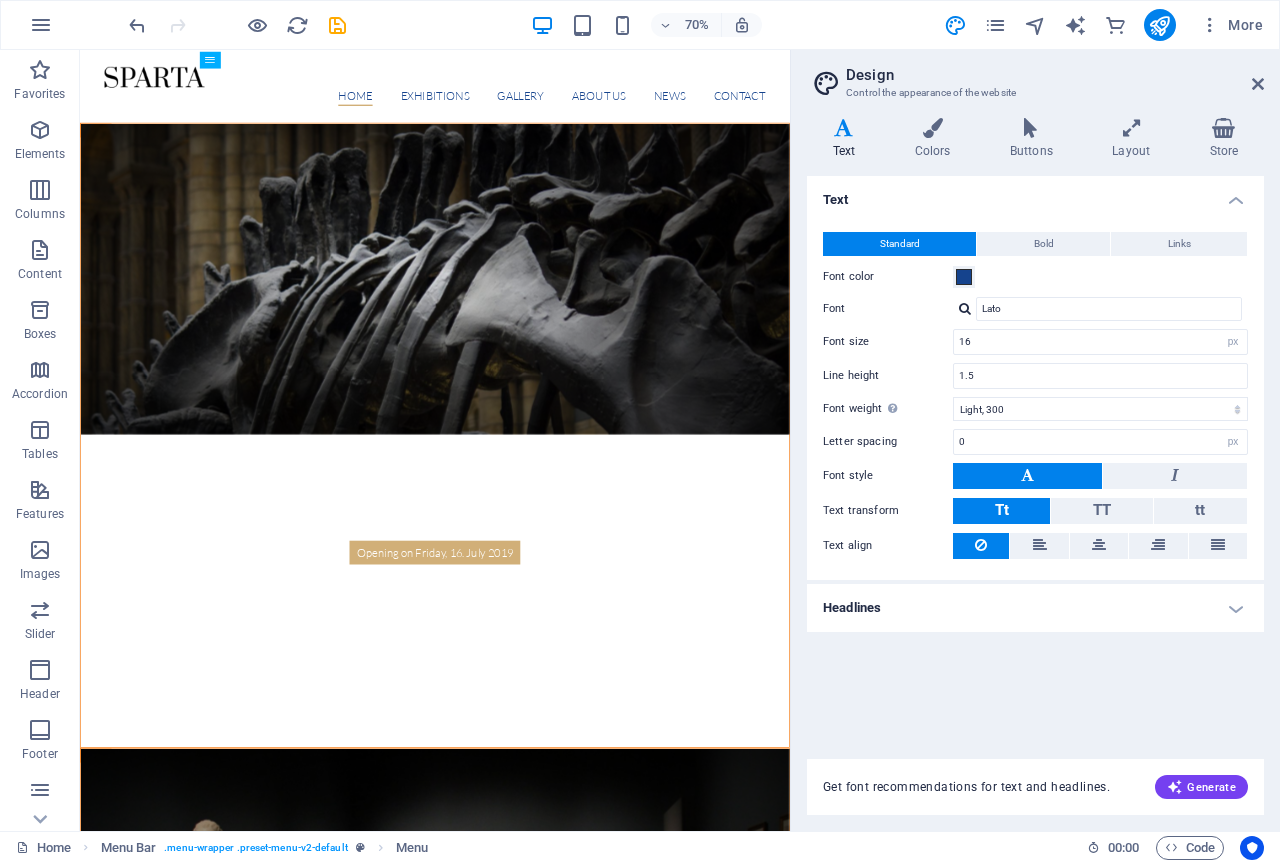 click at bounding box center (1027, 476) 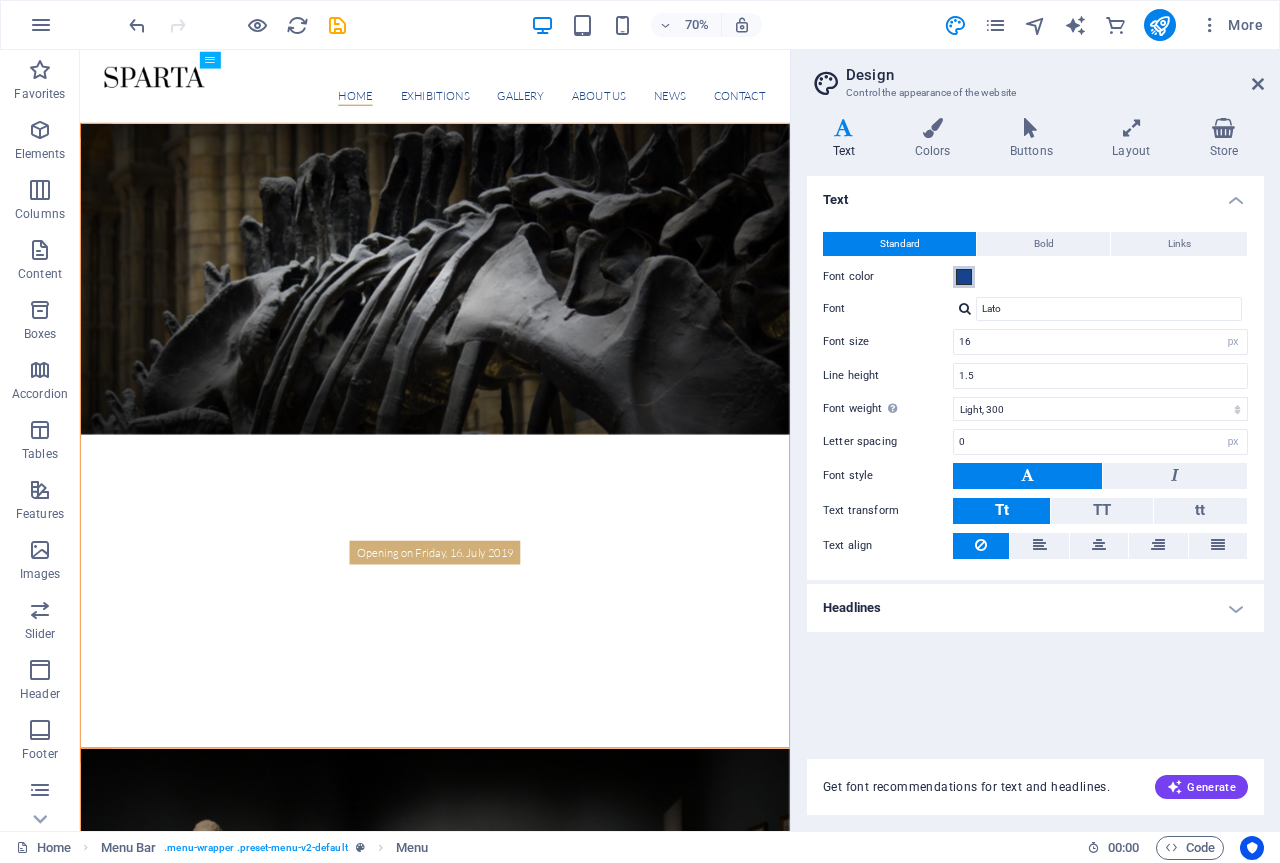 click at bounding box center [964, 277] 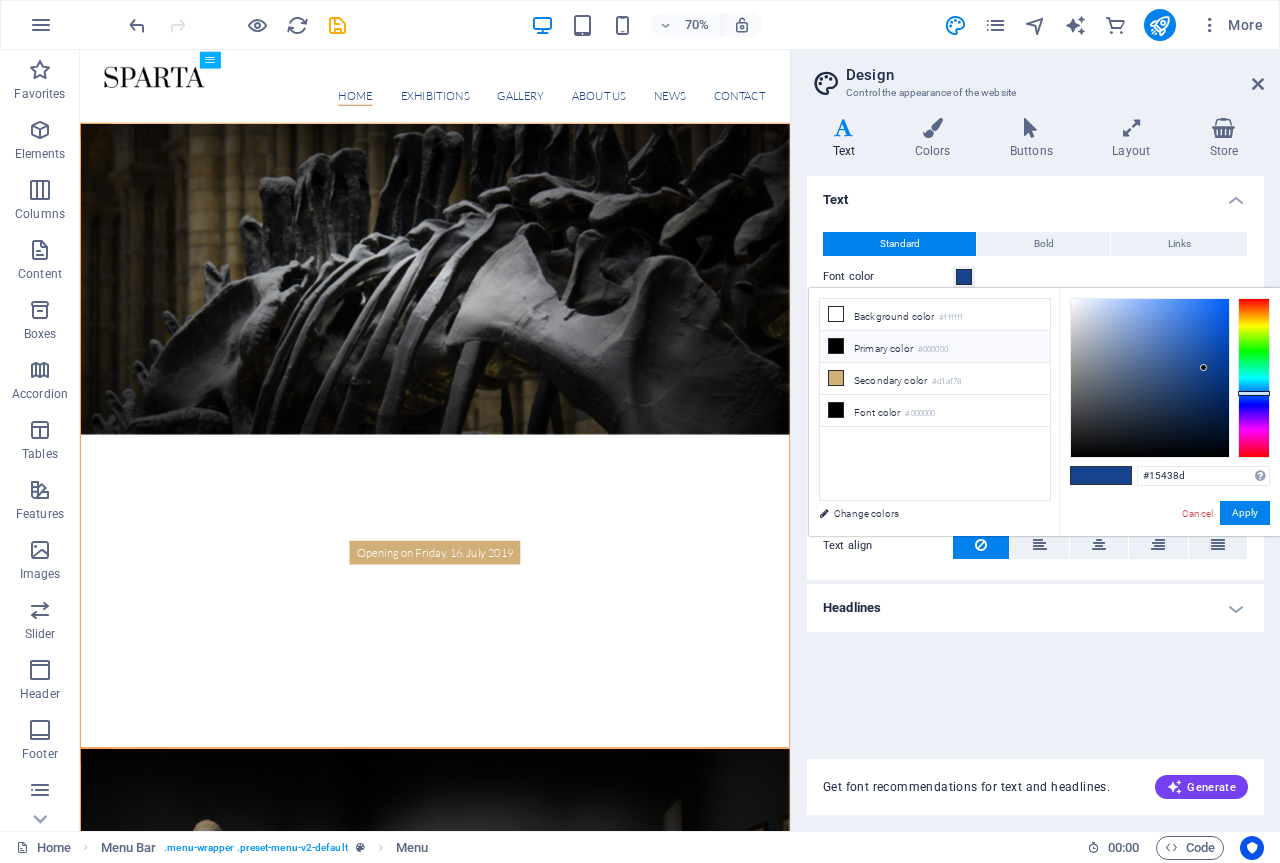 click at bounding box center [836, 346] 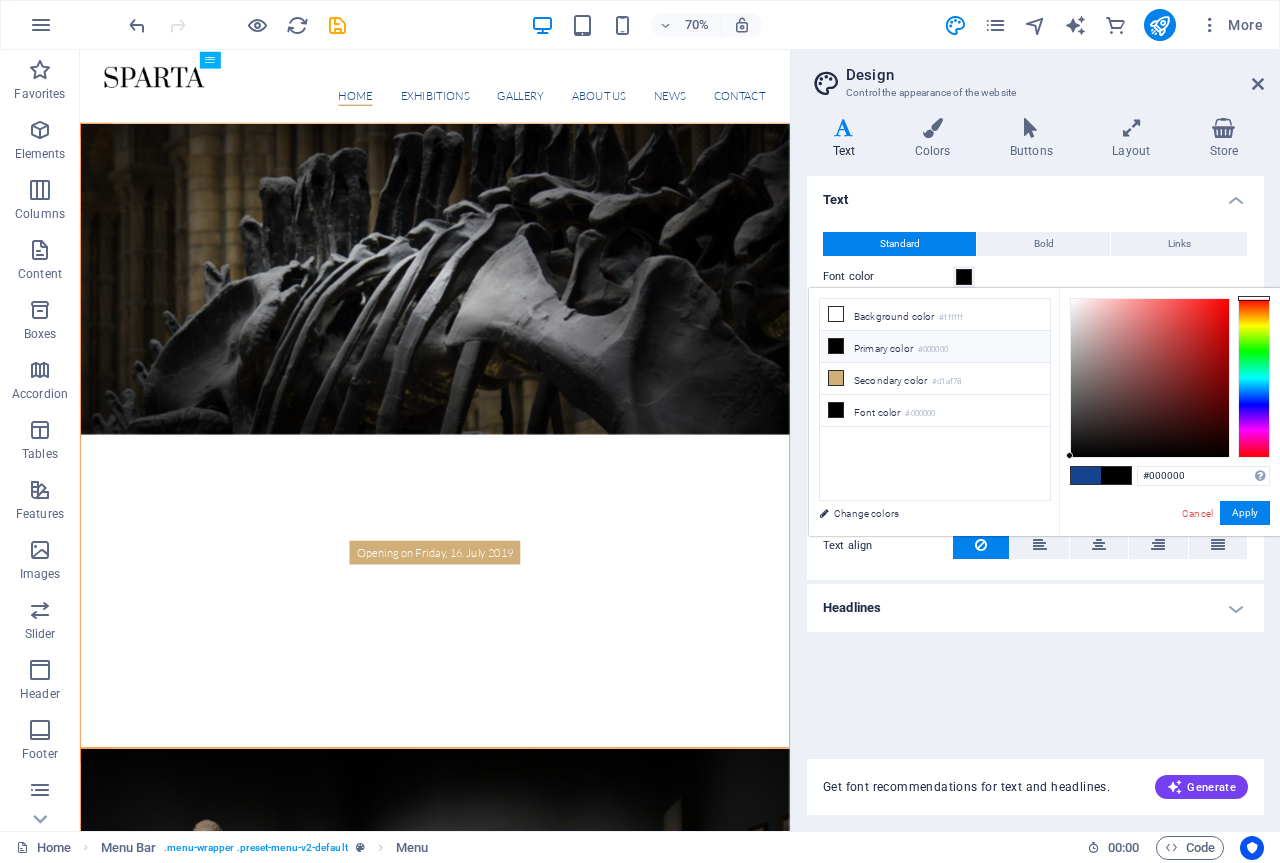 click at bounding box center (836, 346) 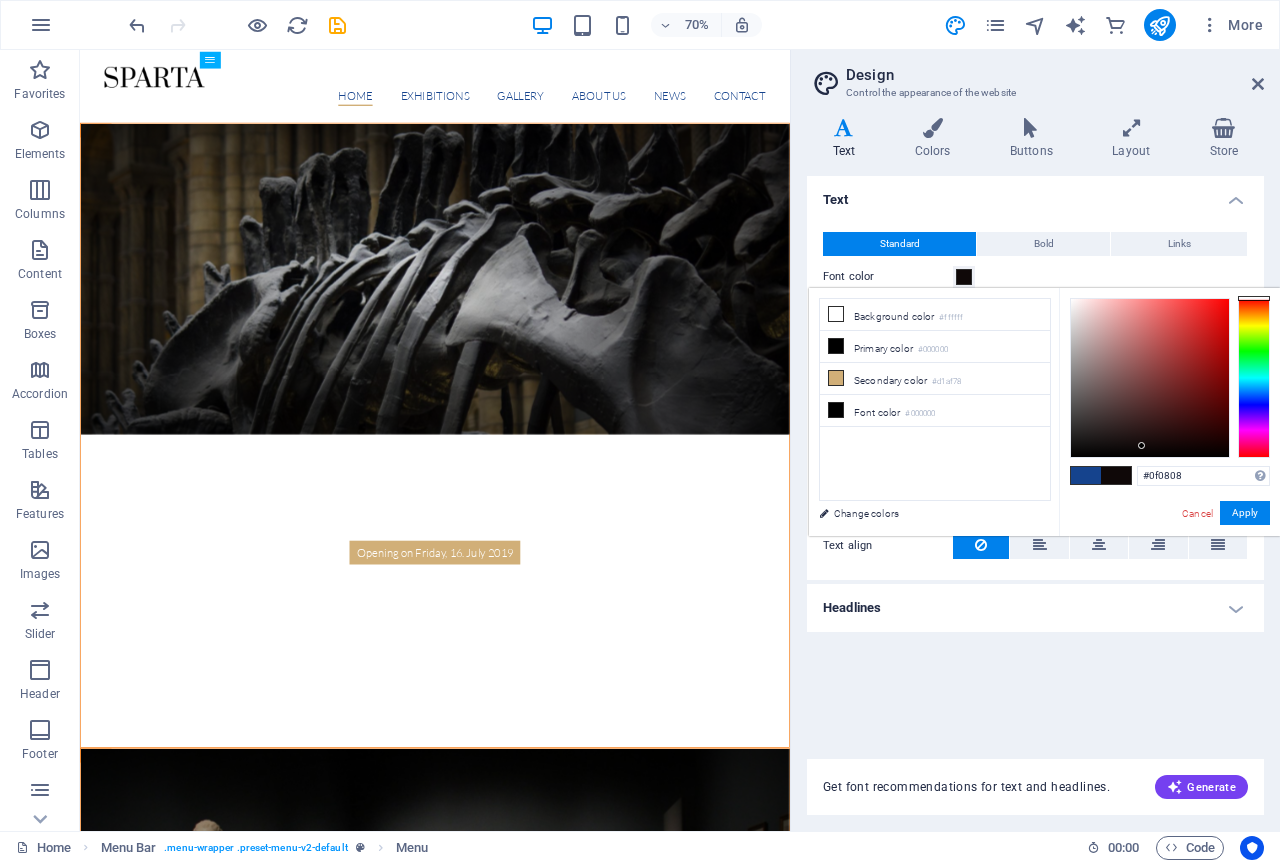 click at bounding box center (1150, 378) 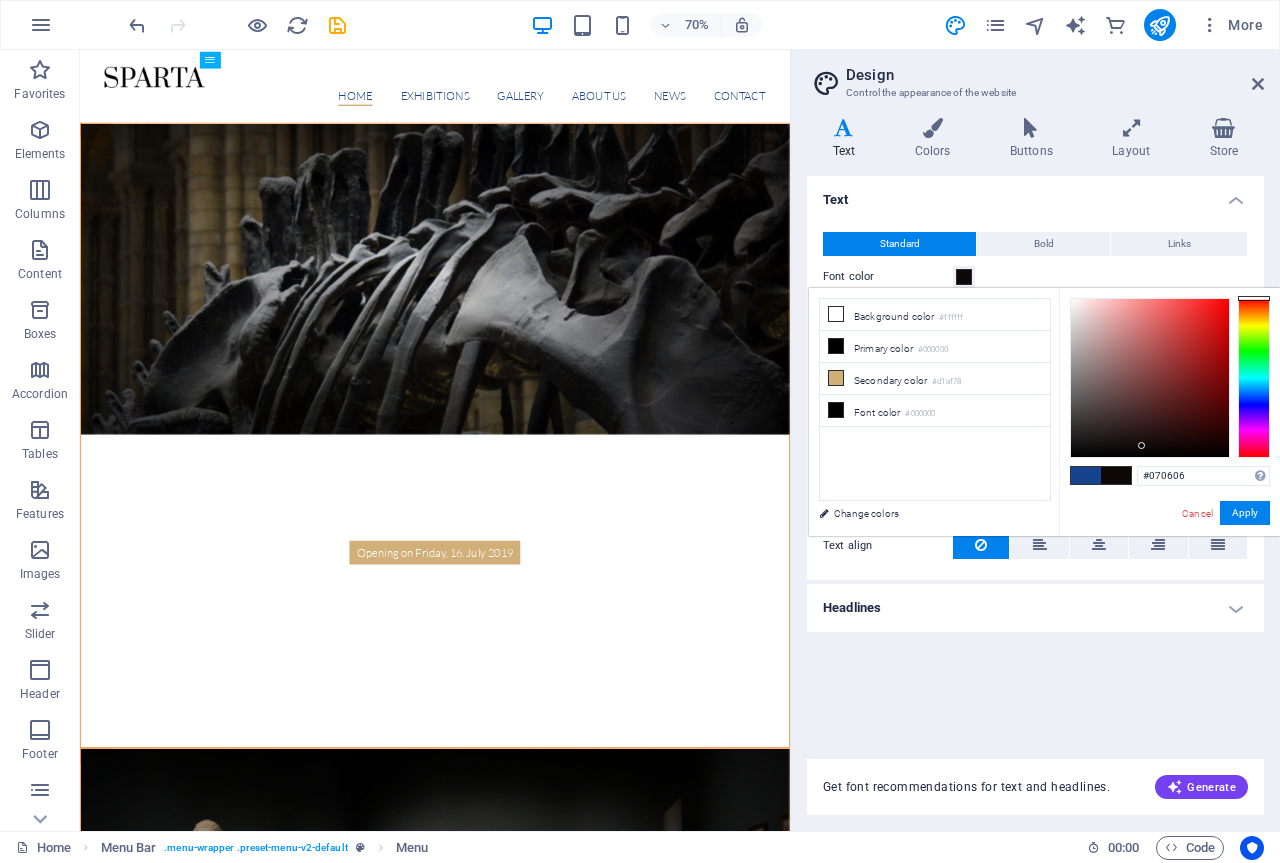 click at bounding box center (1150, 378) 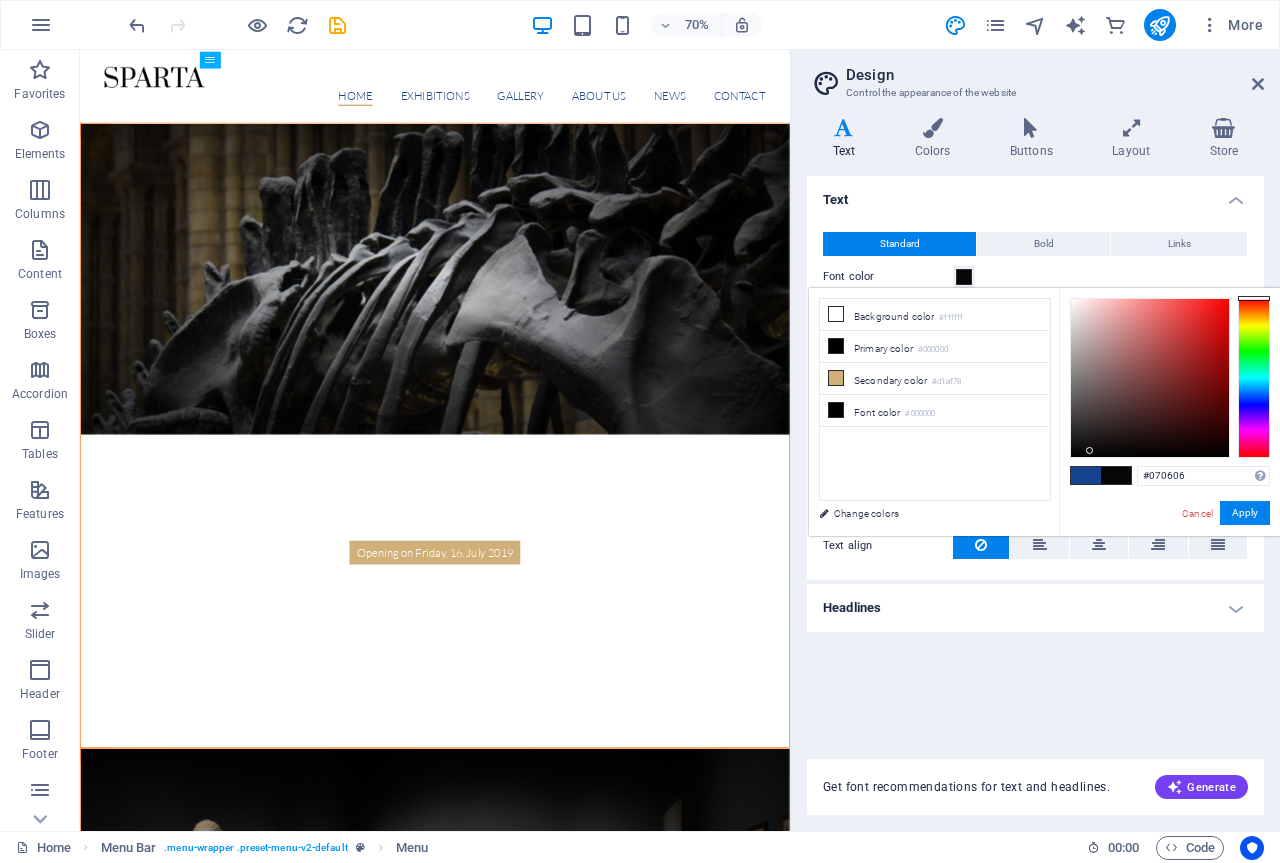 click at bounding box center (1101, 475) 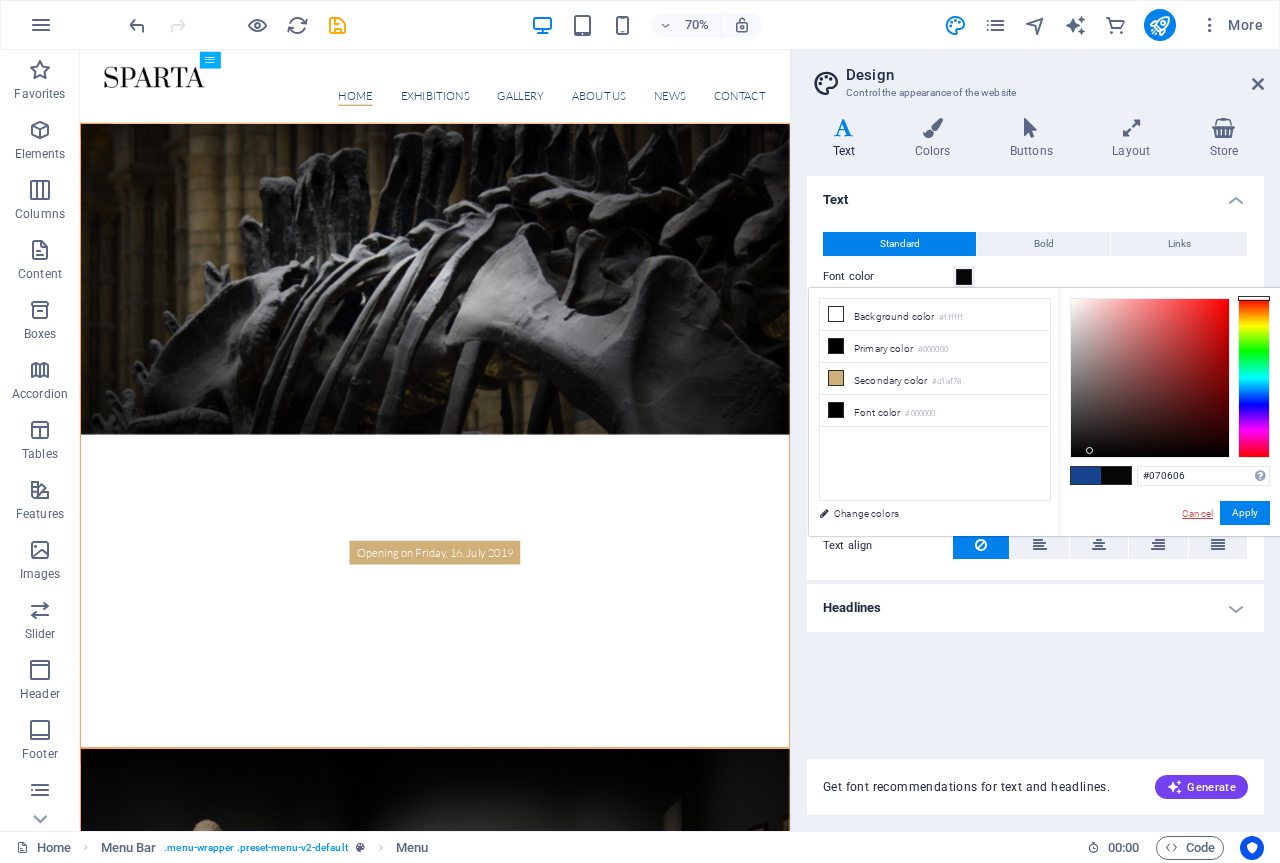 click on "Cancel" at bounding box center [1197, 513] 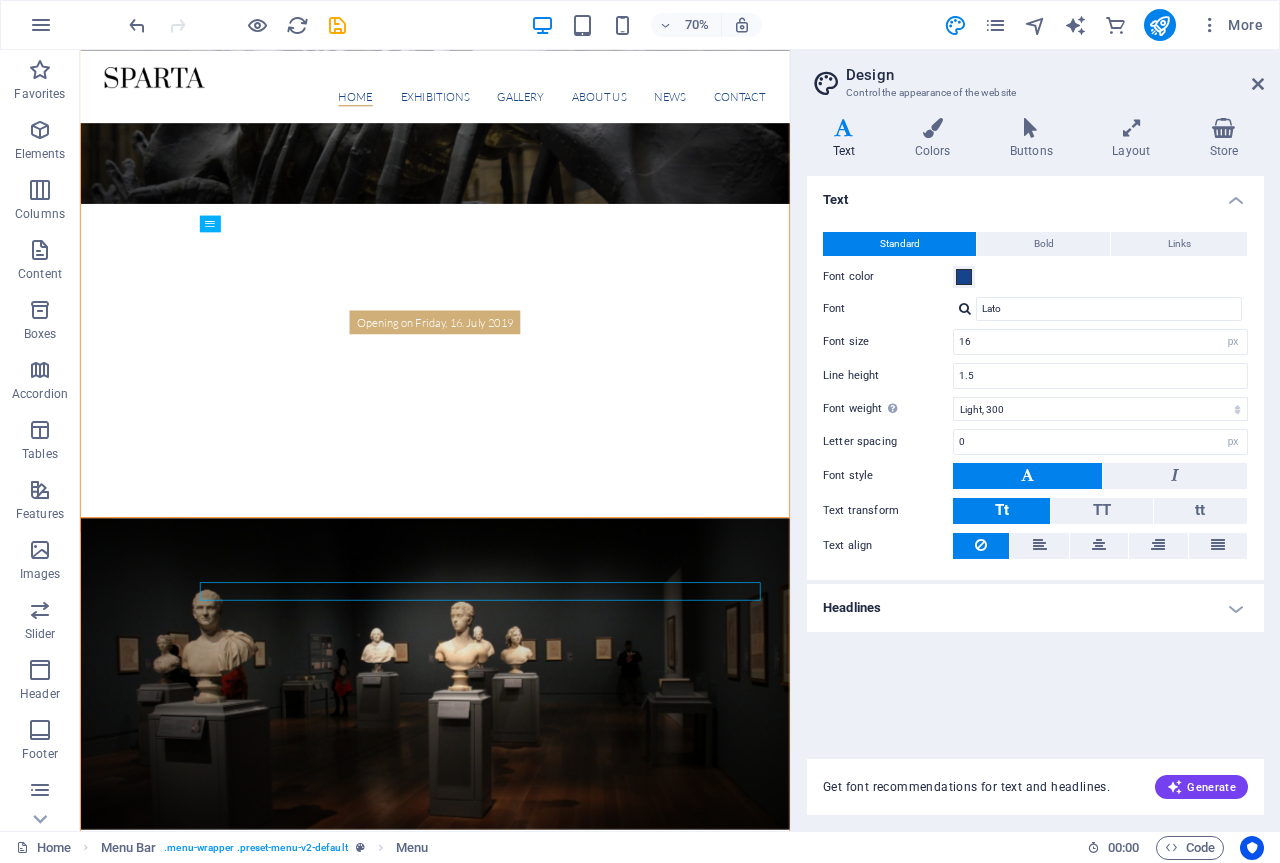 scroll, scrollTop: 200, scrollLeft: 0, axis: vertical 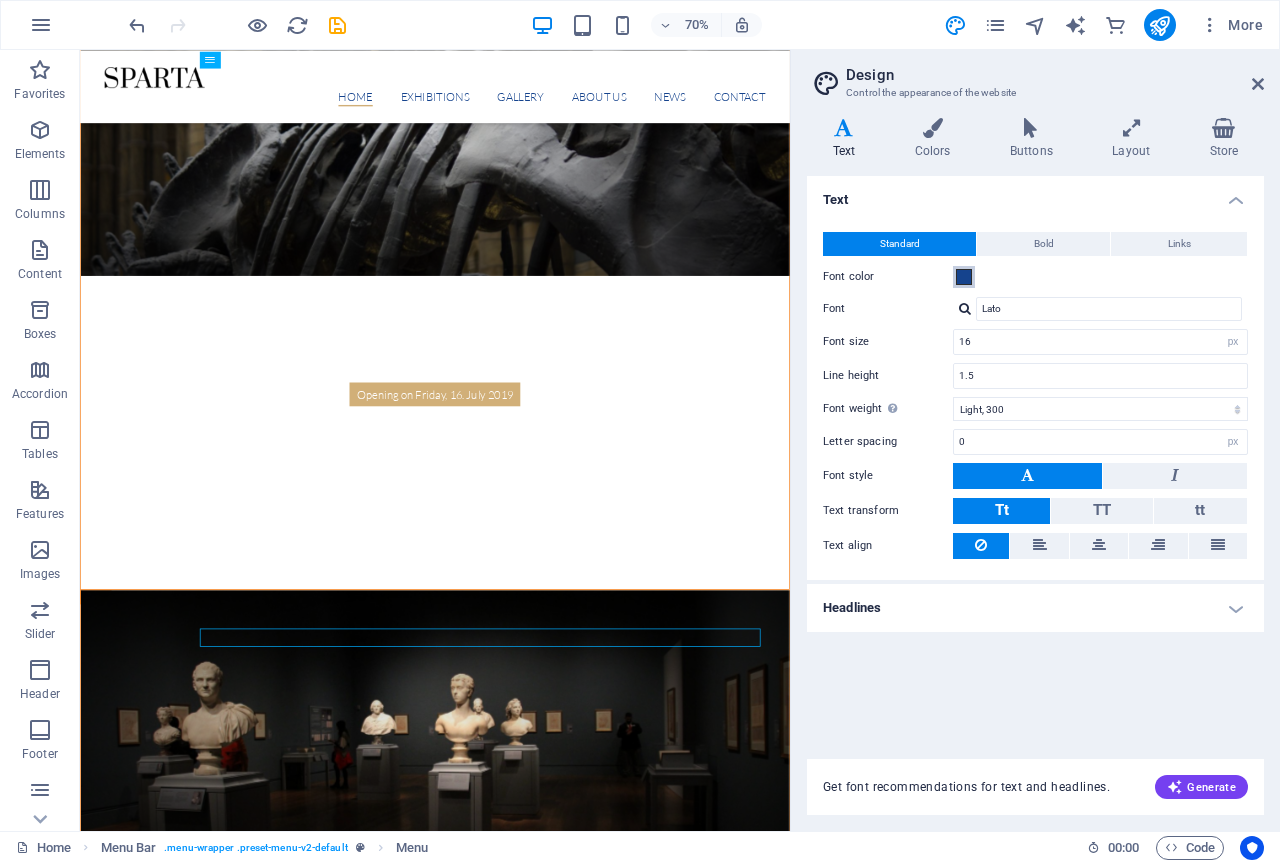 click at bounding box center (964, 277) 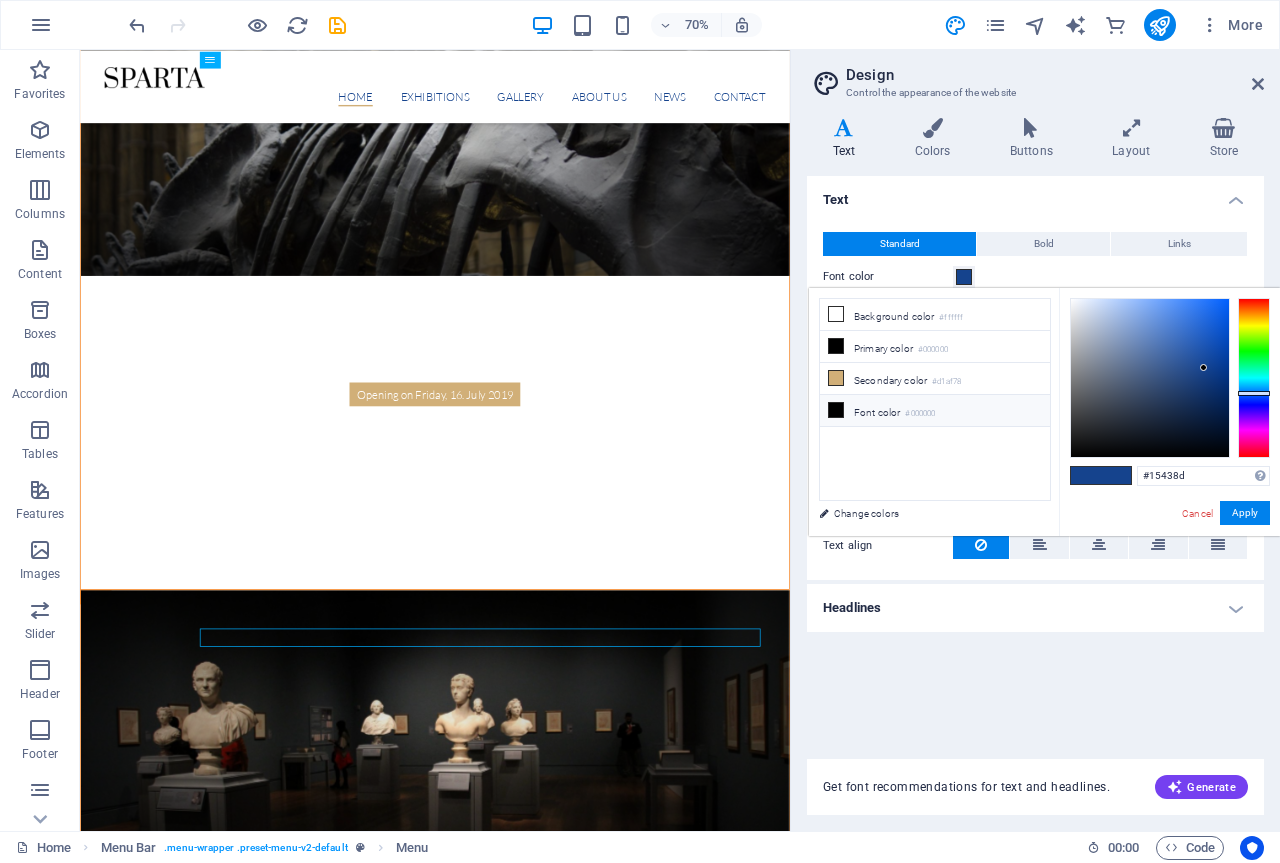 click at bounding box center (836, 410) 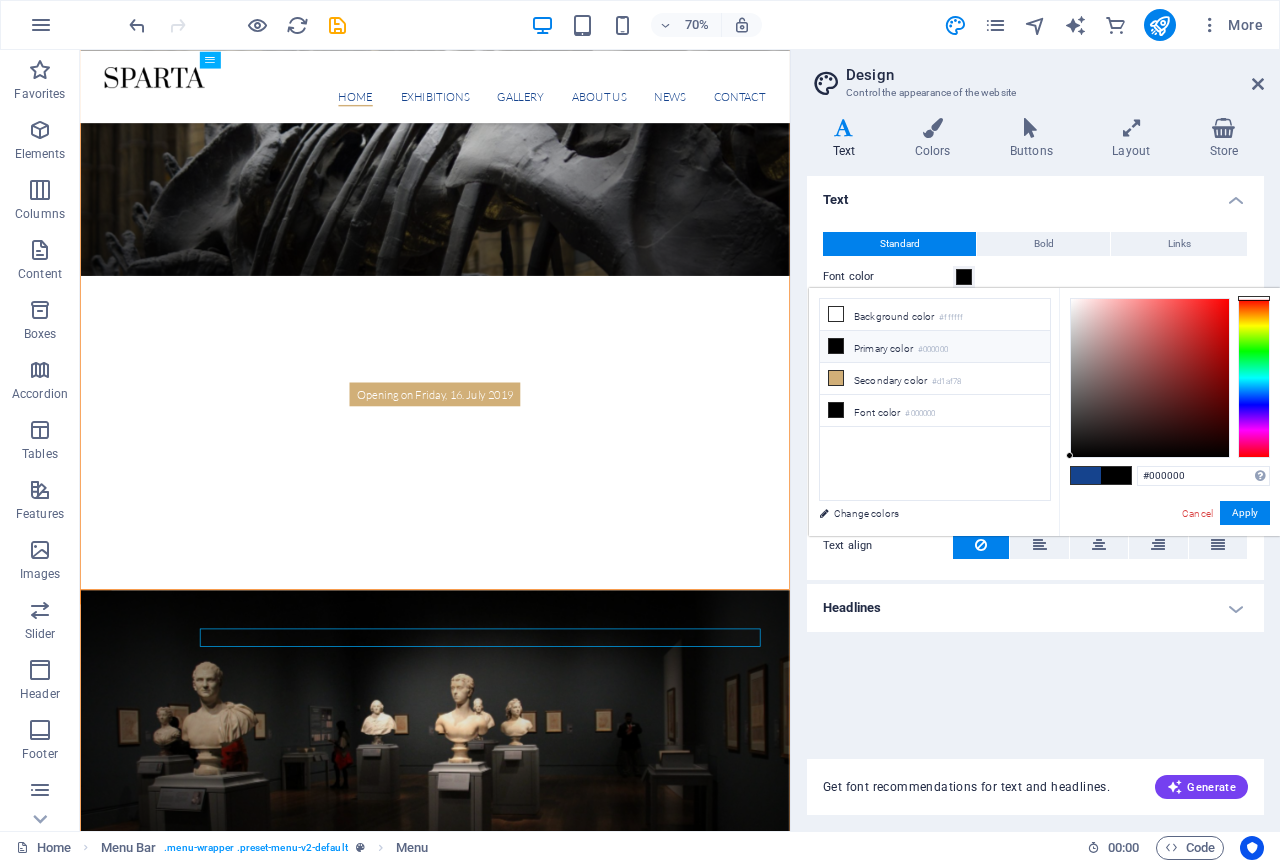 click at bounding box center [1116, 475] 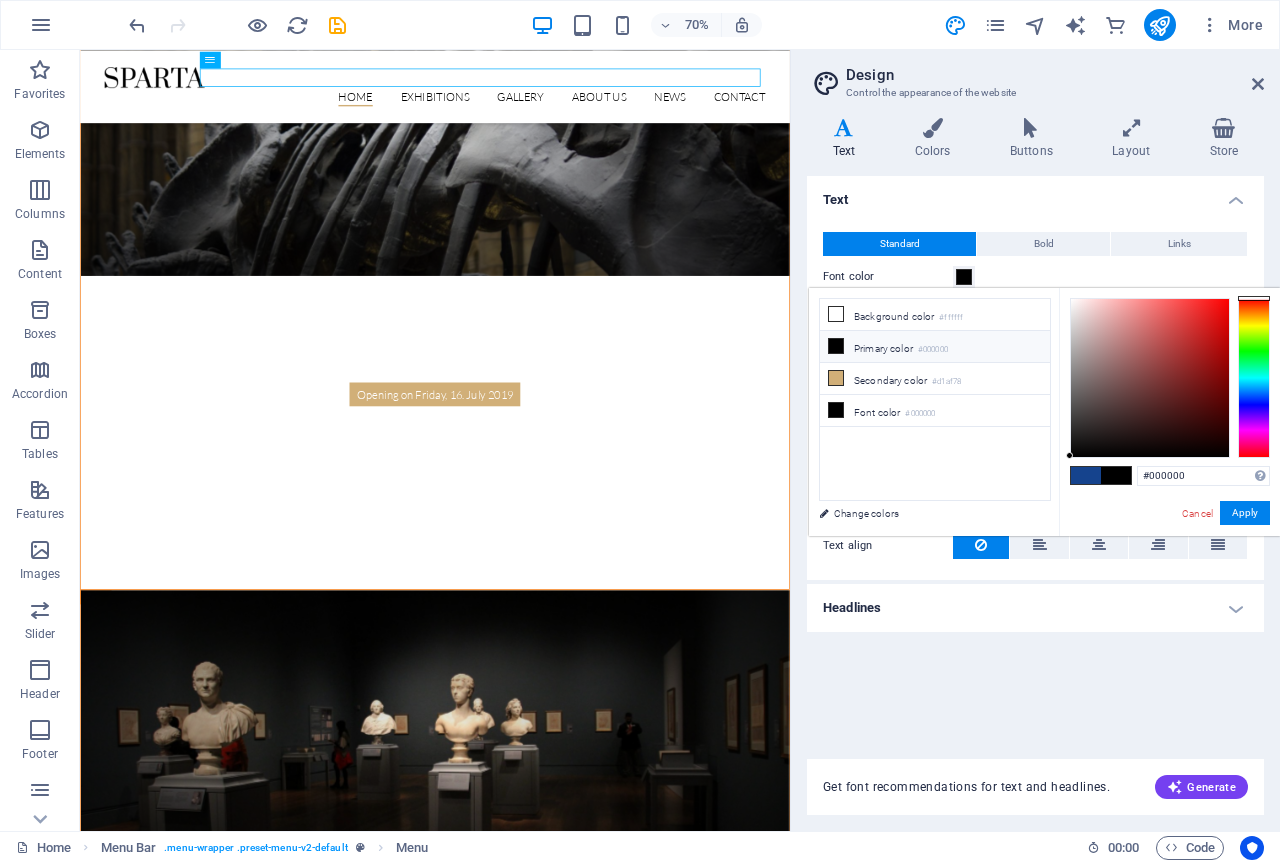 drag, startPoint x: 1108, startPoint y: 479, endPoint x: 1066, endPoint y: 480, distance: 42.0119 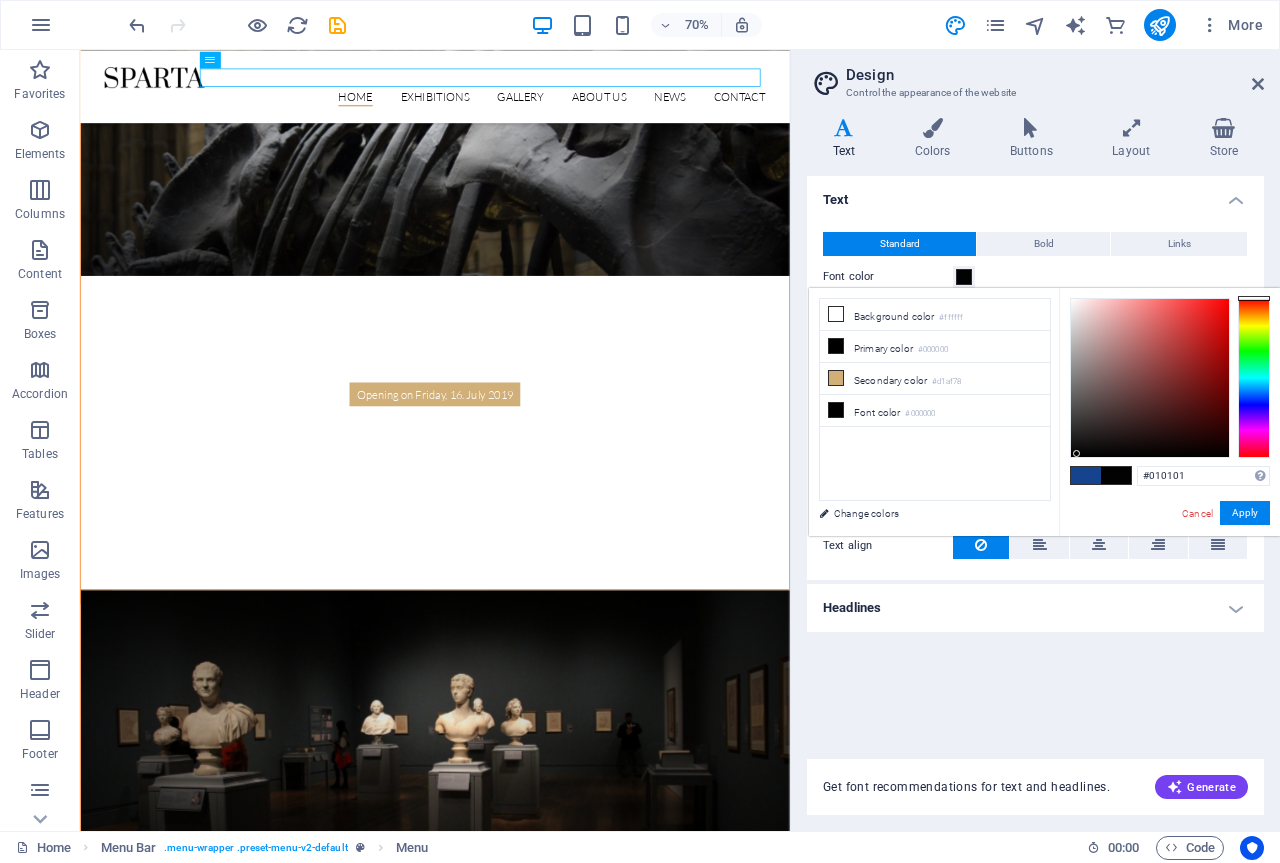 type on "#000000" 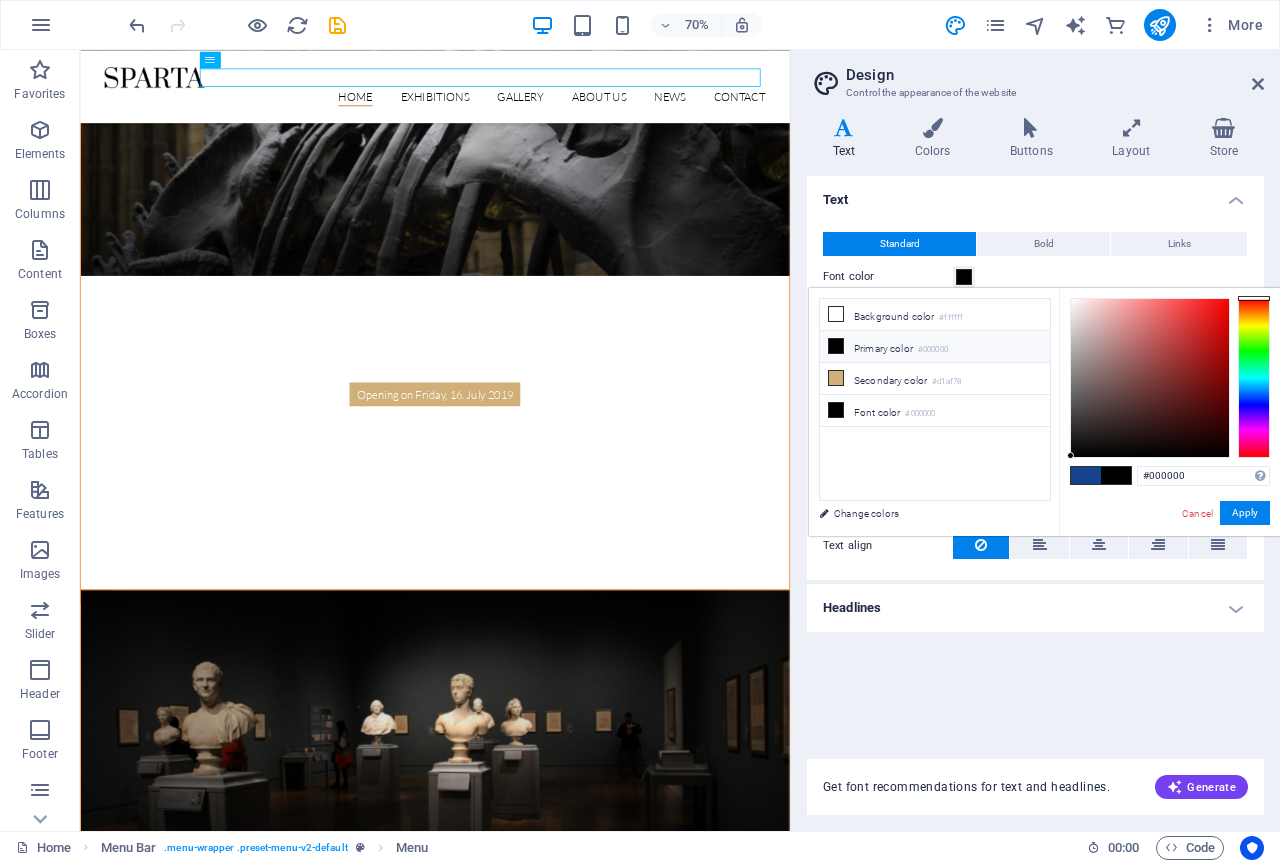 click at bounding box center (1070, 455) 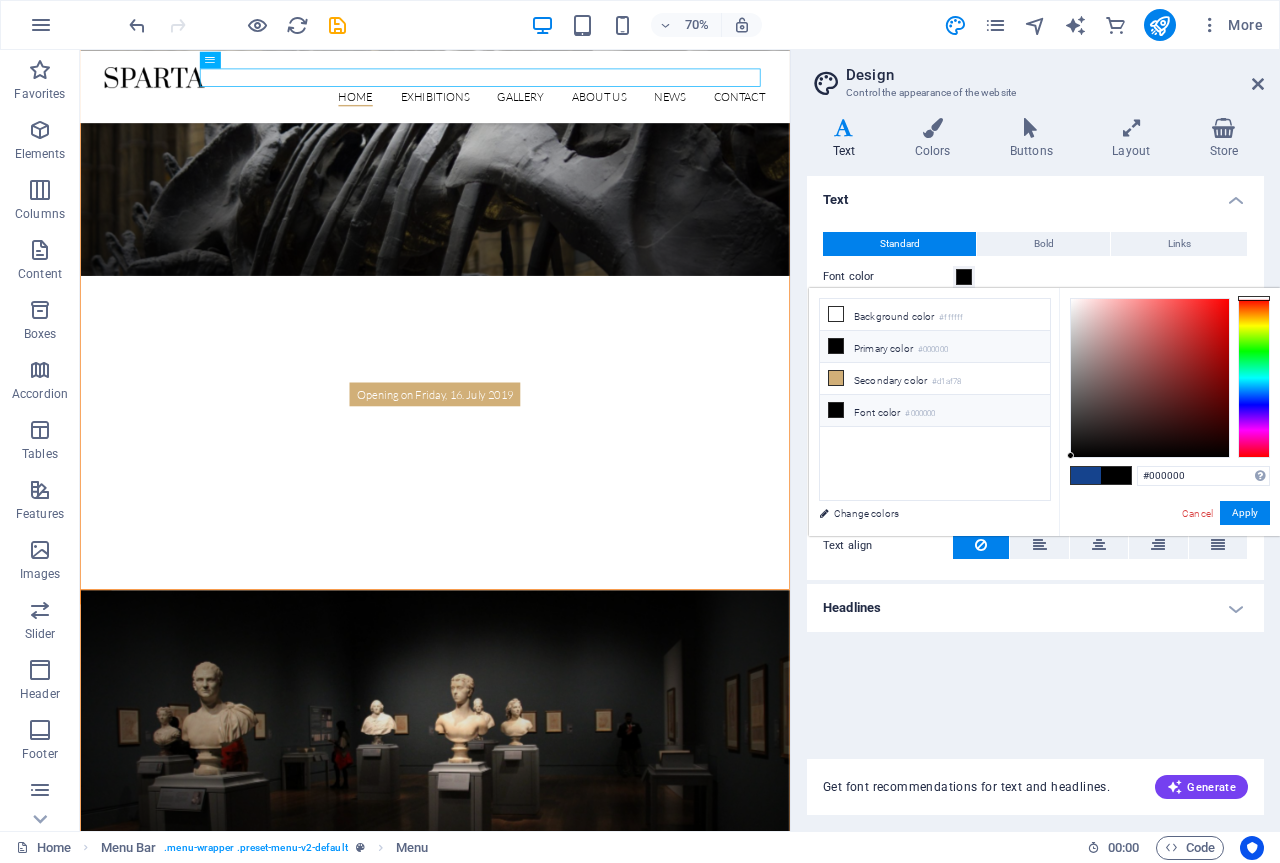 click at bounding box center (836, 410) 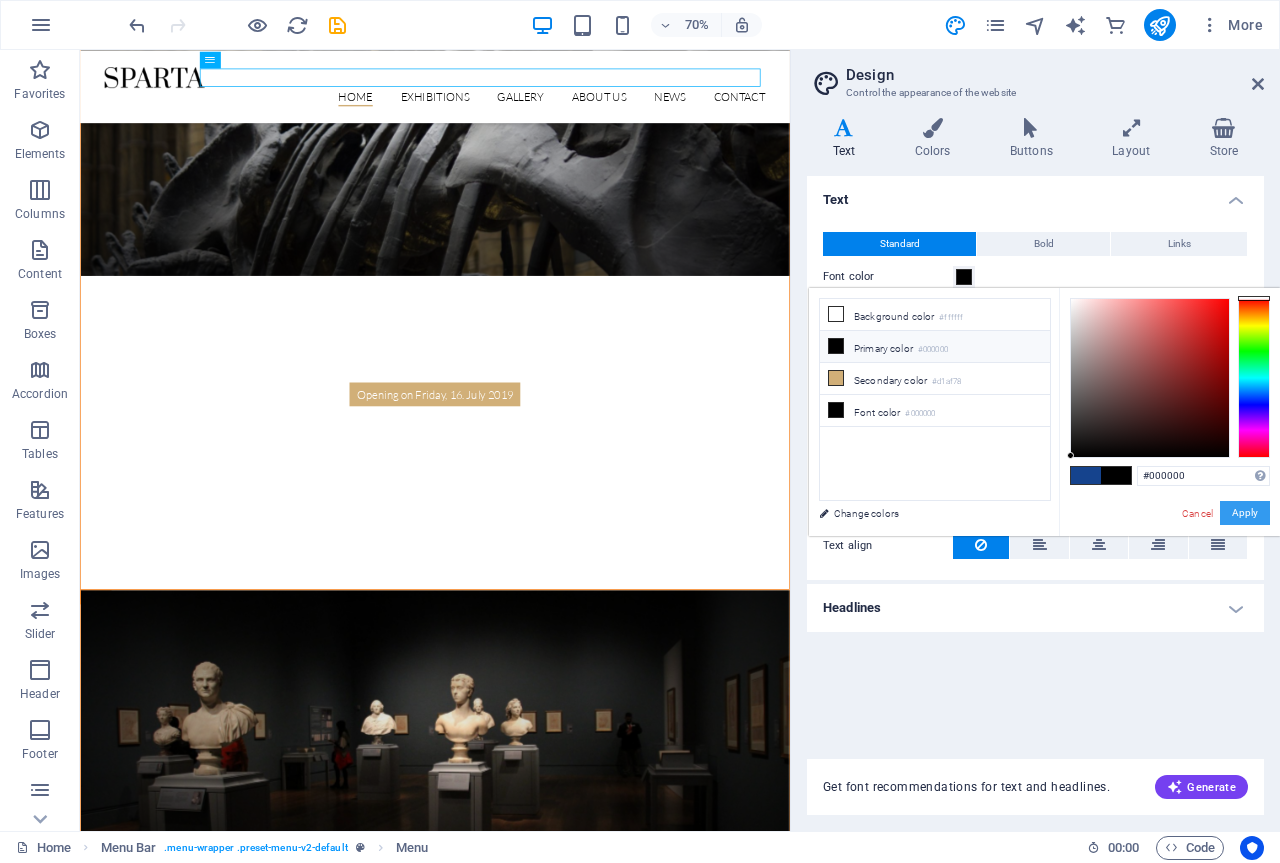 drag, startPoint x: 1253, startPoint y: 508, endPoint x: 1065, endPoint y: 592, distance: 205.9126 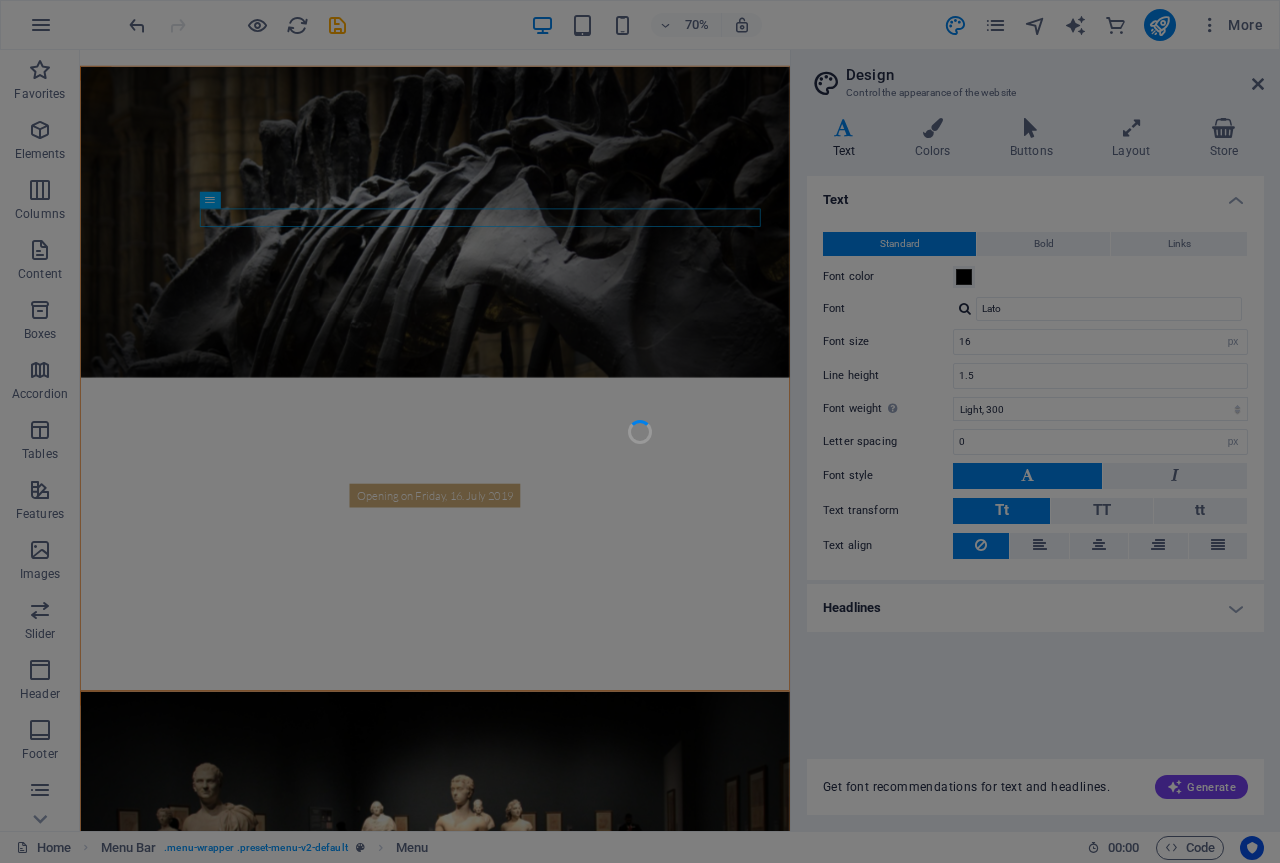scroll, scrollTop: 0, scrollLeft: 0, axis: both 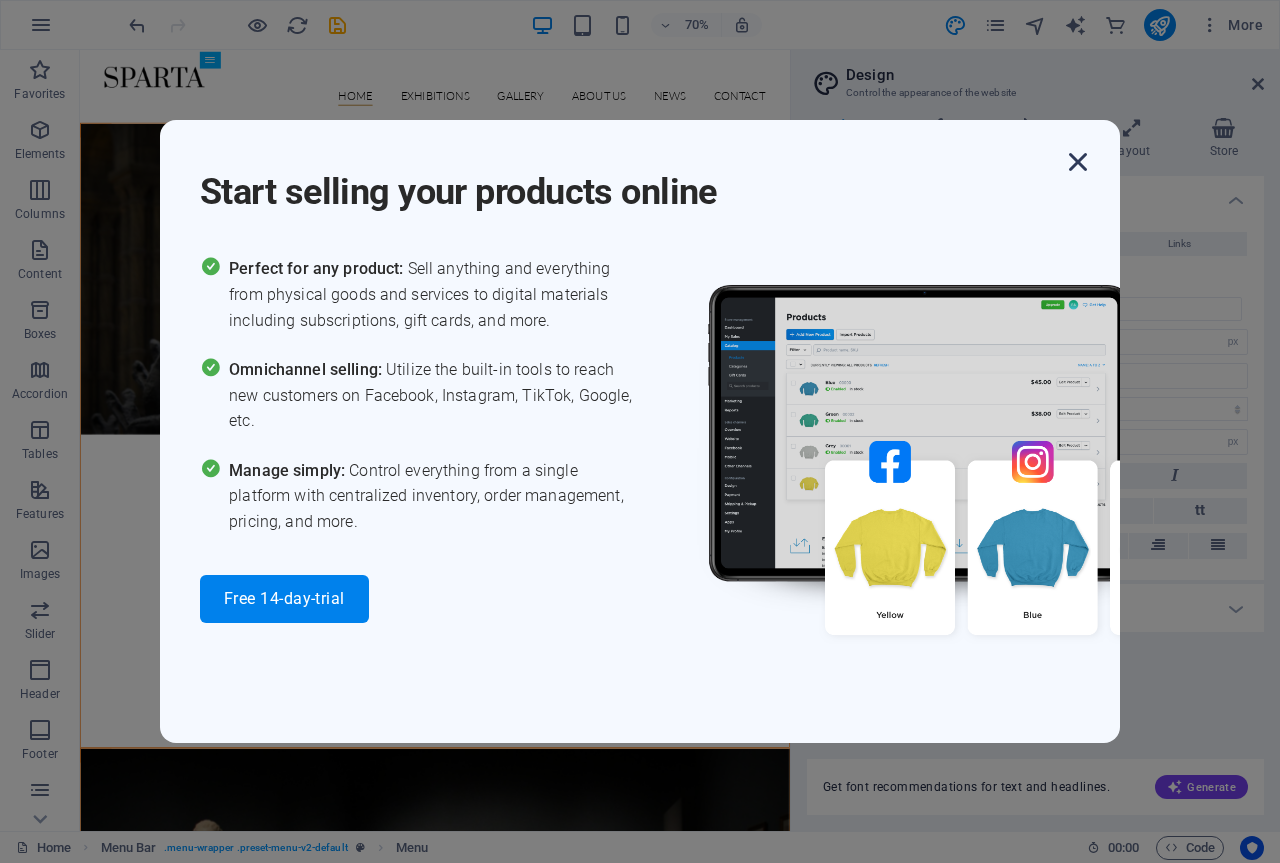 click at bounding box center (1078, 162) 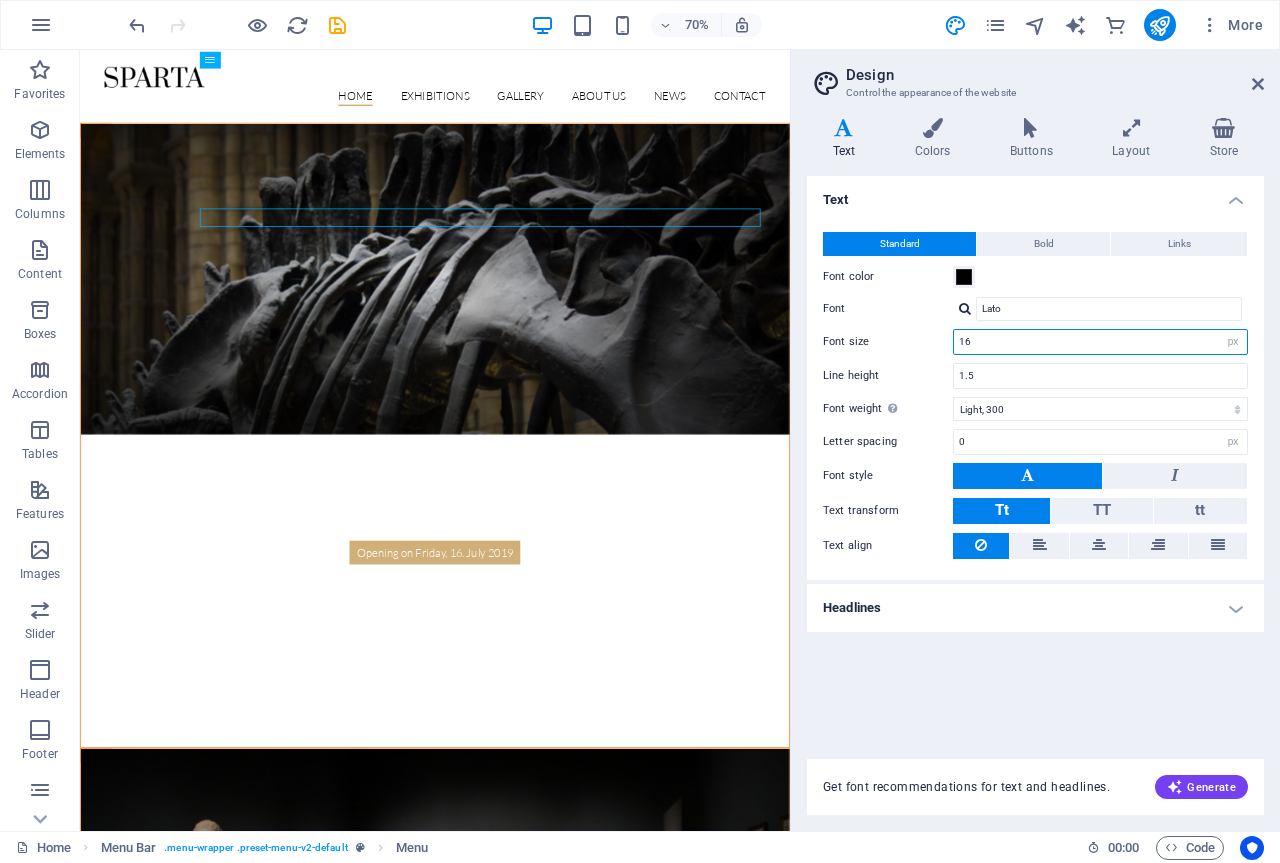 click on "16" at bounding box center (1100, 342) 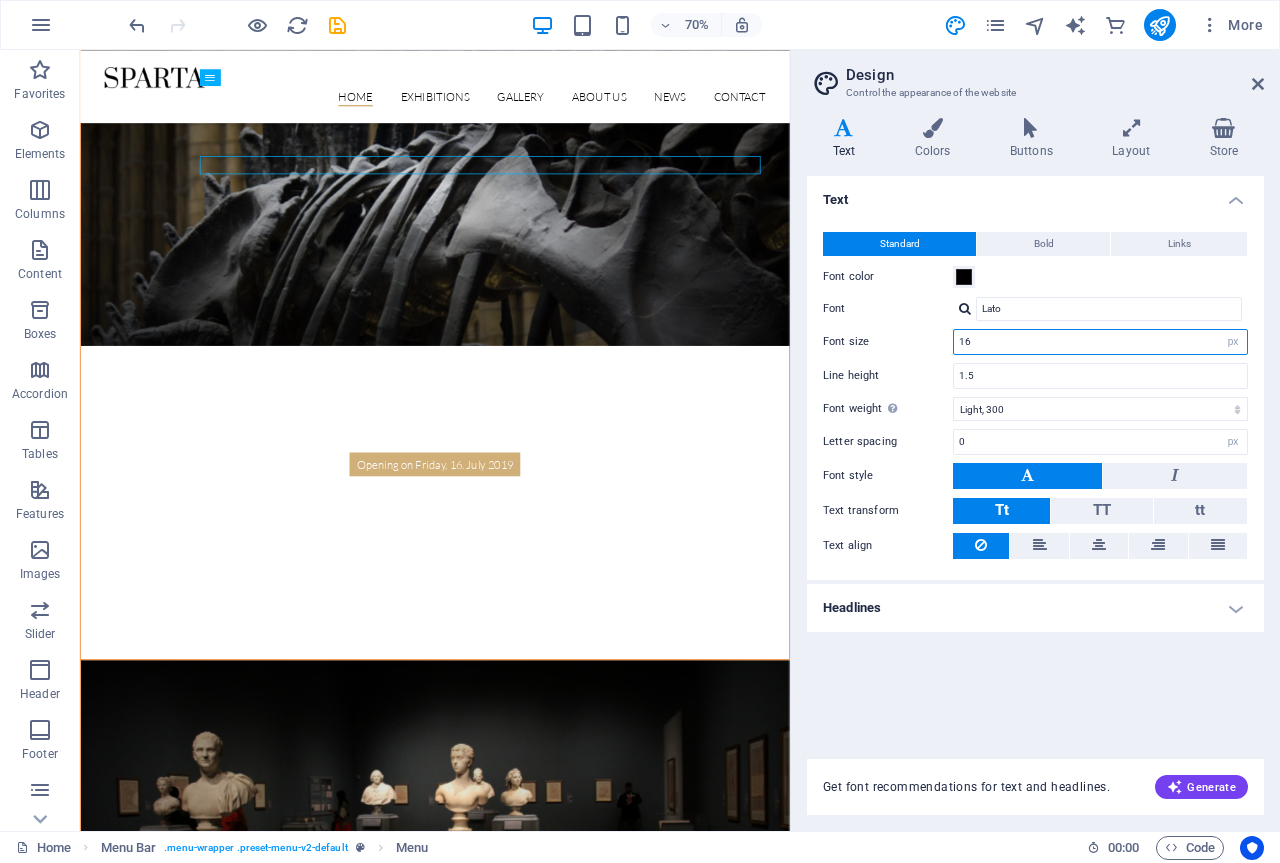 scroll, scrollTop: 0, scrollLeft: 0, axis: both 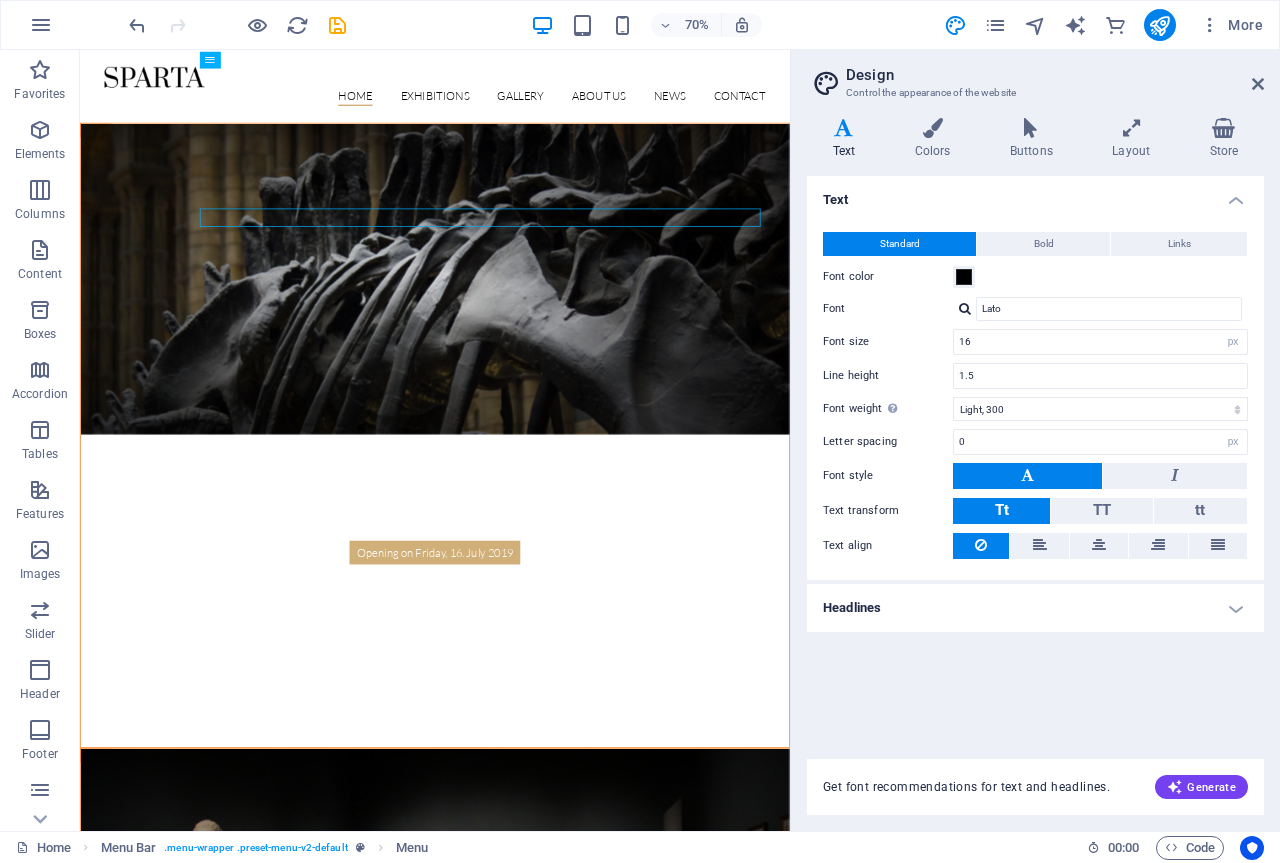 click at bounding box center [1027, 476] 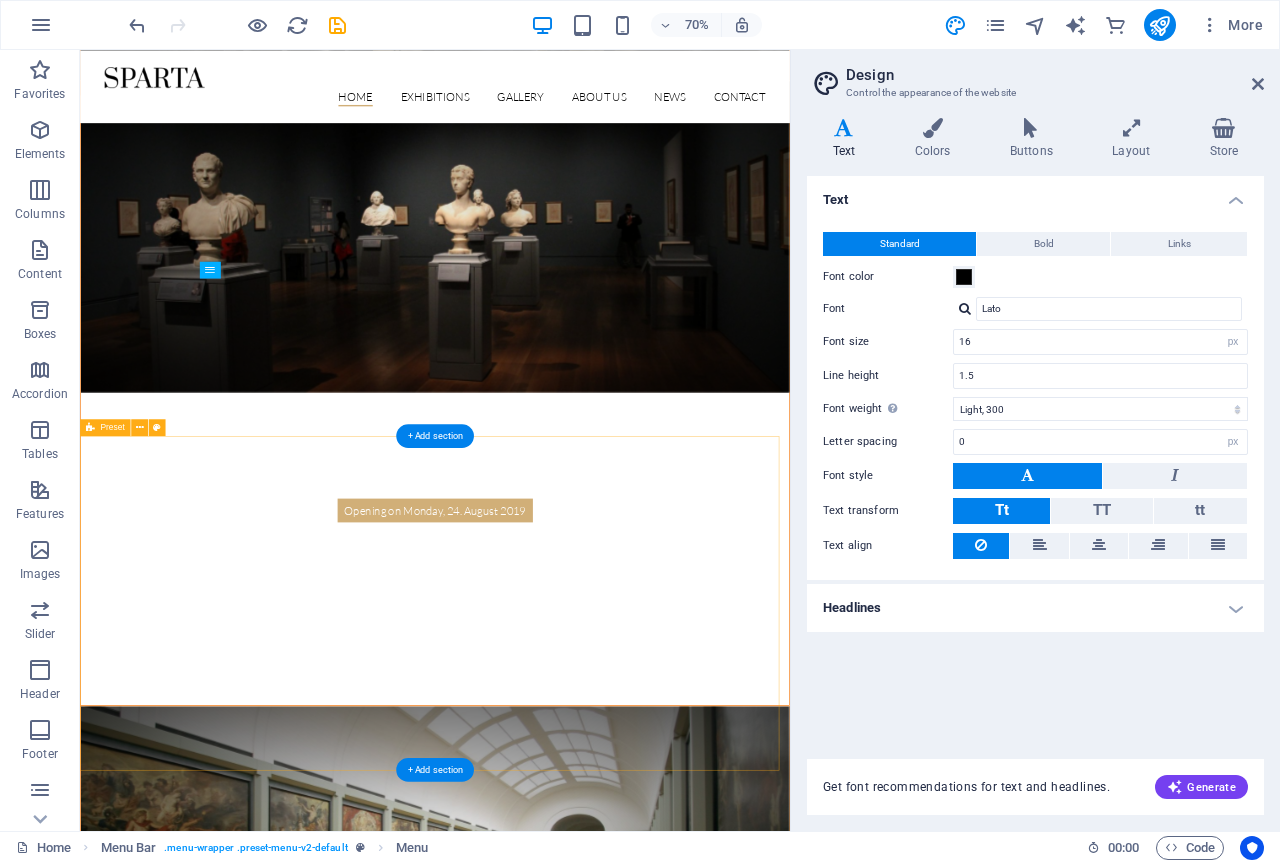 scroll, scrollTop: 900, scrollLeft: 0, axis: vertical 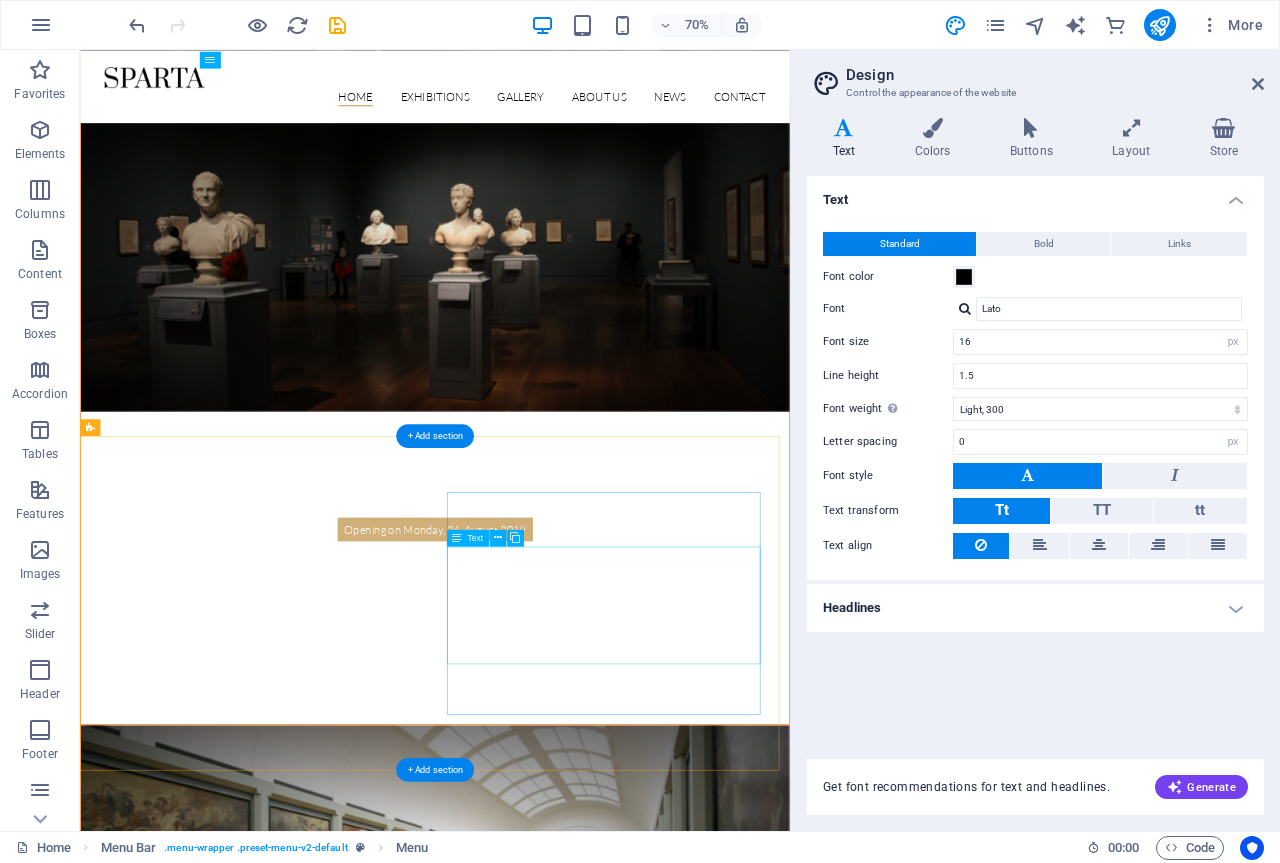 click on "Lorem ipsum dolor sit amet, consectetur adipisicing elit. Repellat, maiores, a libero atque assumenda praesentium cum magni odio dolor accusantium explicabo repudiandae molestiae itaque provident sit debitis aspernatur soluta deserunt incidunt ad cumque ex laboriosam. Distinctio, mollitia, molestias excepturi voluptatem veritatis iusto nam nulla menuta libero atque assumenda." at bounding box center [568, 2355] 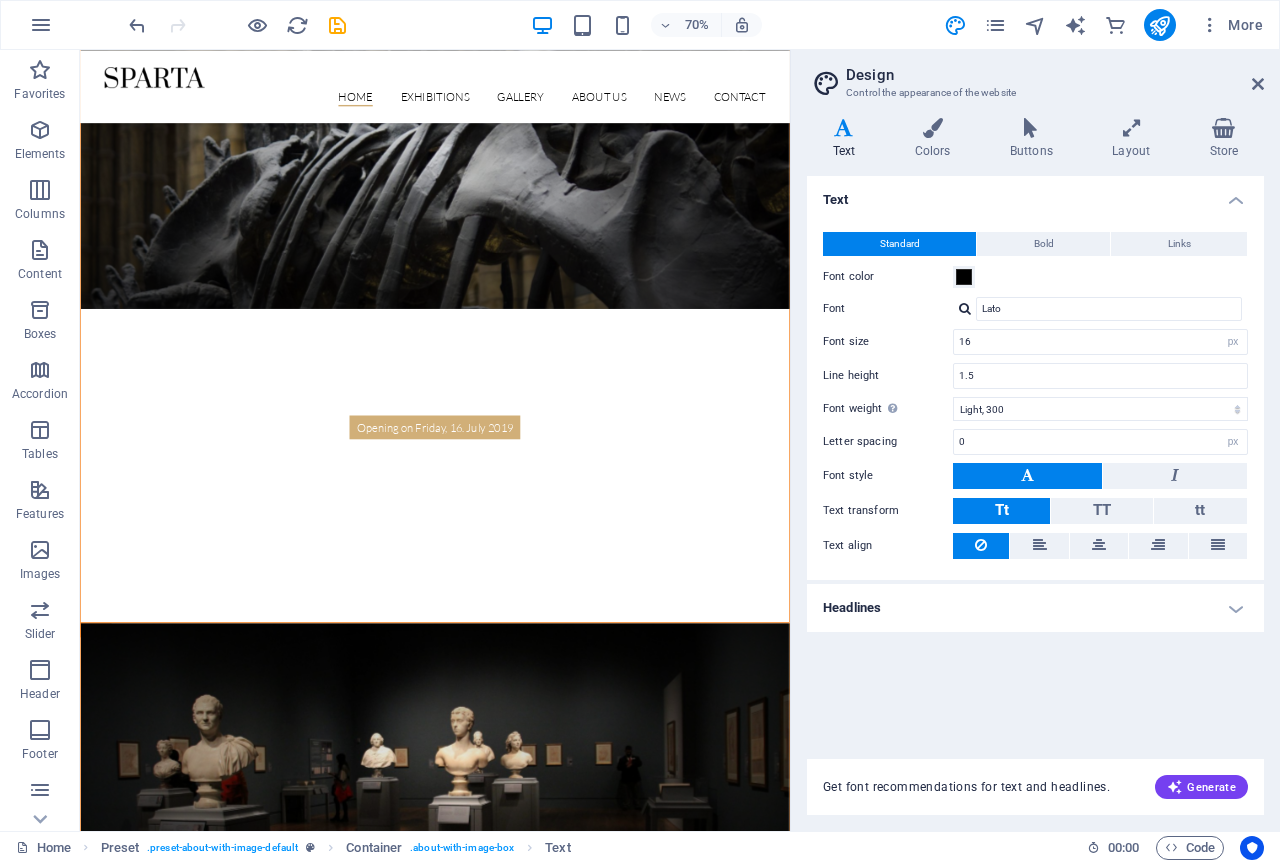 scroll, scrollTop: 100, scrollLeft: 0, axis: vertical 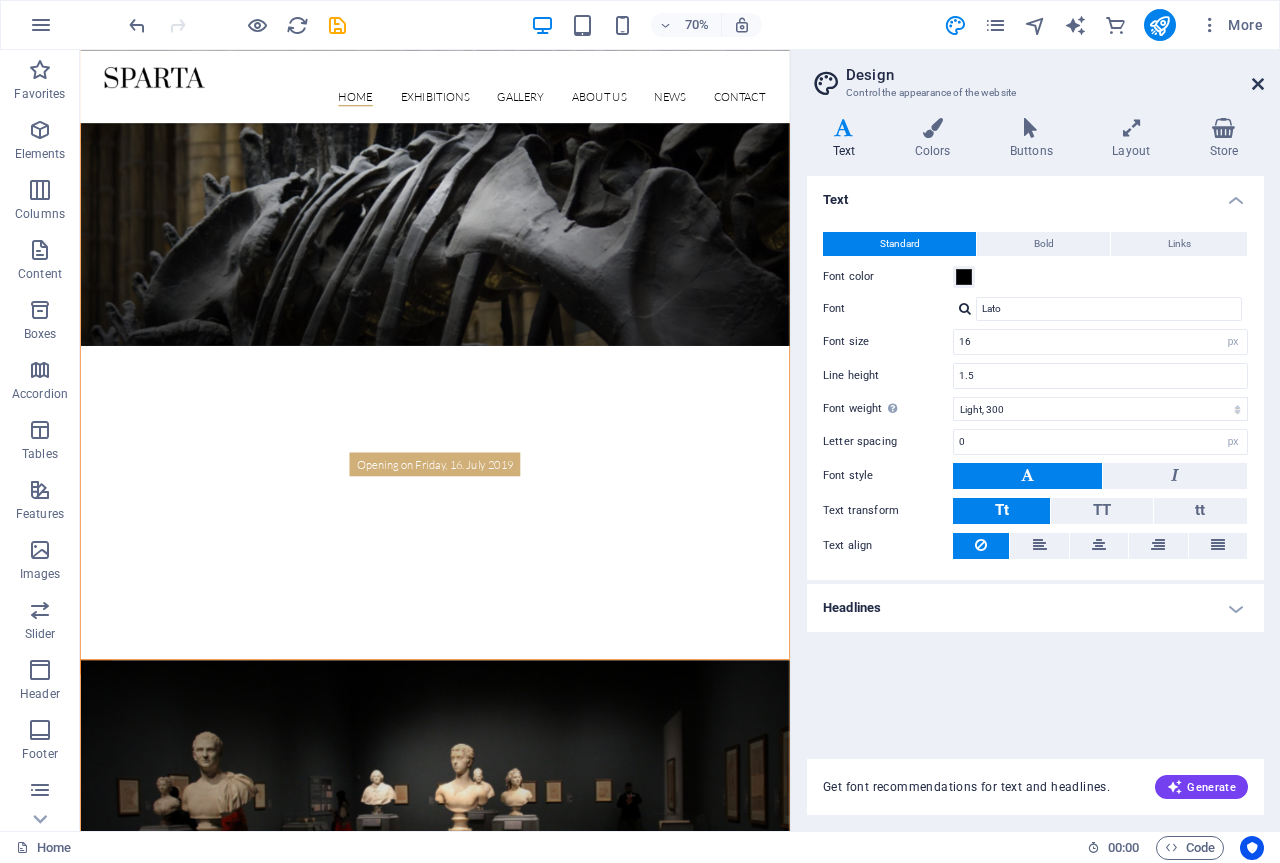 drag, startPoint x: 1257, startPoint y: 85, endPoint x: 1176, endPoint y: 35, distance: 95.189285 